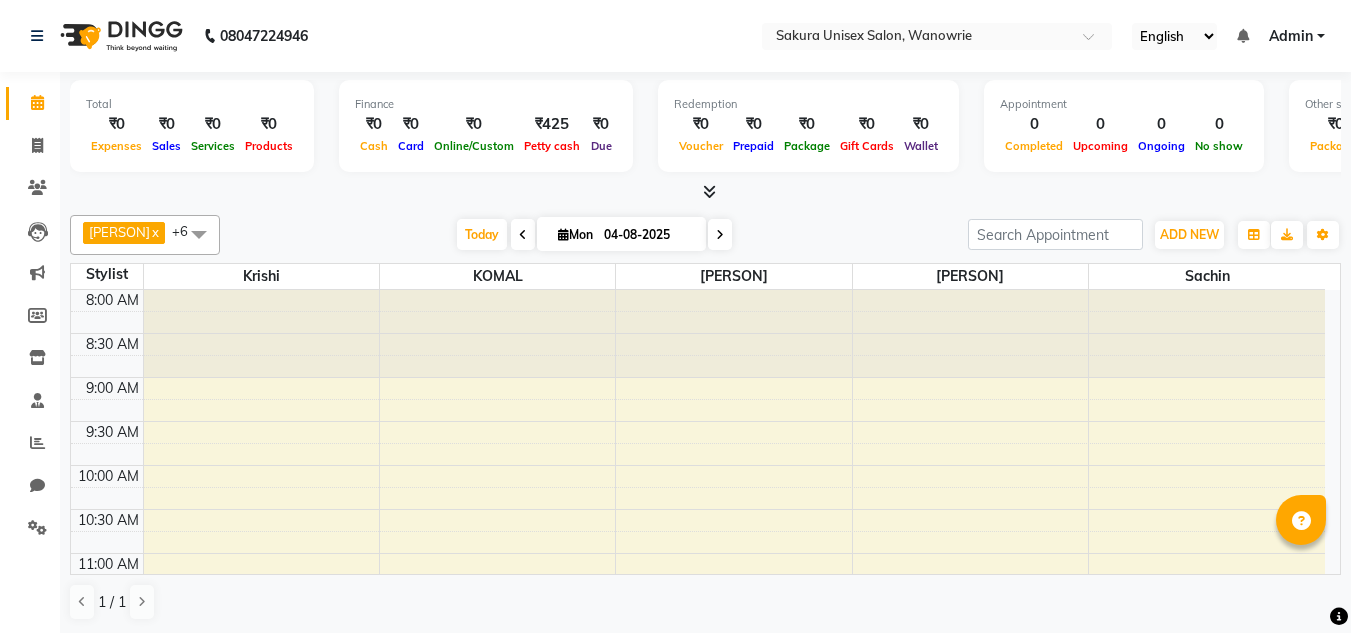 scroll, scrollTop: 0, scrollLeft: 0, axis: both 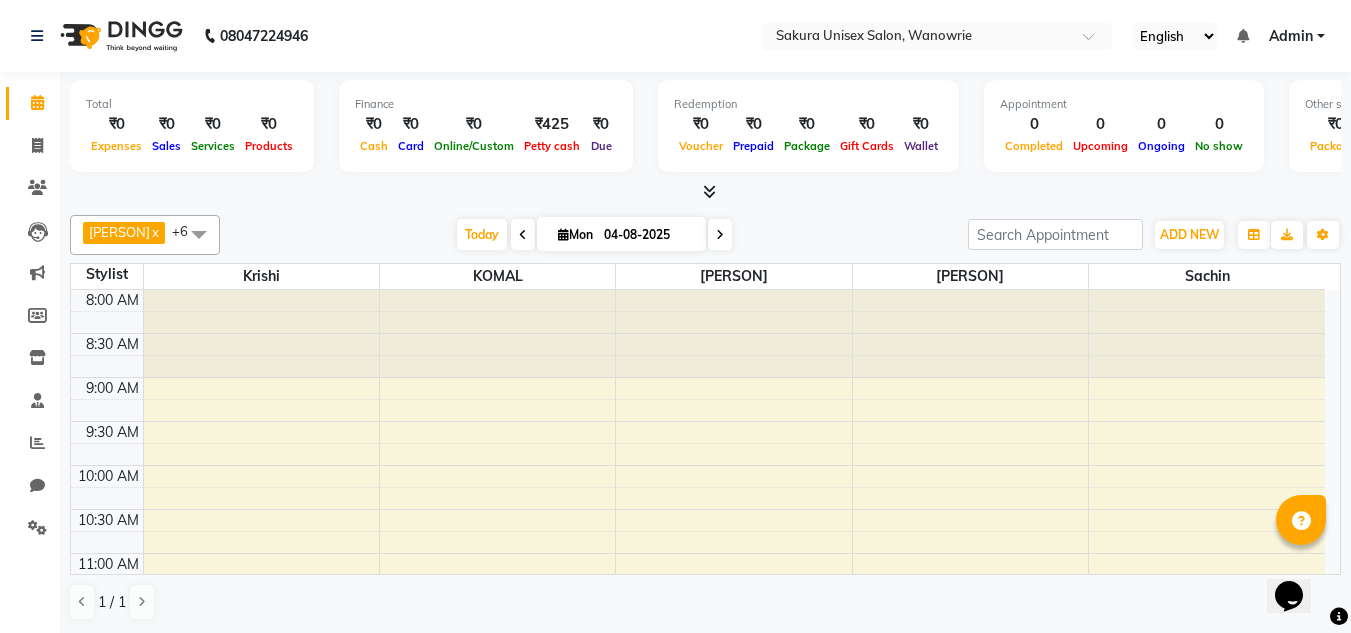 click at bounding box center (709, 191) 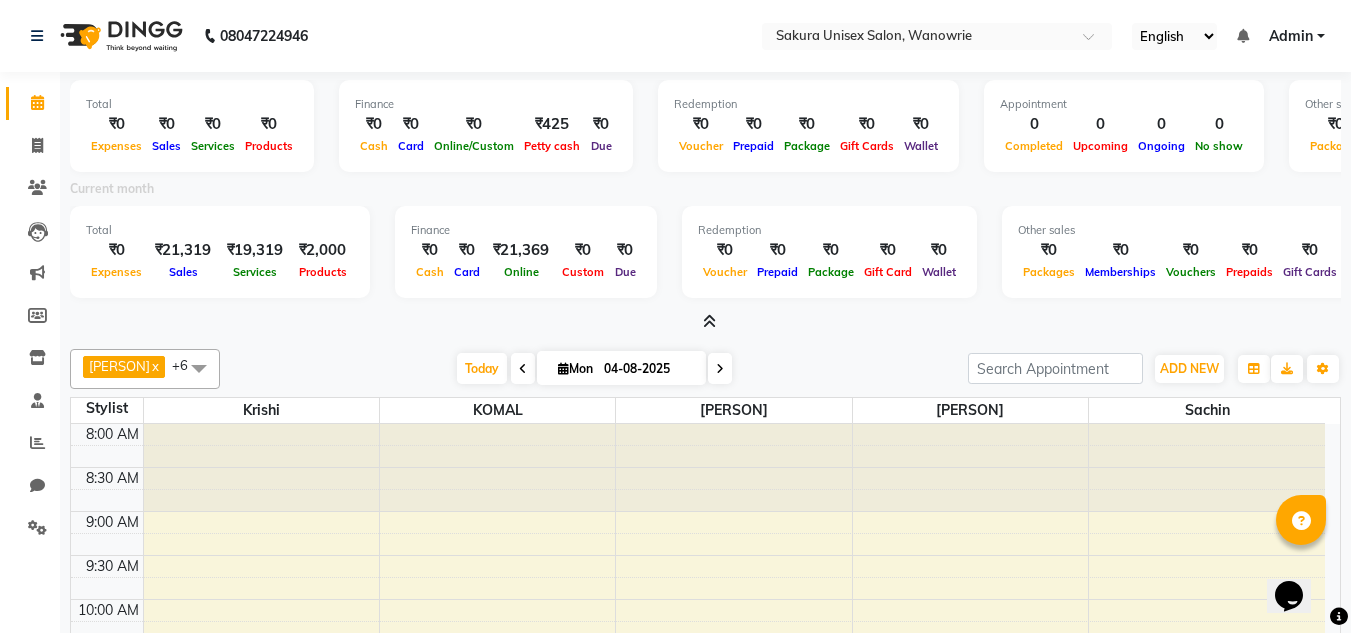 drag, startPoint x: 733, startPoint y: 320, endPoint x: 716, endPoint y: 319, distance: 17.029387 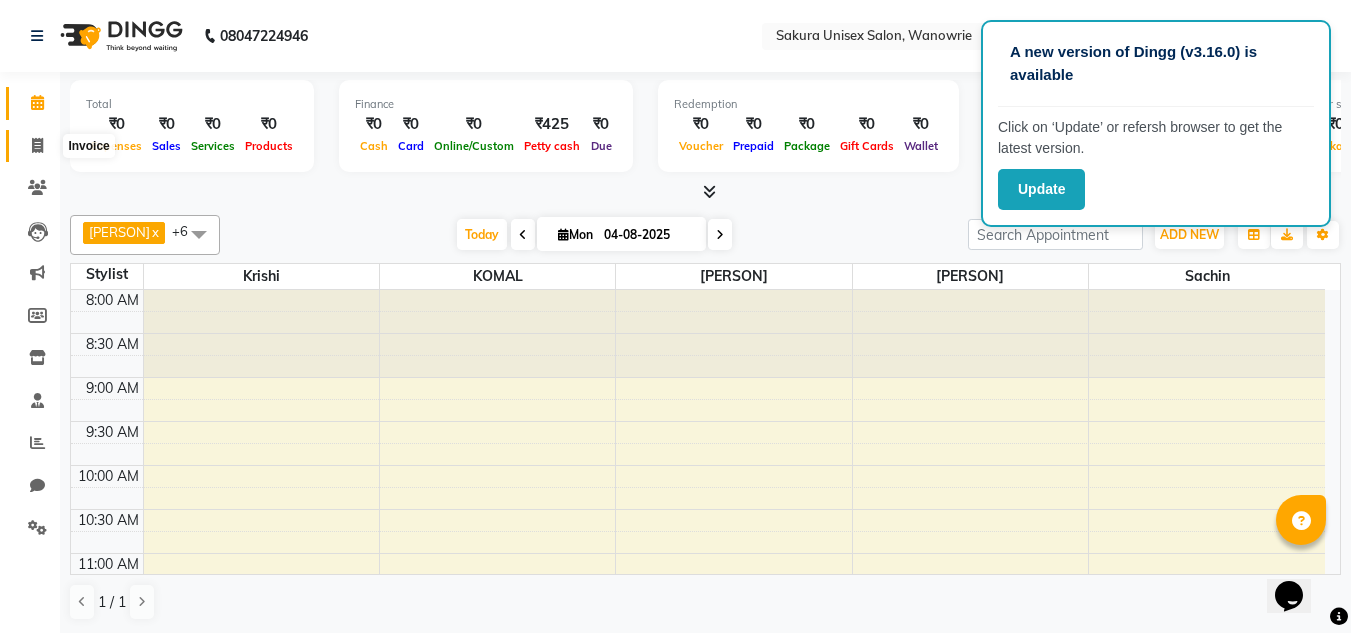 click 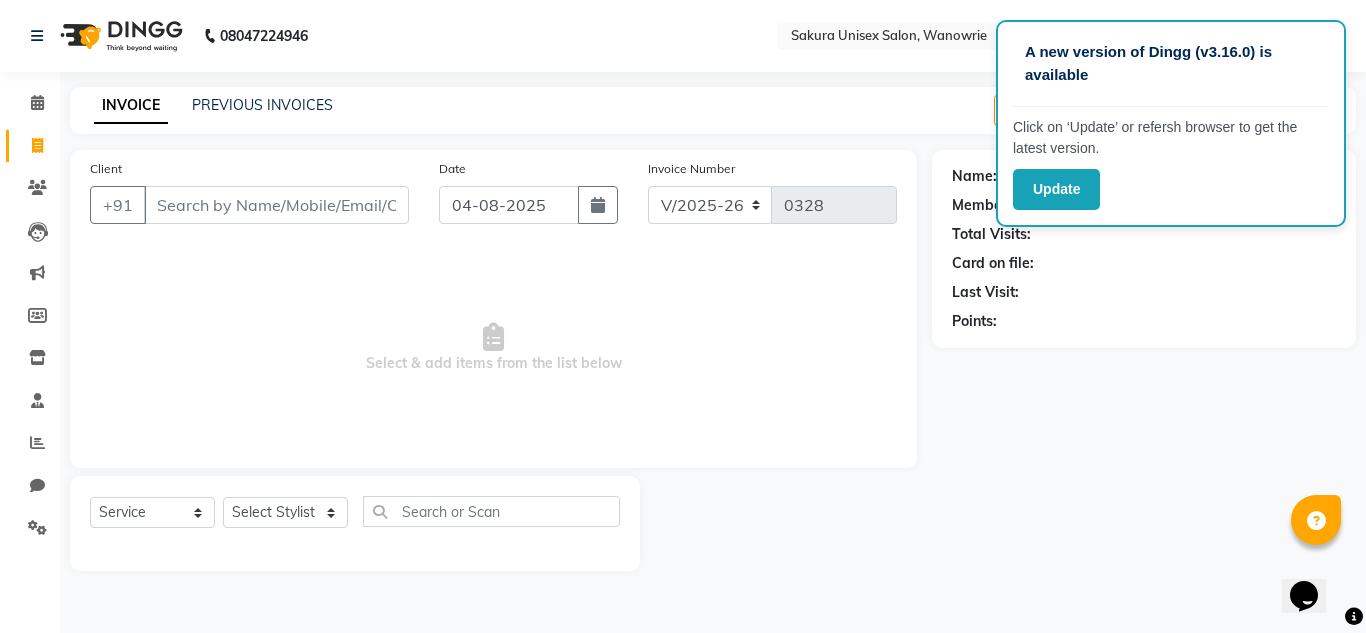 click on "Client" at bounding box center (276, 205) 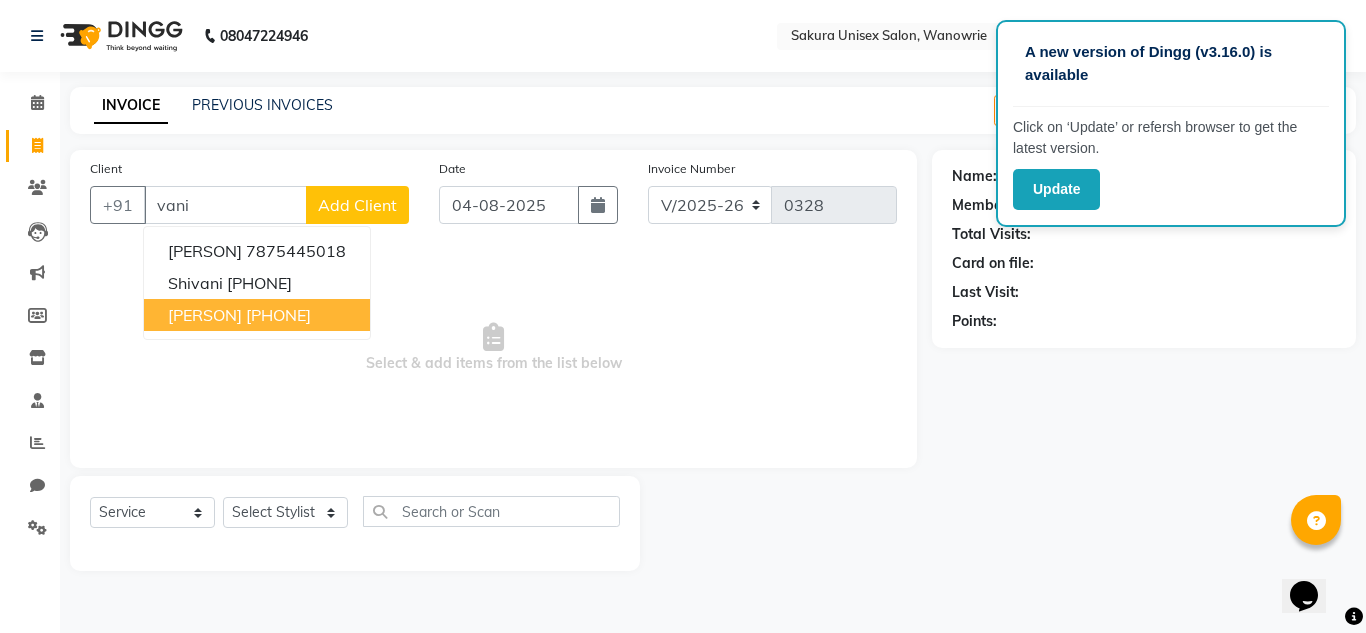 click on "[PHONE]" at bounding box center (278, 315) 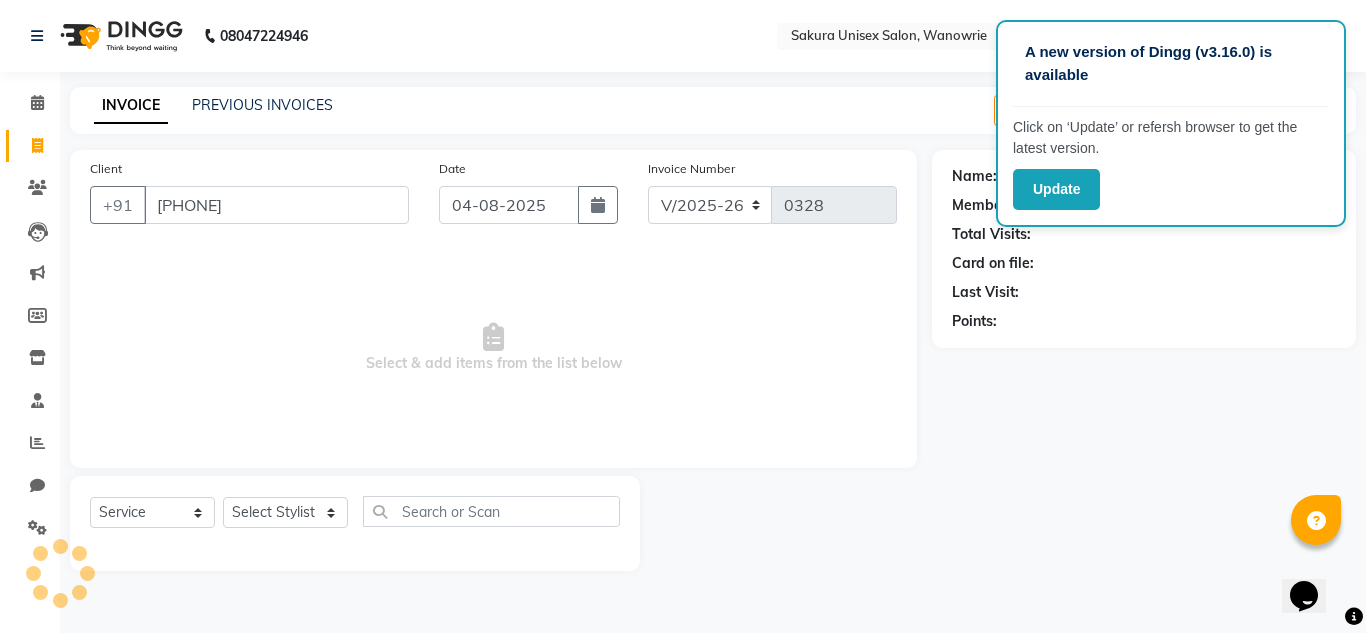 type on "[PHONE]" 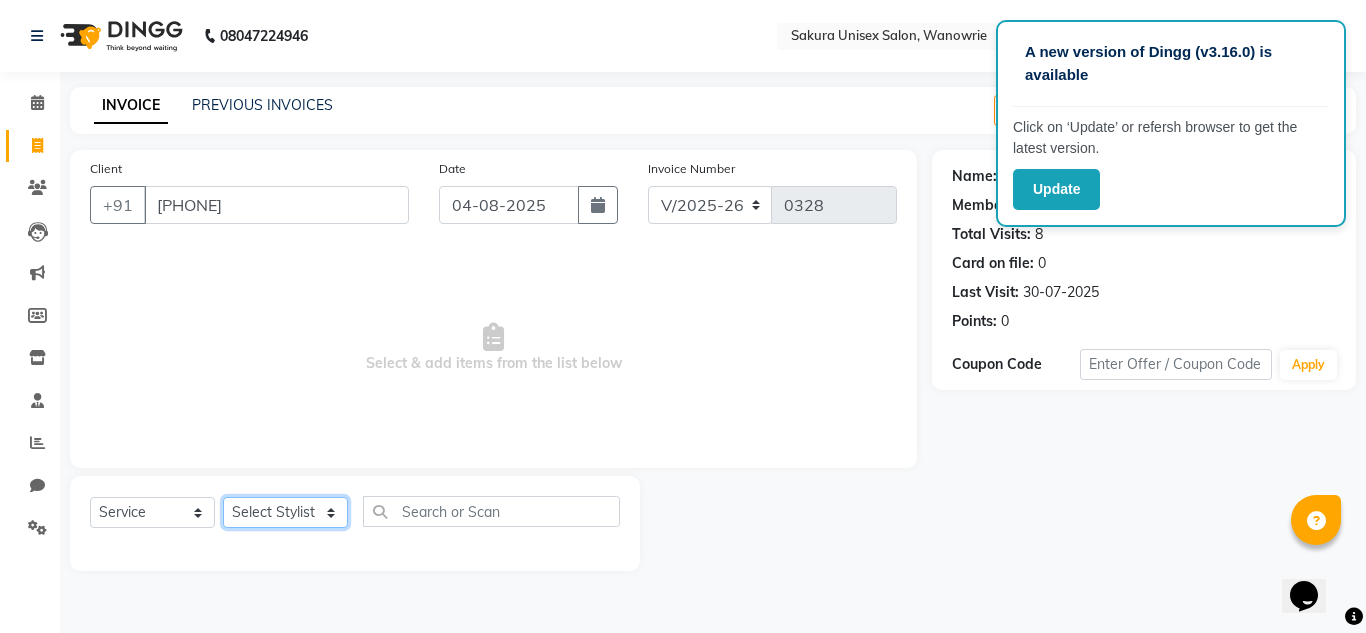 click on "Select Stylist [PERSON] [PERSON] [PERSON] [PERSON] [PERSON] [PERSON]" 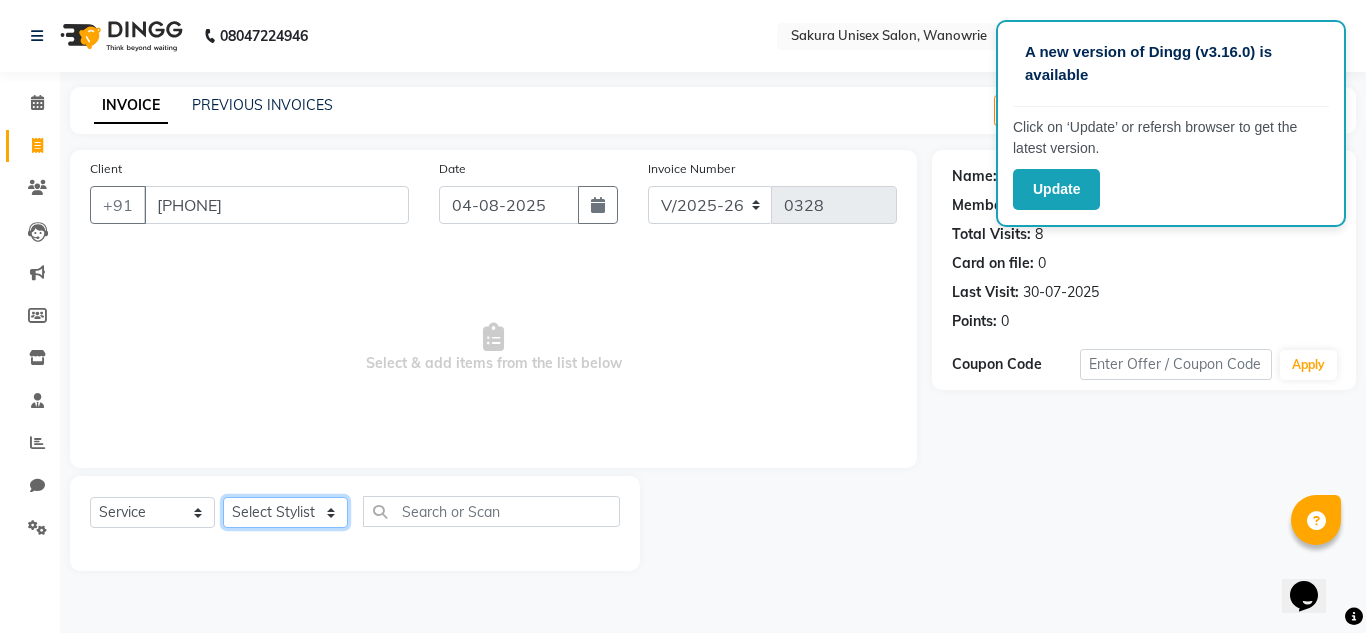 select on "70210" 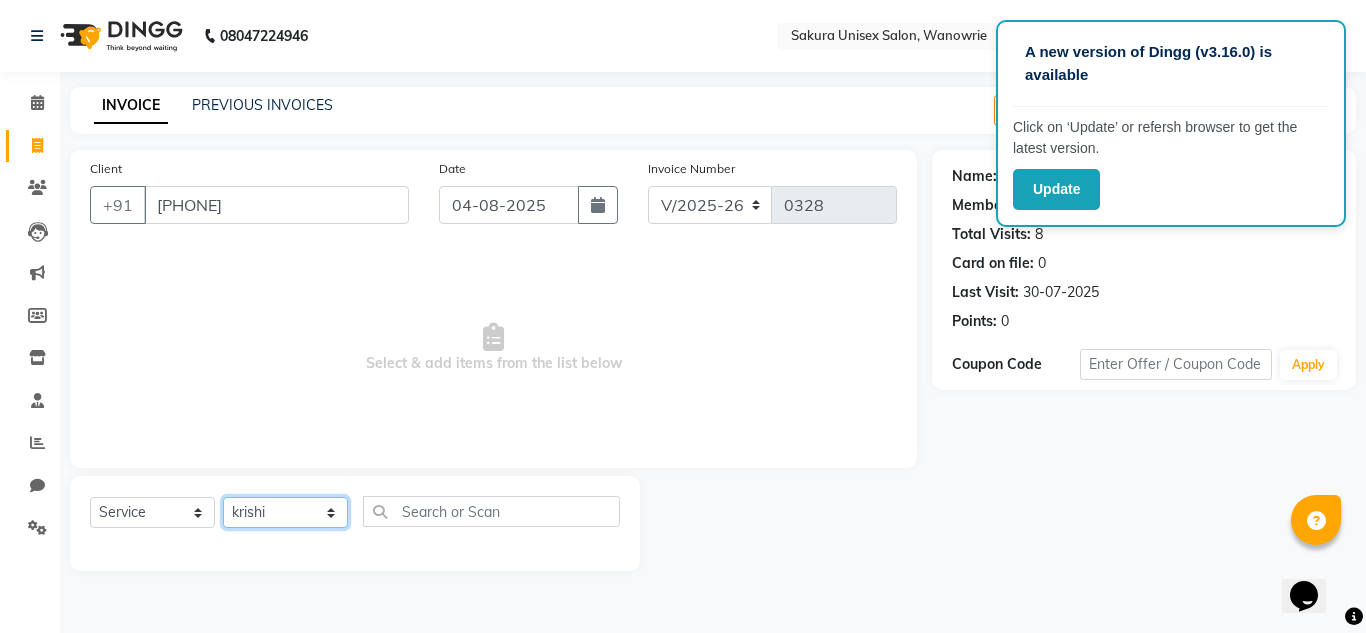 click on "Select Stylist [PERSON] [PERSON] [PERSON] [PERSON] [PERSON] [PERSON]" 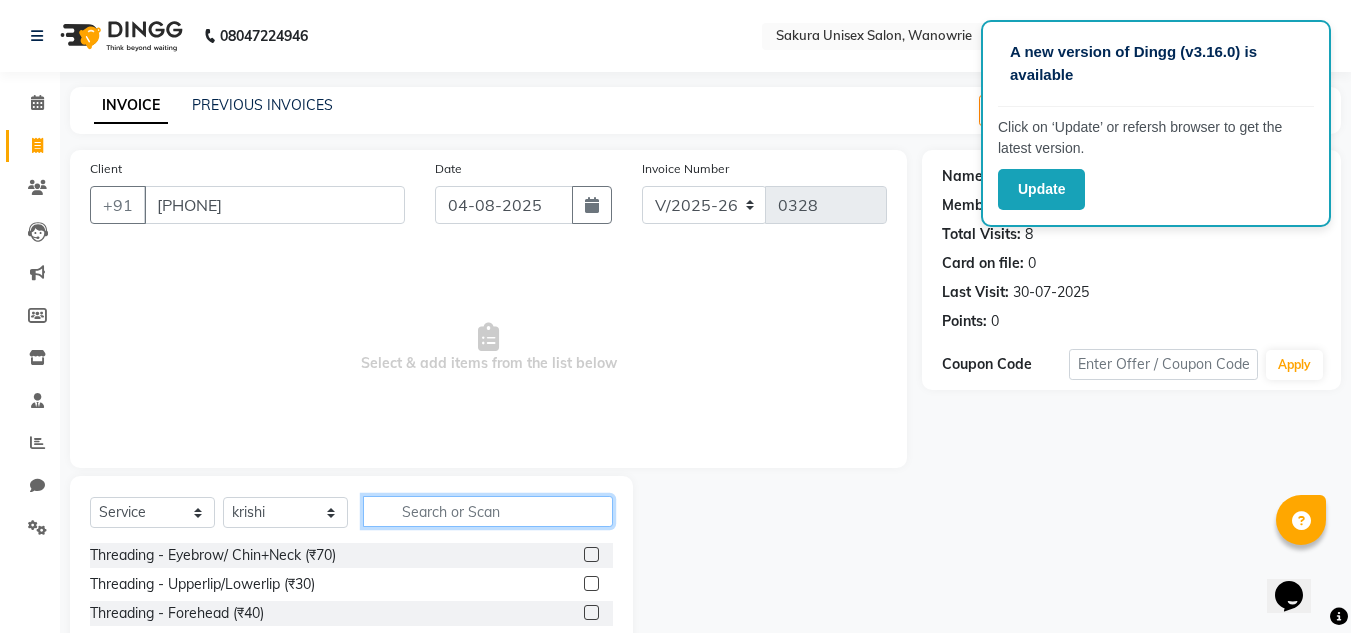 click 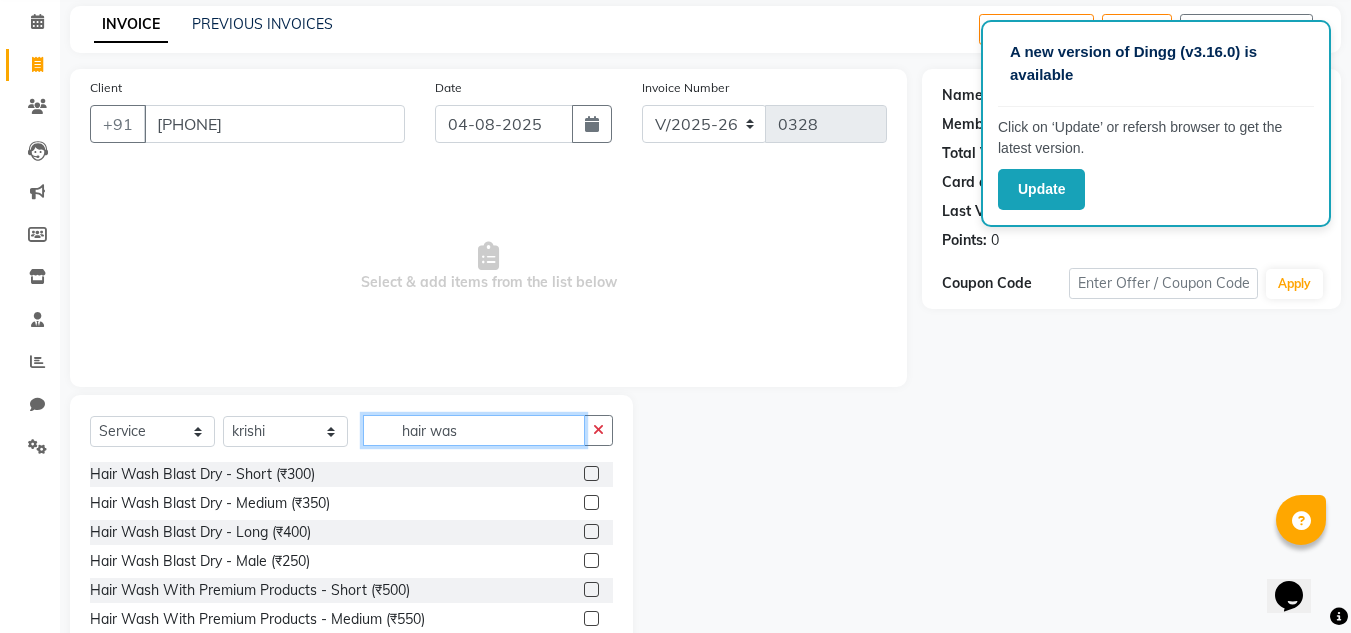 scroll, scrollTop: 100, scrollLeft: 0, axis: vertical 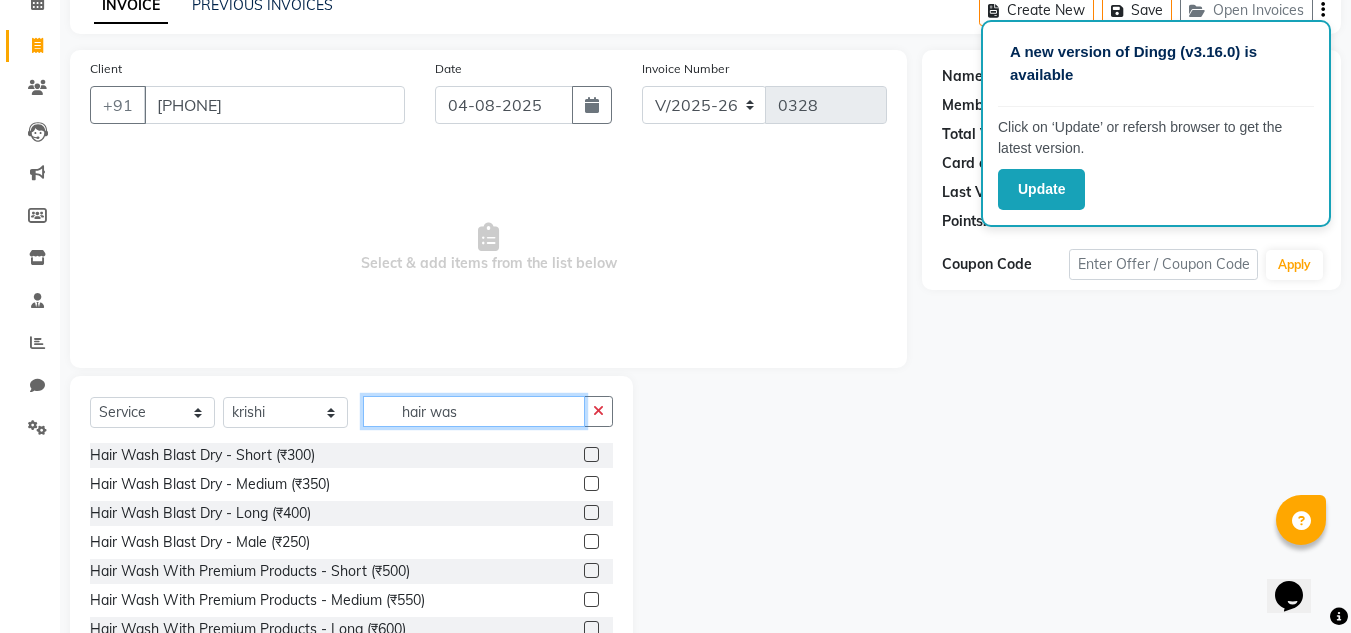 type on "hair was" 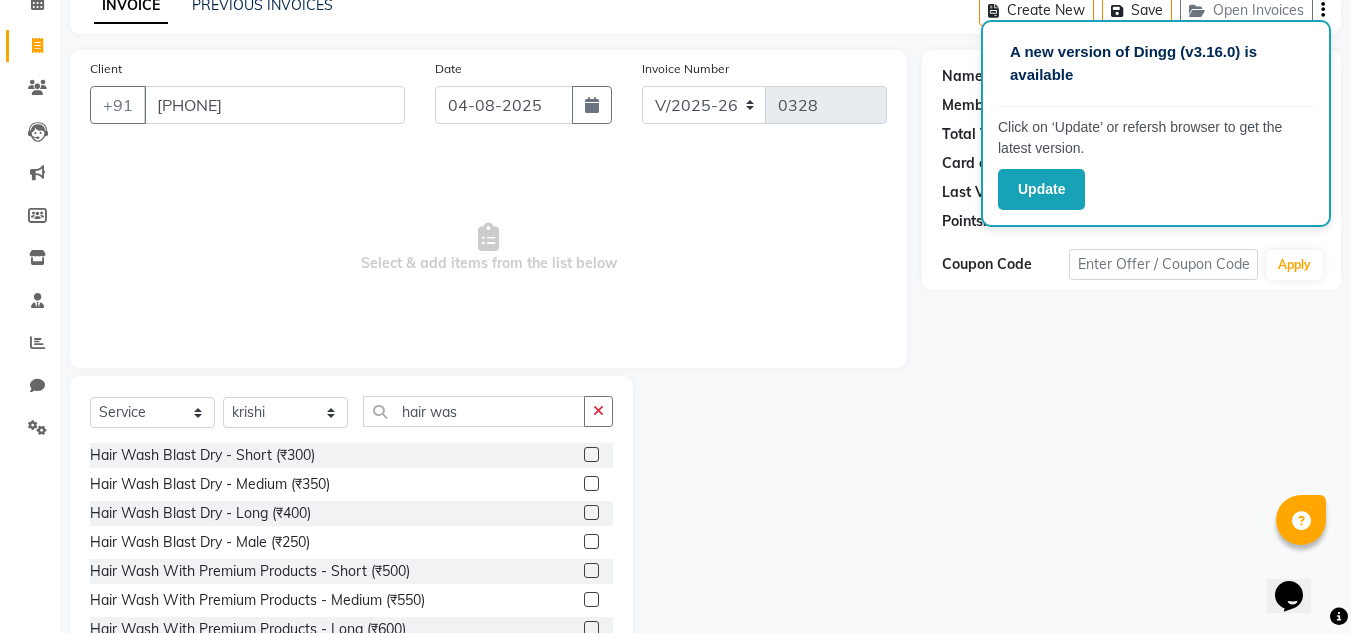 click 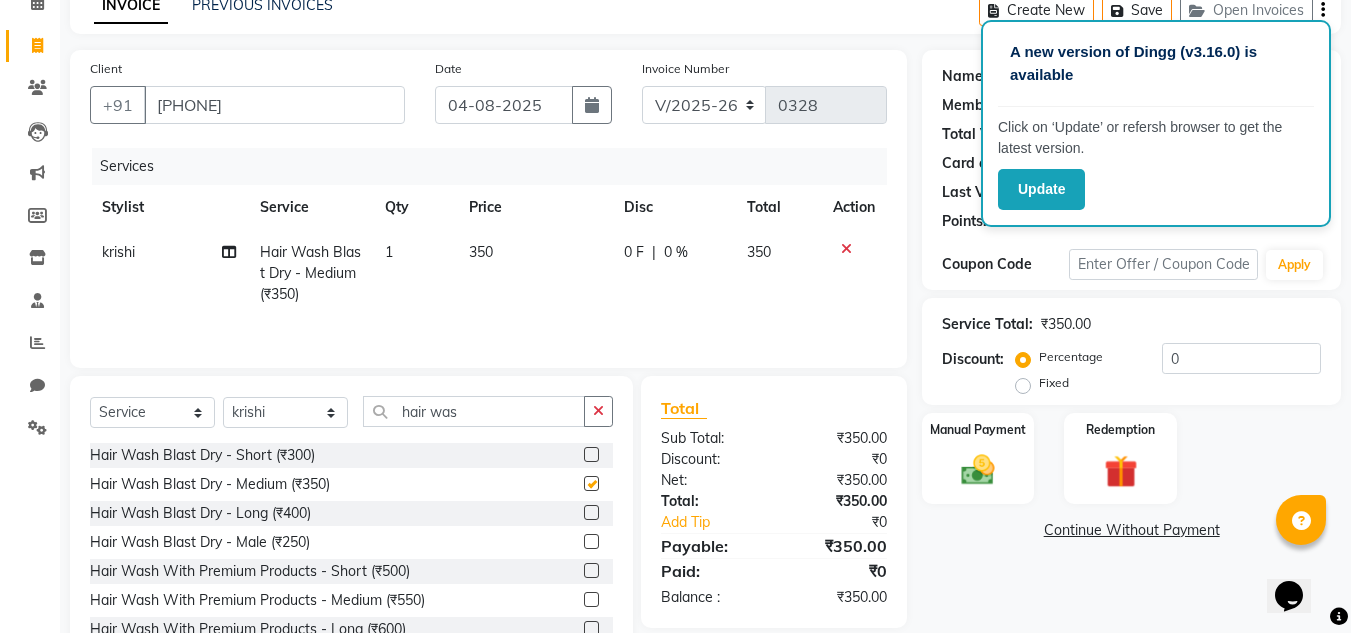 checkbox on "false" 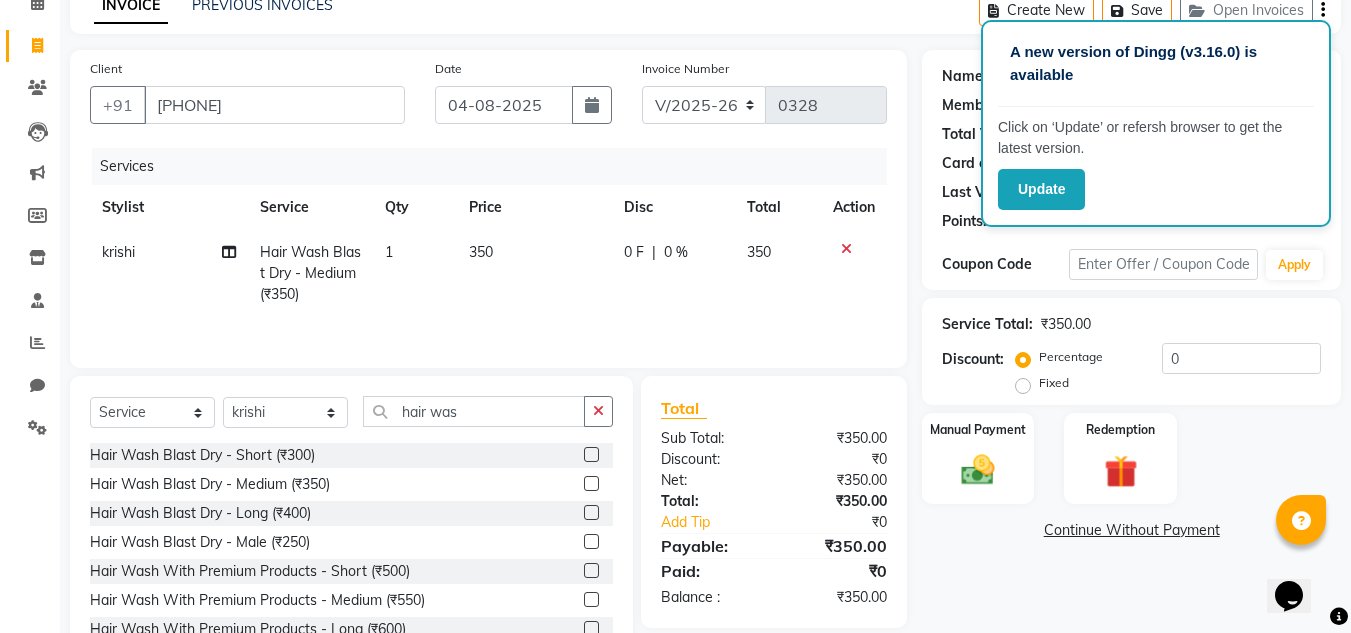 scroll, scrollTop: 168, scrollLeft: 0, axis: vertical 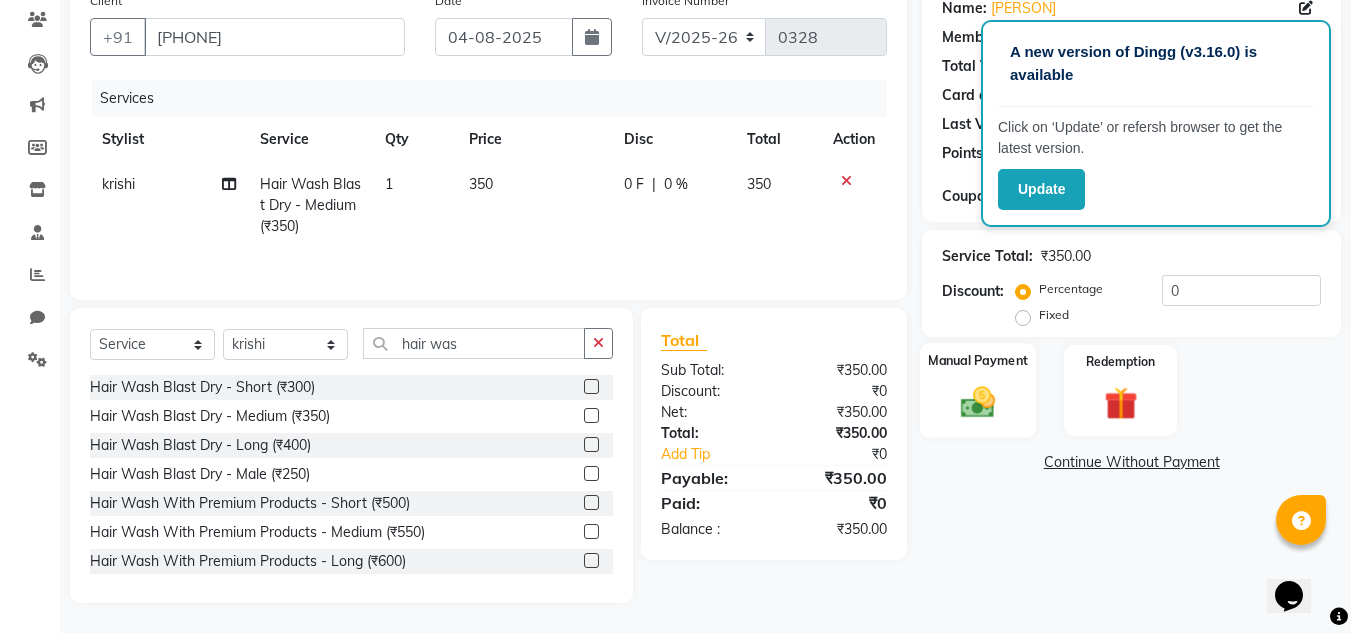 click on "Manual Payment" 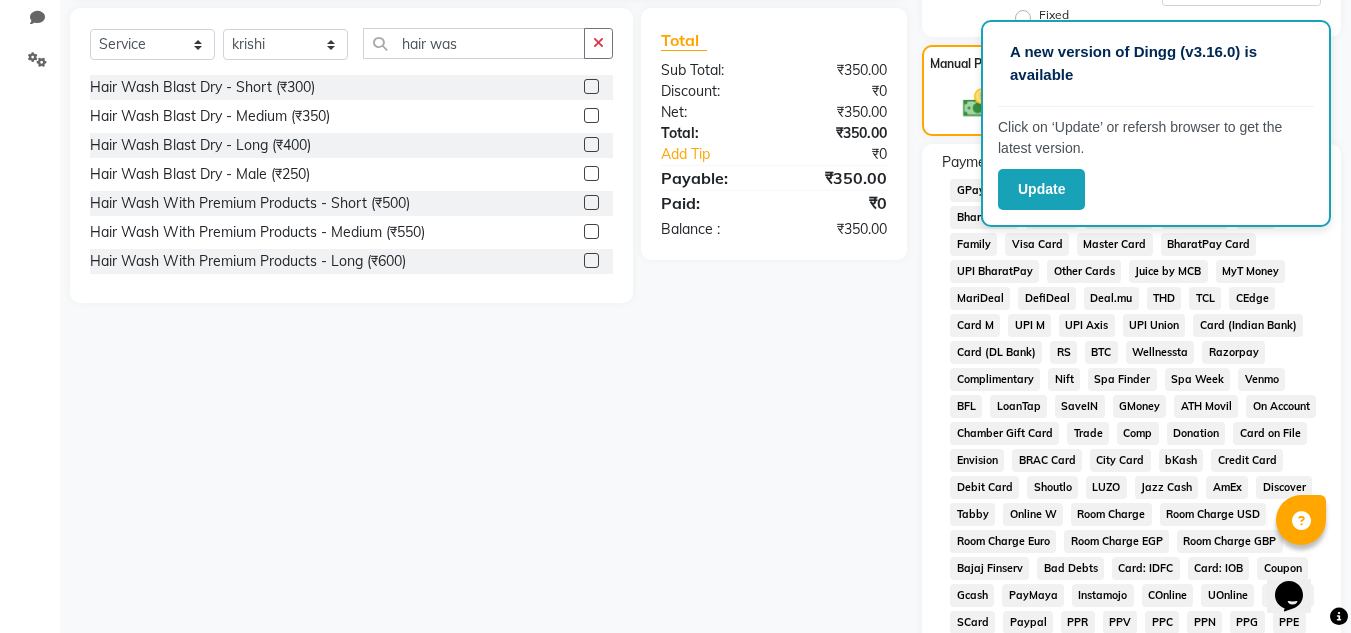 scroll, scrollTop: 268, scrollLeft: 0, axis: vertical 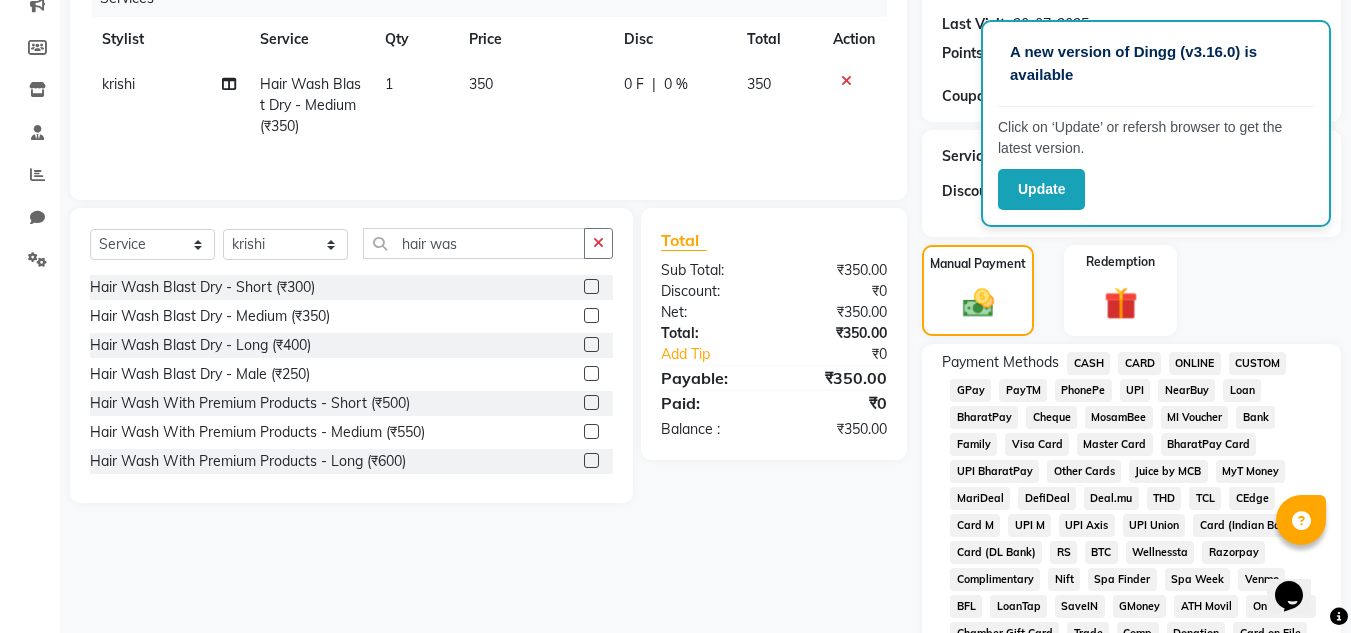 click on "ONLINE" 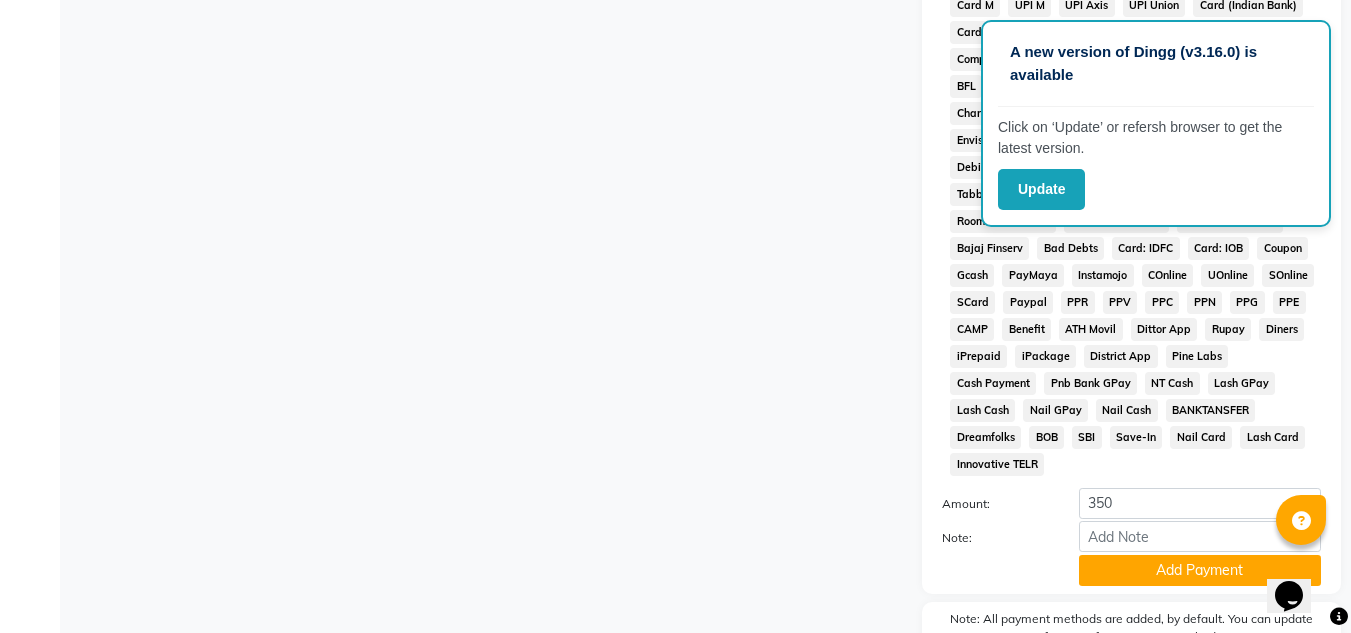 scroll, scrollTop: 868, scrollLeft: 0, axis: vertical 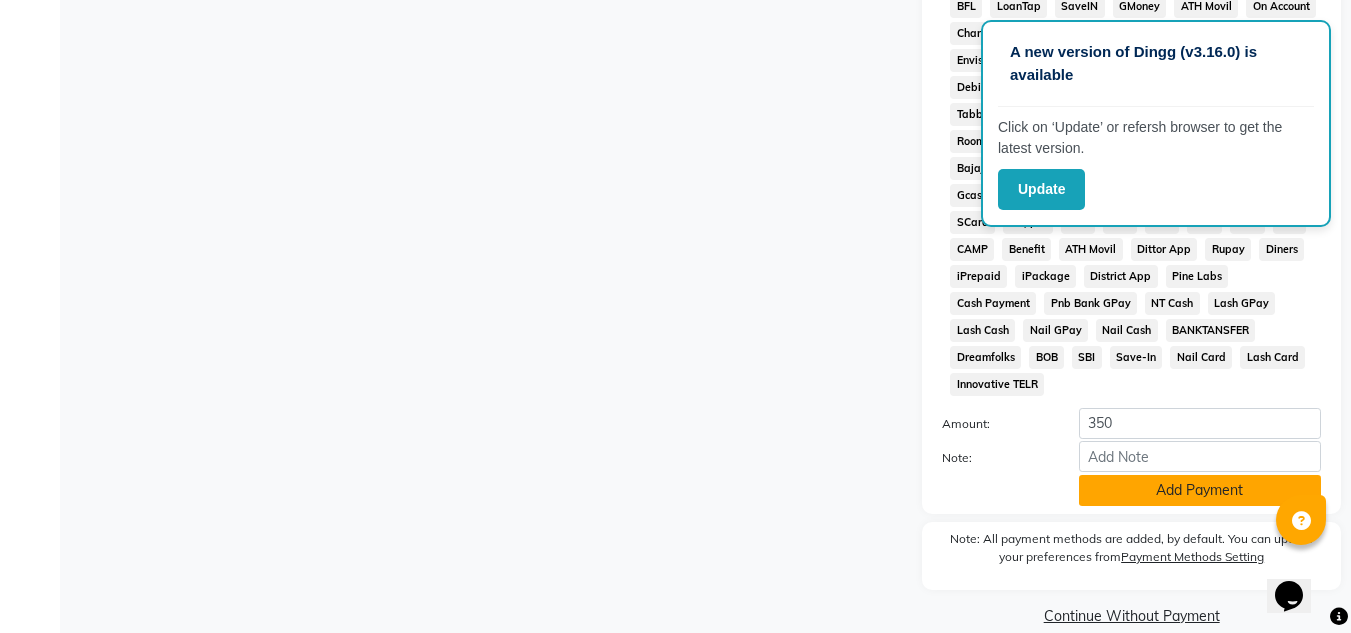 click on "Add Payment" 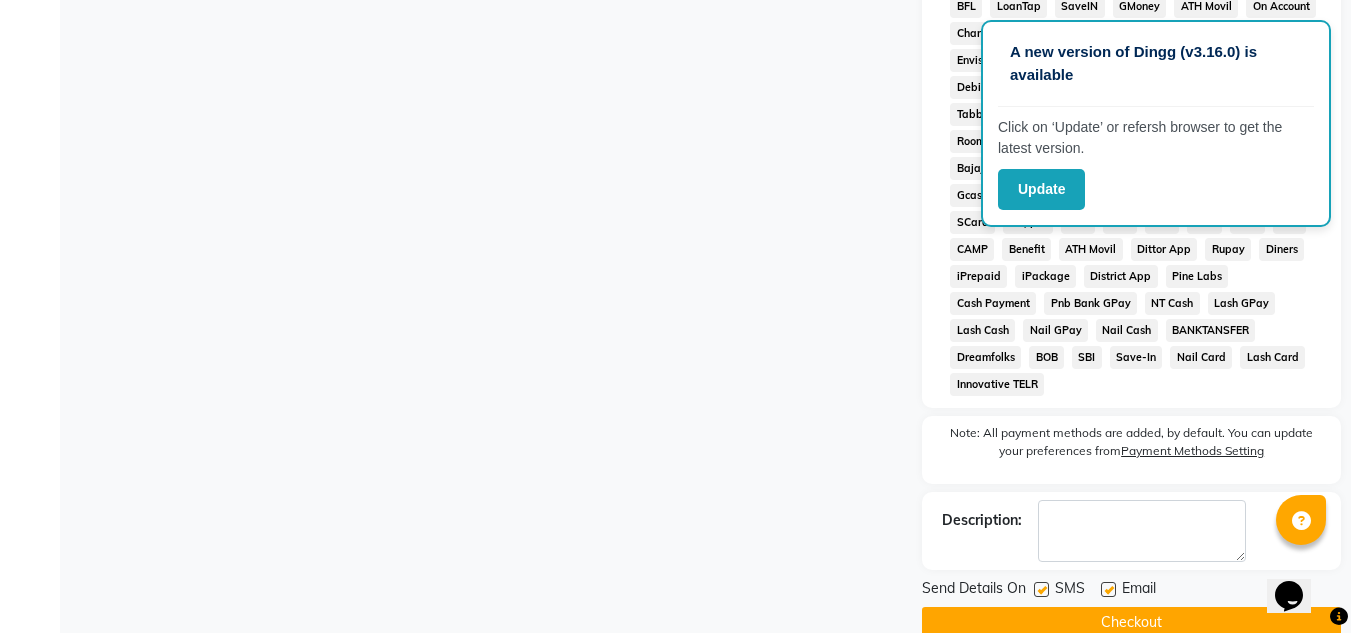 click on "Checkout" 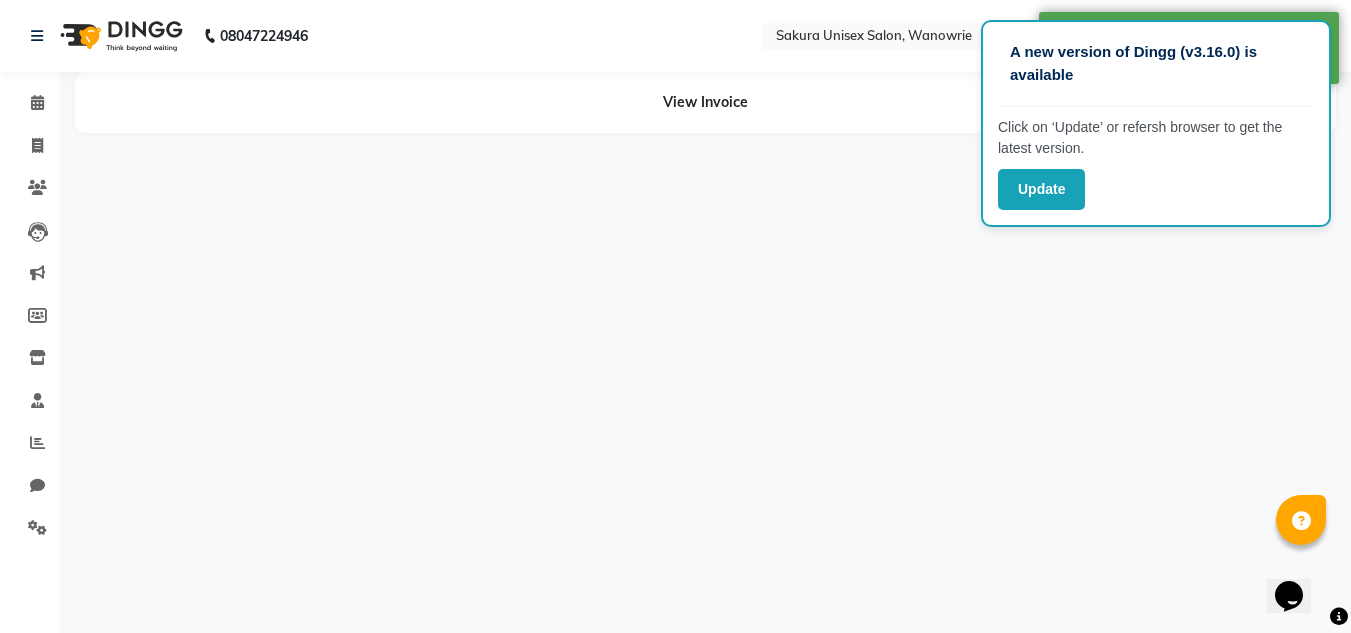 scroll, scrollTop: 0, scrollLeft: 0, axis: both 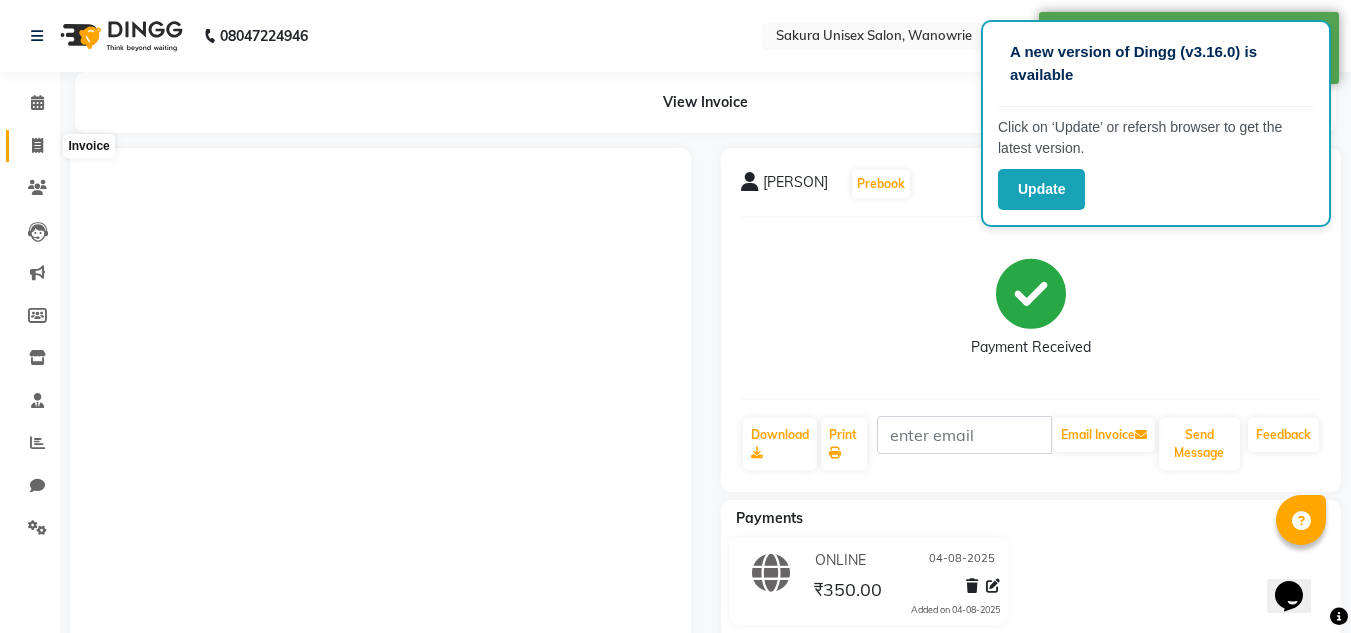 click 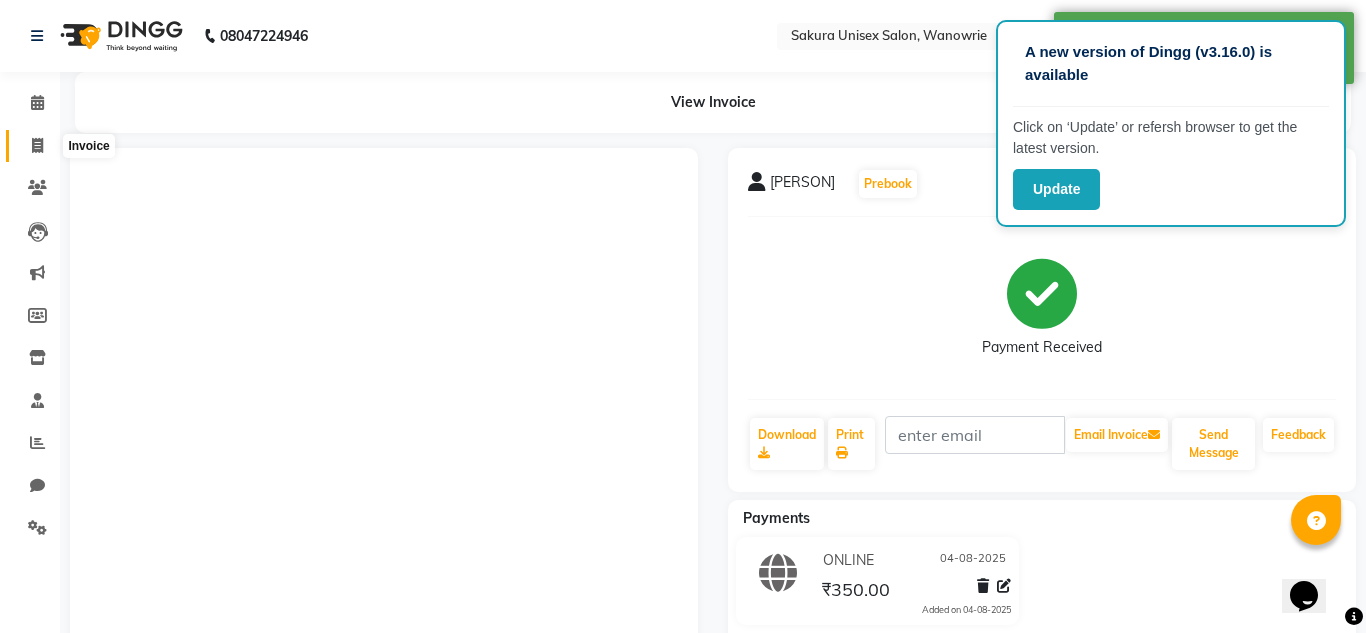 select on "service" 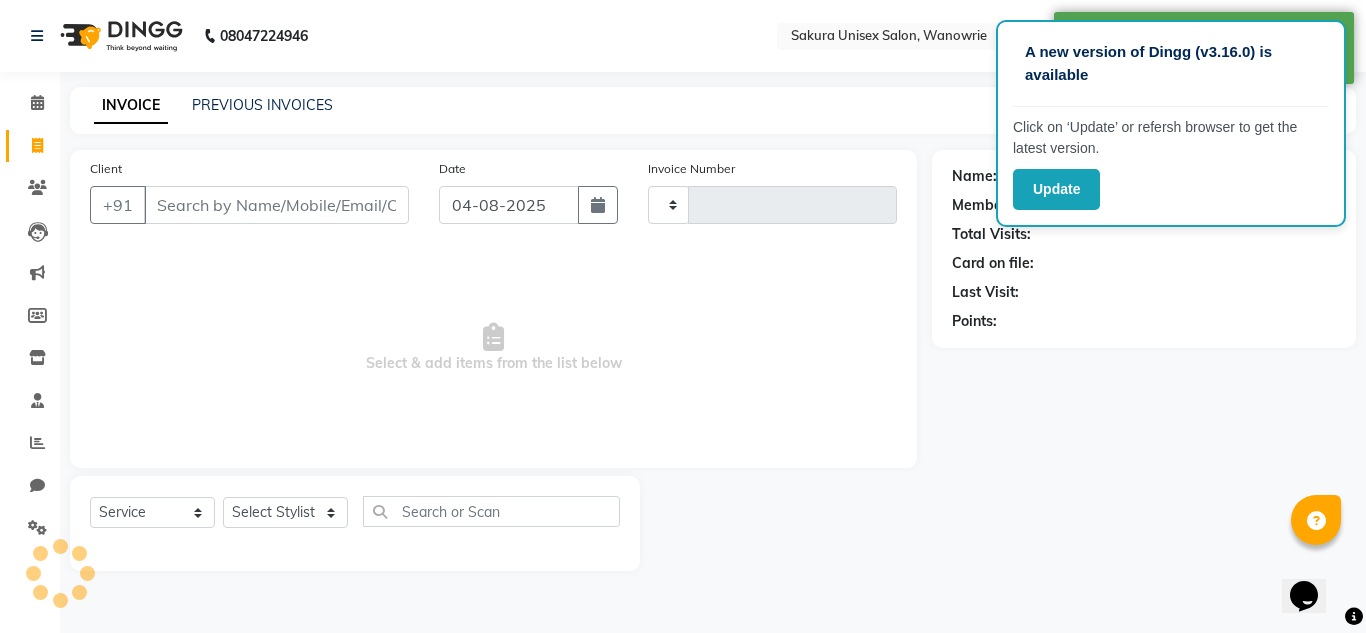 type on "0329" 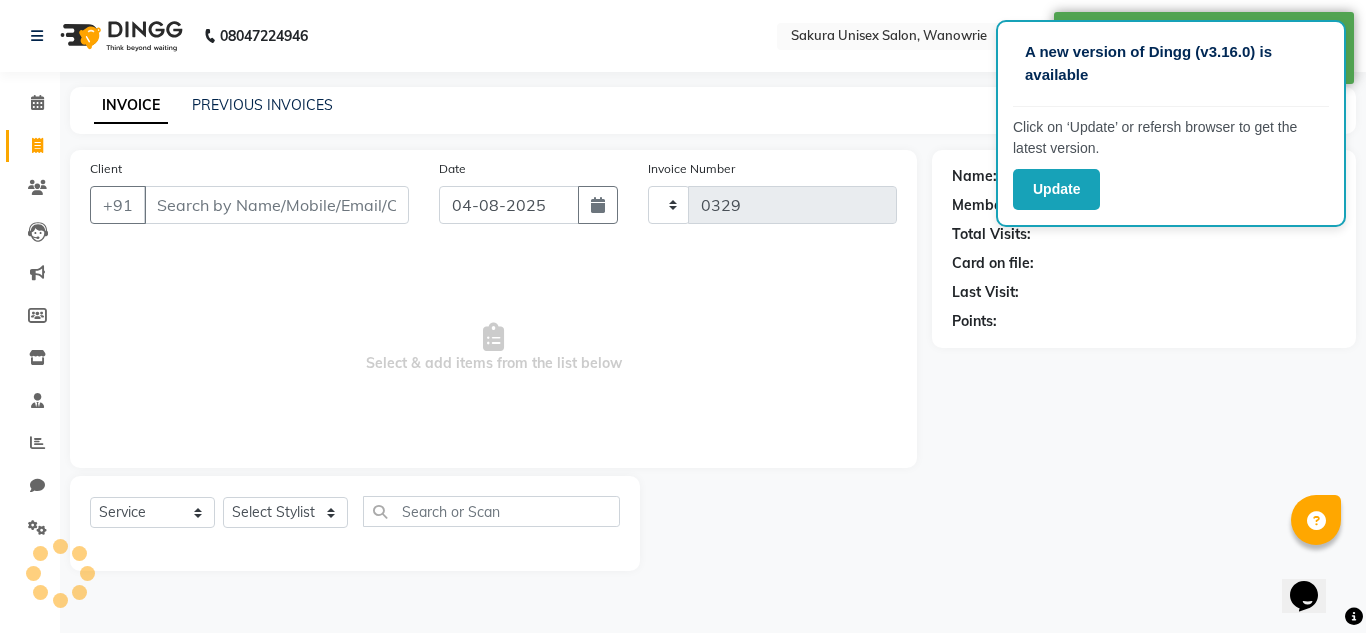 select on "7662" 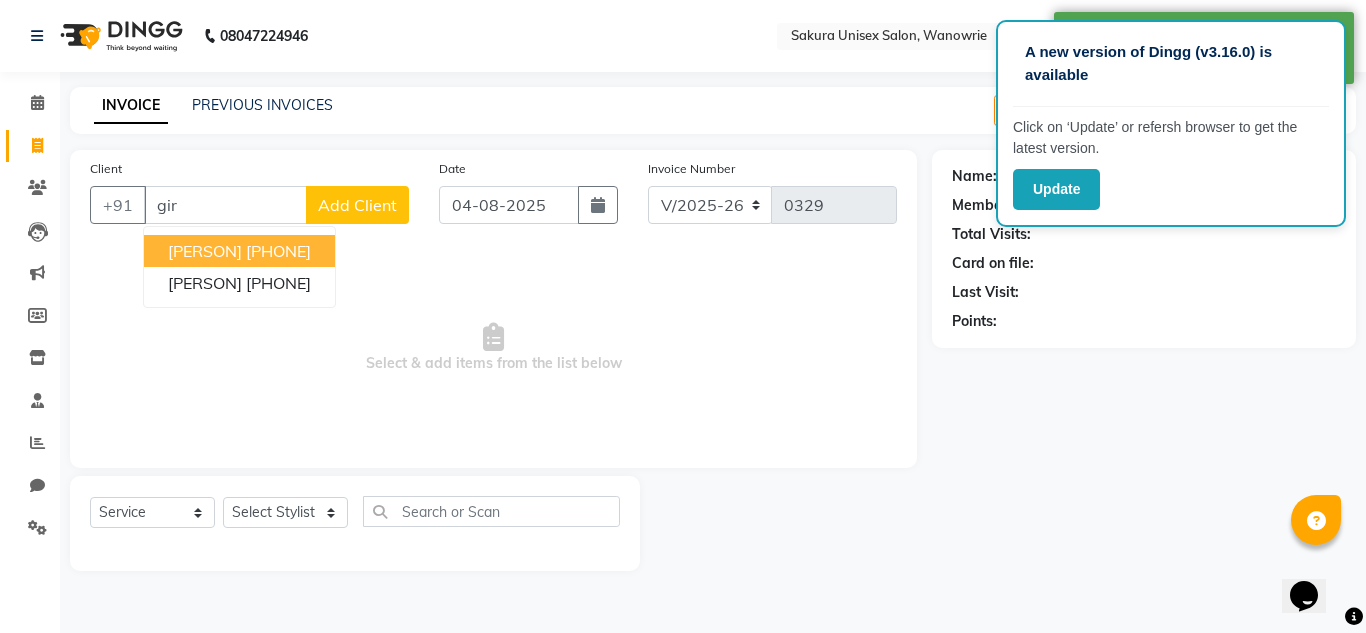 click on "[PHONE]" at bounding box center (278, 251) 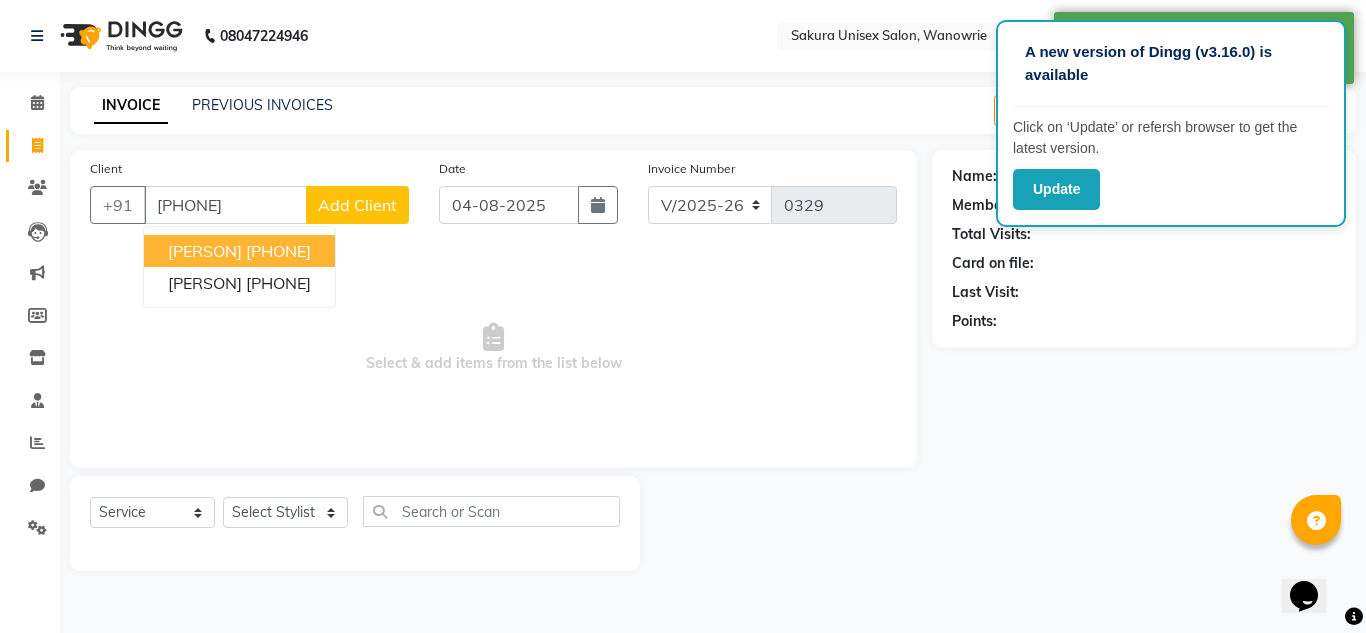 type on "[PHONE]" 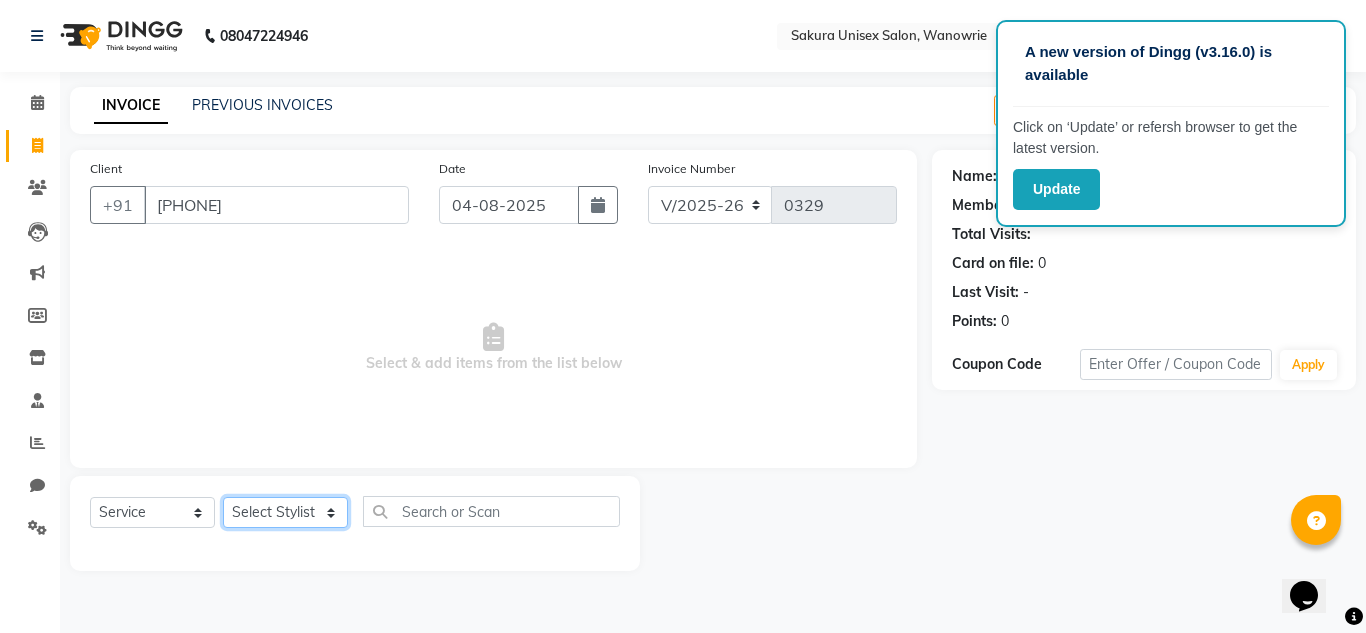 click on "Select Stylist [PERSON] [PERSON] [PERSON] [PERSON] [PERSON] [PERSON]" 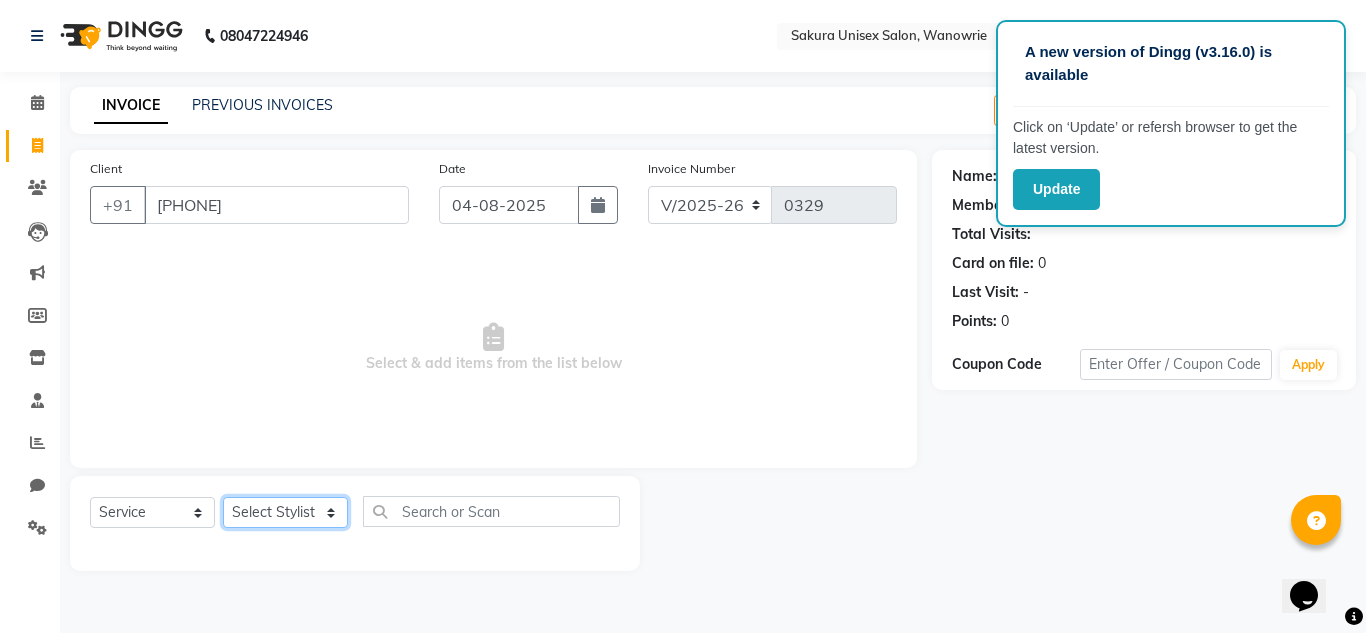 select on "87943" 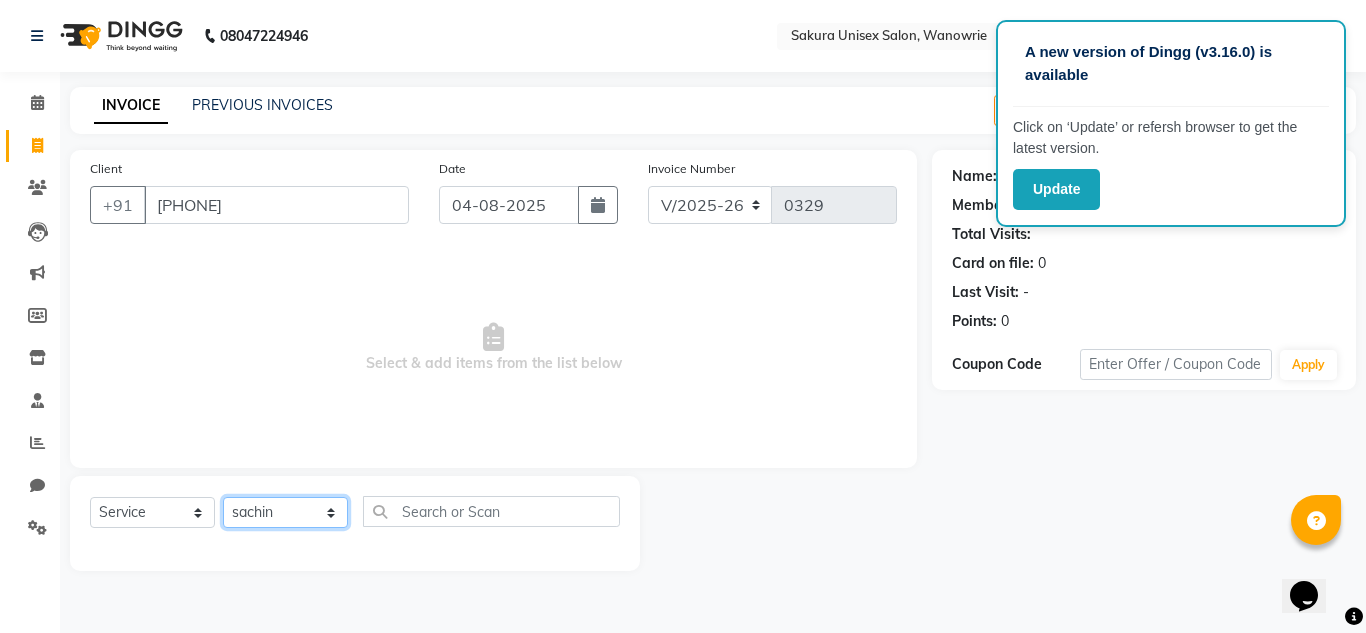 click on "Select Stylist [PERSON] [PERSON] [PERSON] [PERSON] [PERSON] [PERSON]" 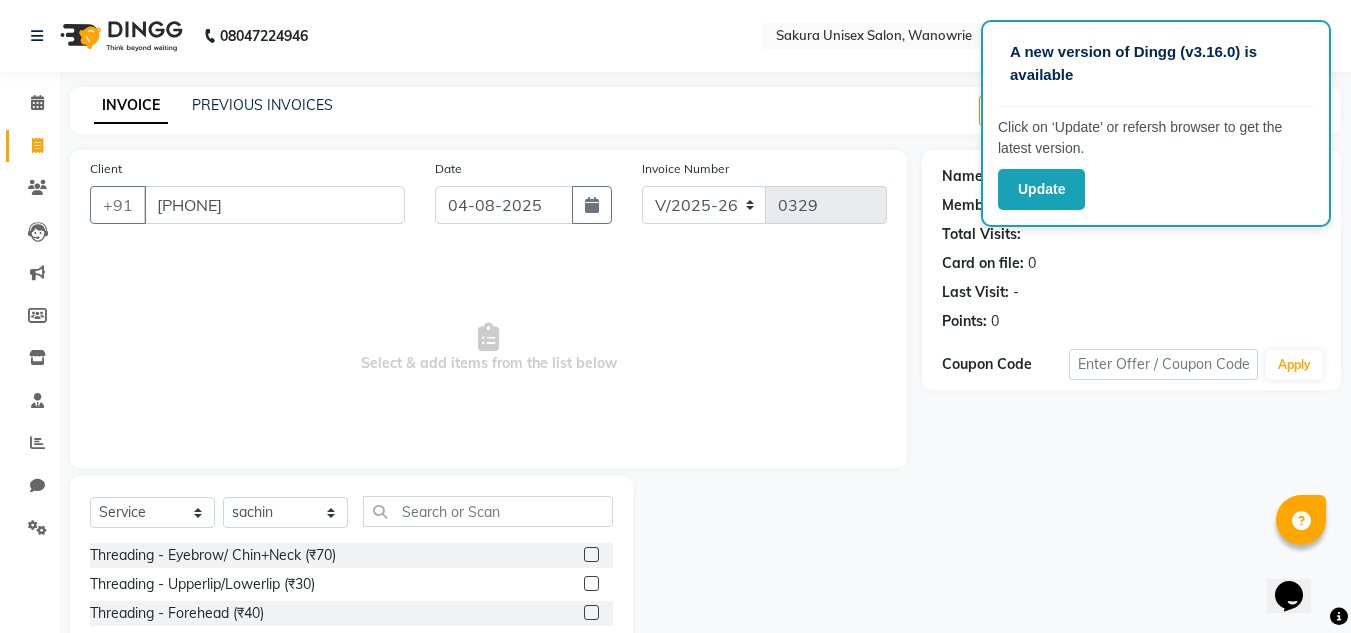 click on "Select Service Product Membership Package Voucher Prepaid Gift Card Select Stylist [PERSON] [PERSON] [PERSON] [PERSON] [PERSON] Threading - Eyebrow/ Chin+Neck (₹70) Threading - Upperlip/Lowerlip (₹30) Threading - Forehead (₹40) Threading - Chin (₹40) Threading - Full Face Excluding Eyebrow (₹260) OLA PLEX (₹1999) DANDRUFF TREATMENT (₹500) bead wax eye brows (₹160) Neck And Shoulder Massage (₹400) STEAM WASH (₹500) FULL FACE BEAD WAX (₹500) threading side locks (₹40) korean facial (₹2000) Sugar Wax - Full Arms Unisex (₹300) Sugar Wax - Half Arms Unisex (₹200) Sugar Wax - Full Legs Female (₹400) Sugar Wax - Half Legs Female (₹250) Sugar Wax - Full Back Female (₹400) Sugar Wax - Half Back Female (₹200) Sugar Wax - Full Front Female (₹400) Sugar Wax - Half Front / Stomach Female (₹200) Sugar Wax - Full Body Female (₹2000) Sugar Wax - Underarms (₹100) Liposoluble Wax Korean Waxing - Full Arms Unisex (₹450)" 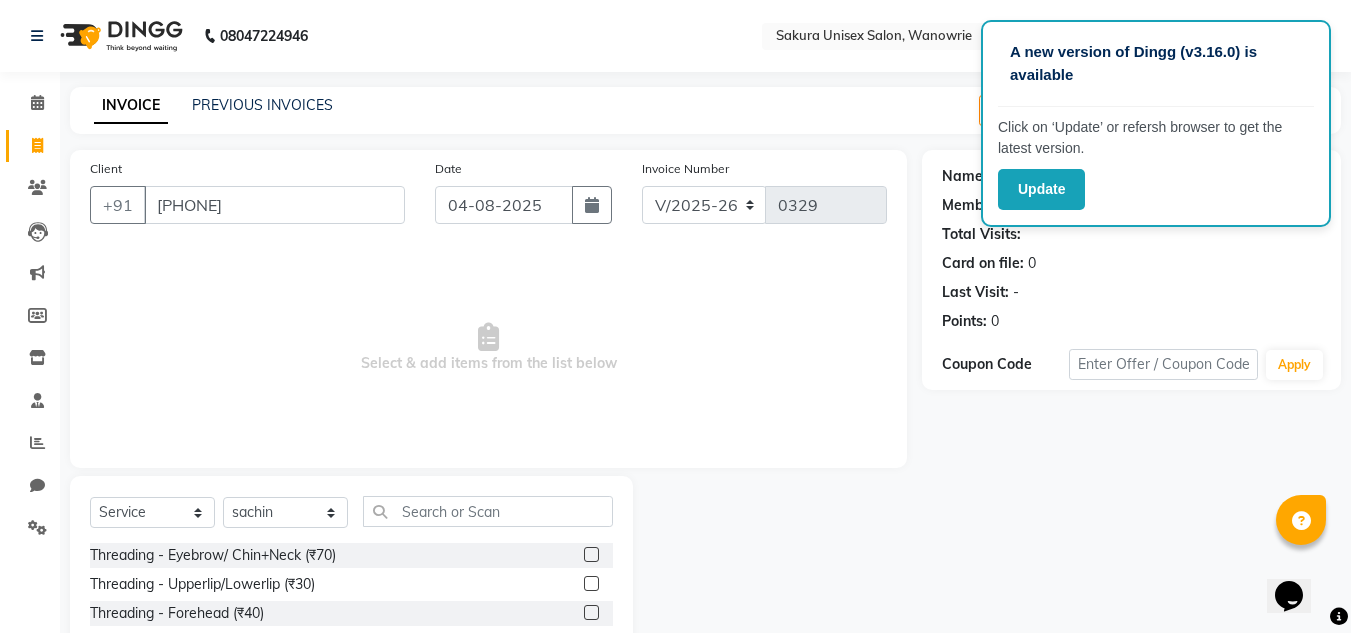 click on "Select Service Product Membership Package Voucher Prepaid Gift Card Select Stylist [PERSON] [PERSON] [PERSON] [PERSON] [PERSON] Threading - Eyebrow/ Chin+Neck (₹70) Threading - Upperlip/Lowerlip (₹30) Threading - Forehead (₹40) Threading - Chin (₹40) Threading - Full Face Excluding Eyebrow (₹260) OLA PLEX (₹1999) DANDRUFF TREATMENT (₹500) bead wax eye brows (₹160) Neck And Shoulder Massage (₹400) STEAM WASH (₹500) FULL FACE BEAD WAX (₹500) threading side locks (₹40) korean facial (₹2000) Sugar Wax - Full Arms Unisex (₹300) Sugar Wax - Half Arms Unisex (₹200) Sugar Wax - Full Legs Female (₹400) Sugar Wax - Half Legs Female (₹250) Sugar Wax - Full Back Female (₹400) Sugar Wax - Half Back Female (₹200) Sugar Wax - Full Front Female (₹400) Sugar Wax - Half Front / Stomach Female (₹200) Sugar Wax - Full Body Female (₹2000) Sugar Wax - Underarms (₹100) Liposoluble Wax Korean Waxing - Full Arms Unisex (₹450)" 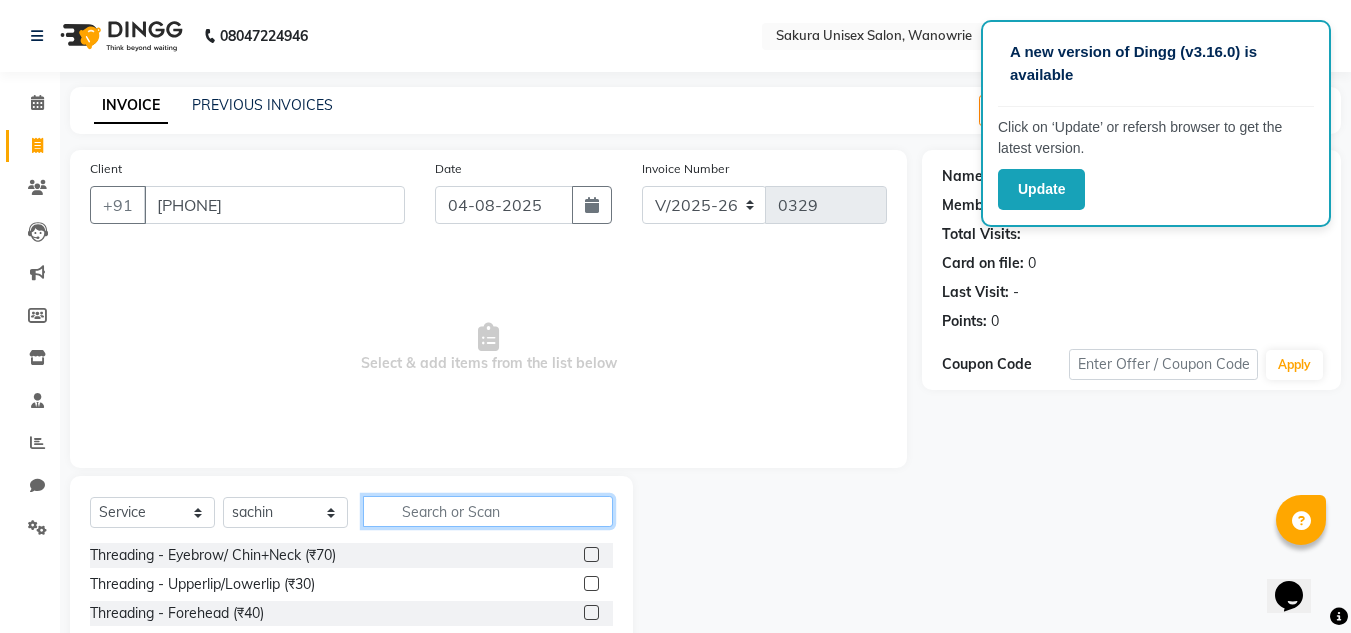 click 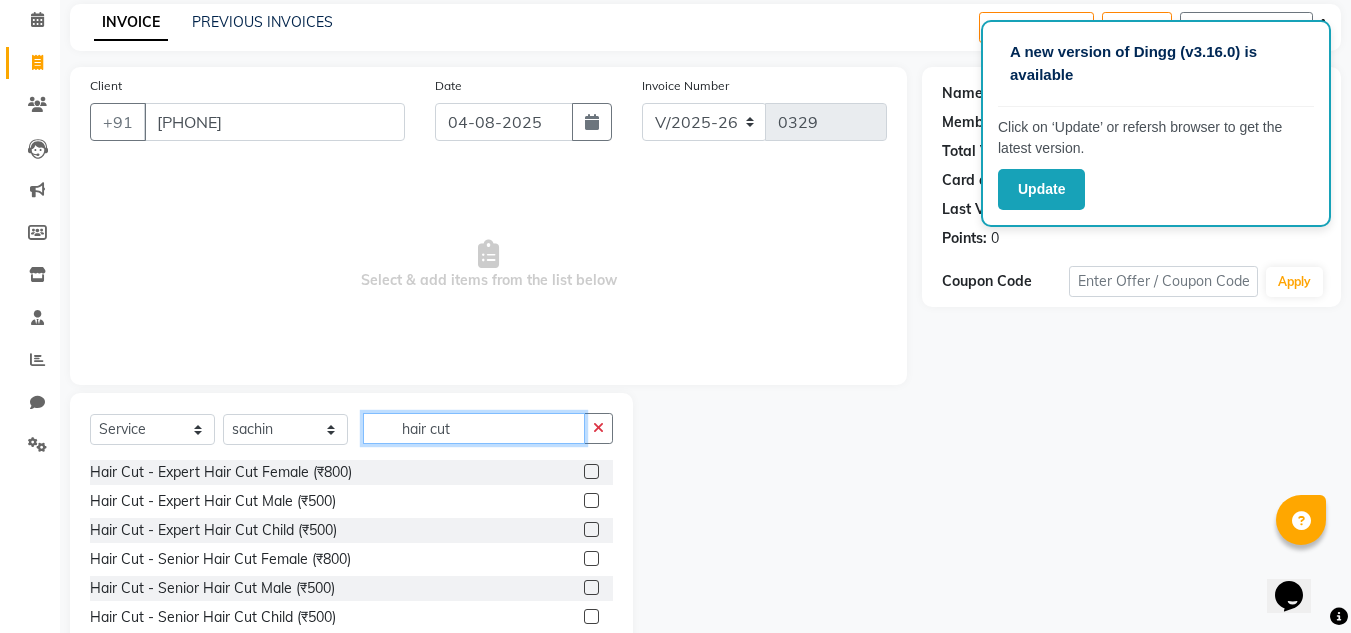 scroll, scrollTop: 100, scrollLeft: 0, axis: vertical 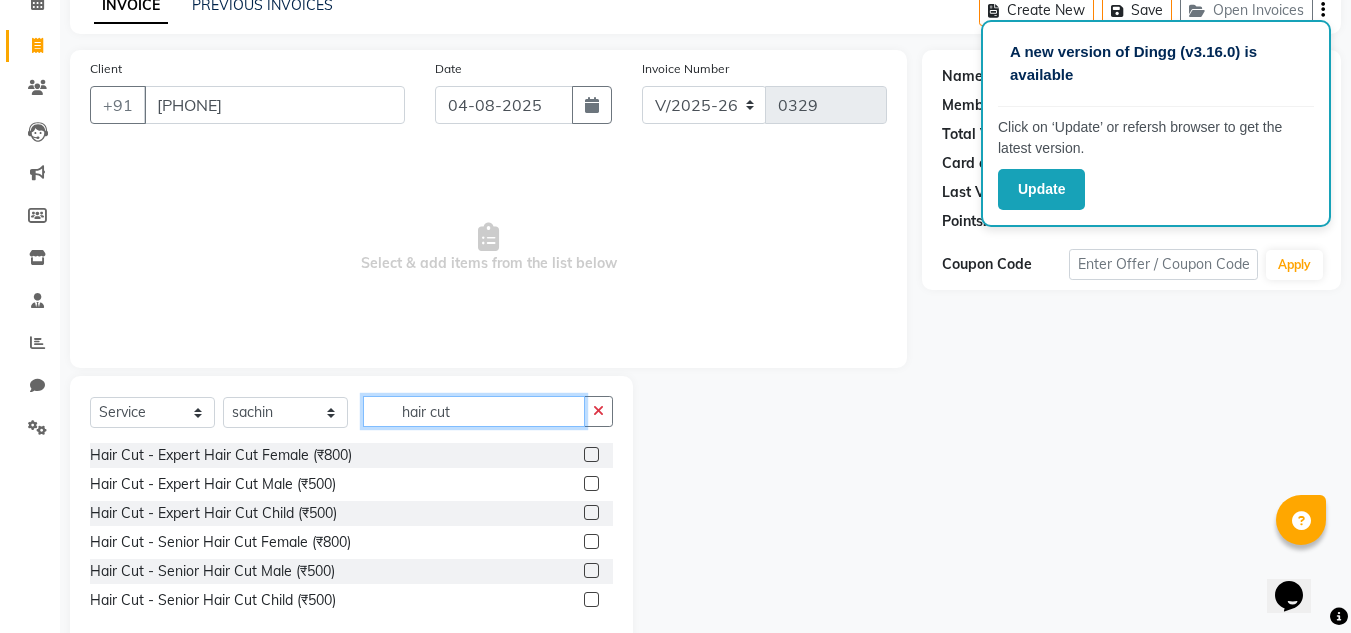 type on "hair cut" 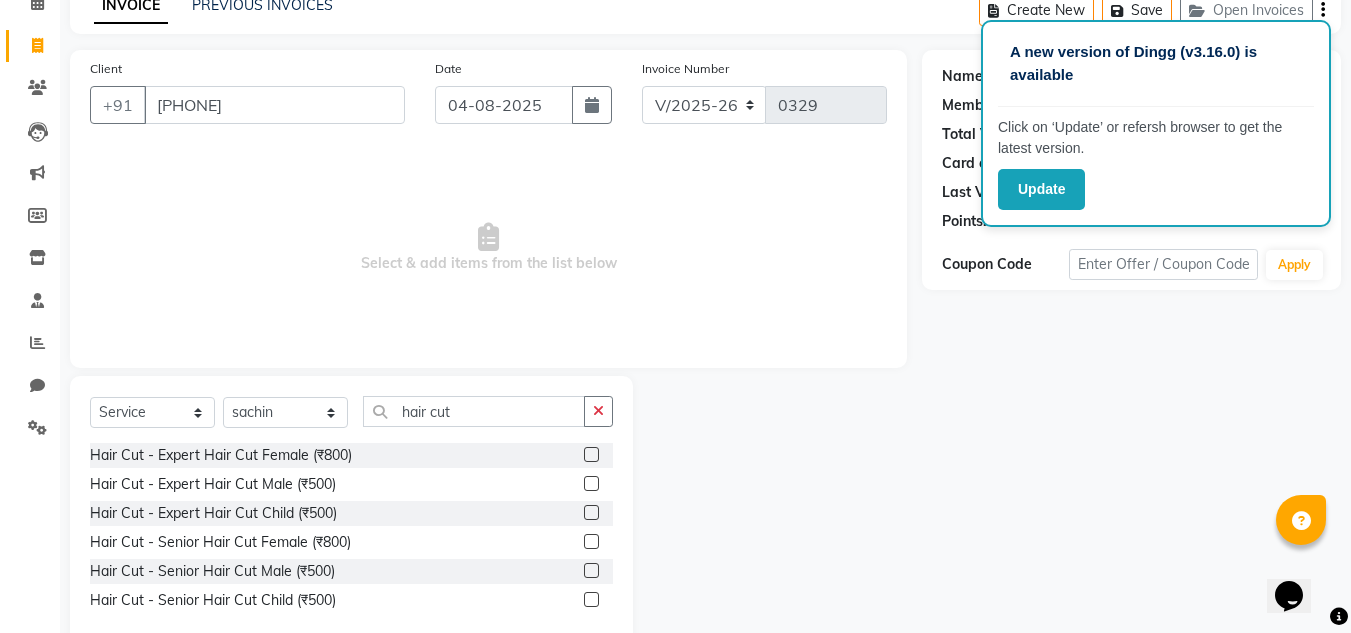 click 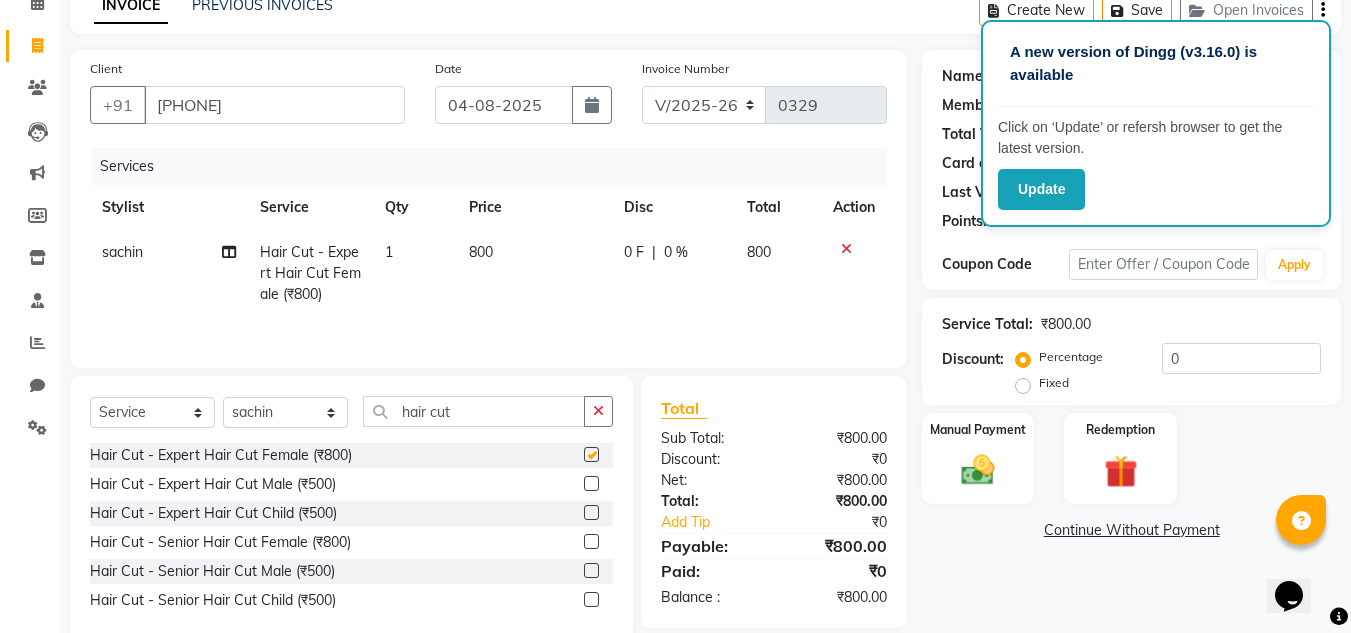 checkbox on "false" 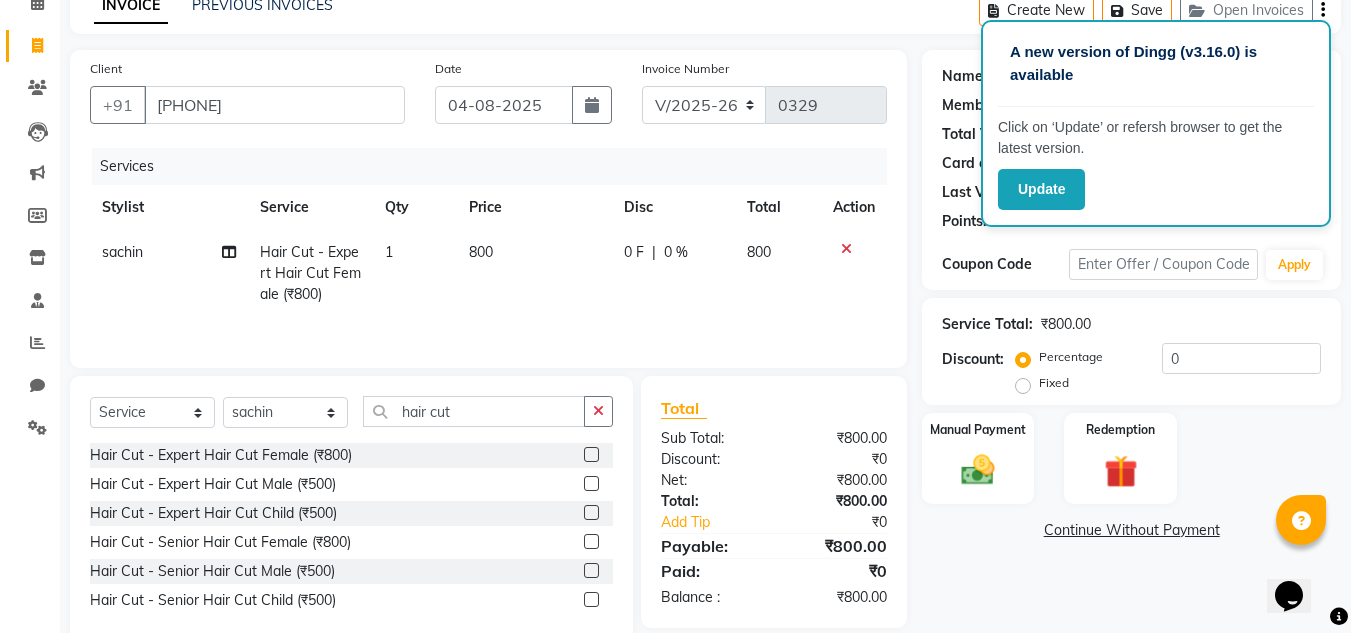 click on "0 F" 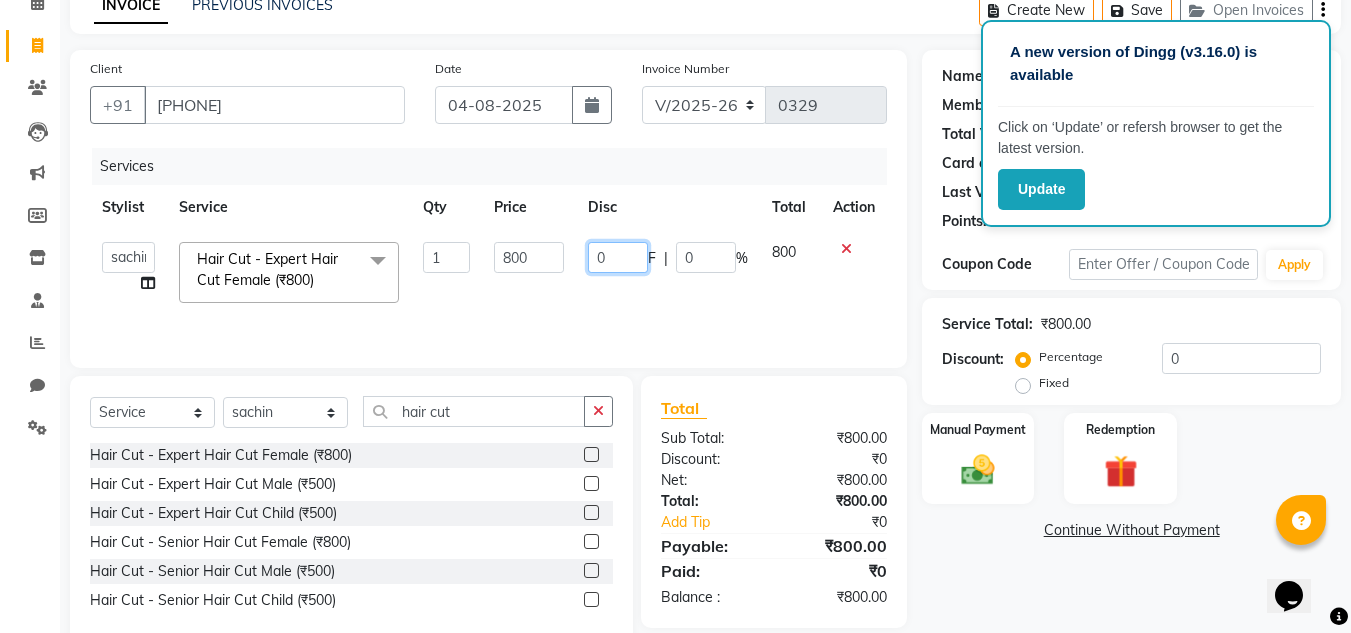 click on "0" 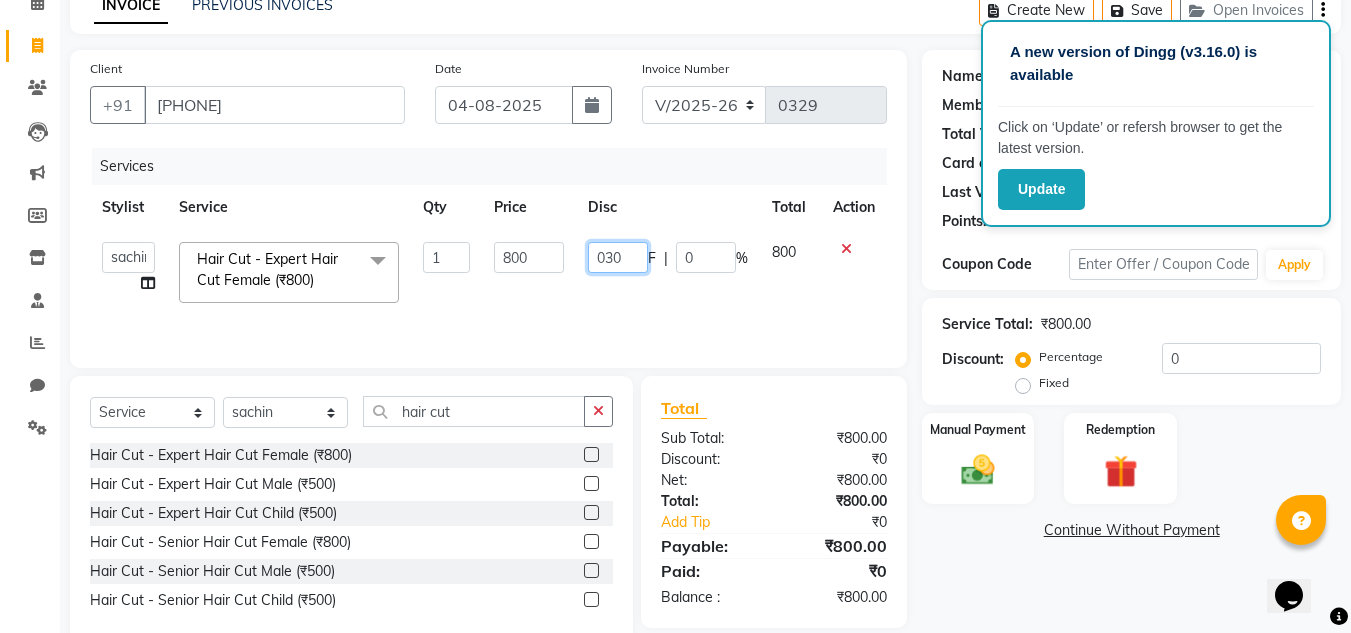 type on "0300" 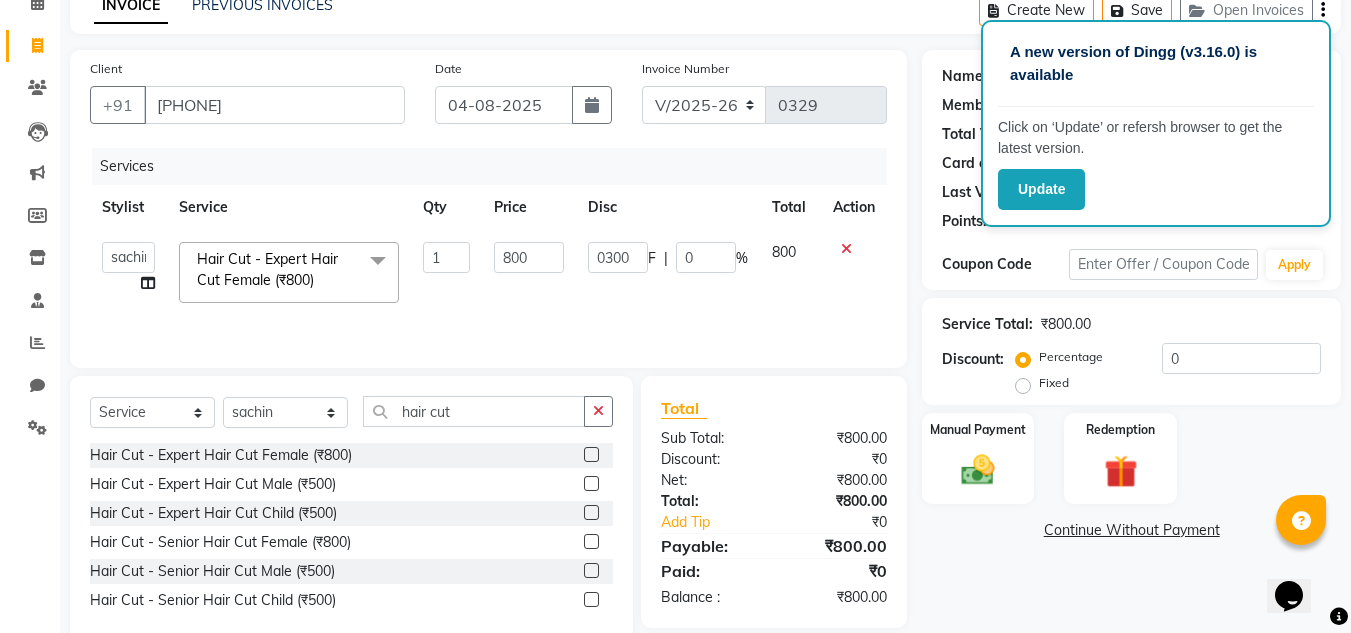 click on "Name: [PERSON] Membership: No Active Membership Total Visits: Card on file: 0 Last Visit: - Points: 0 Coupon Code Apply Service Total: ₹800.00 Discount: Percentage Fixed 0 Manual Payment Redemption Continue Without Payment" 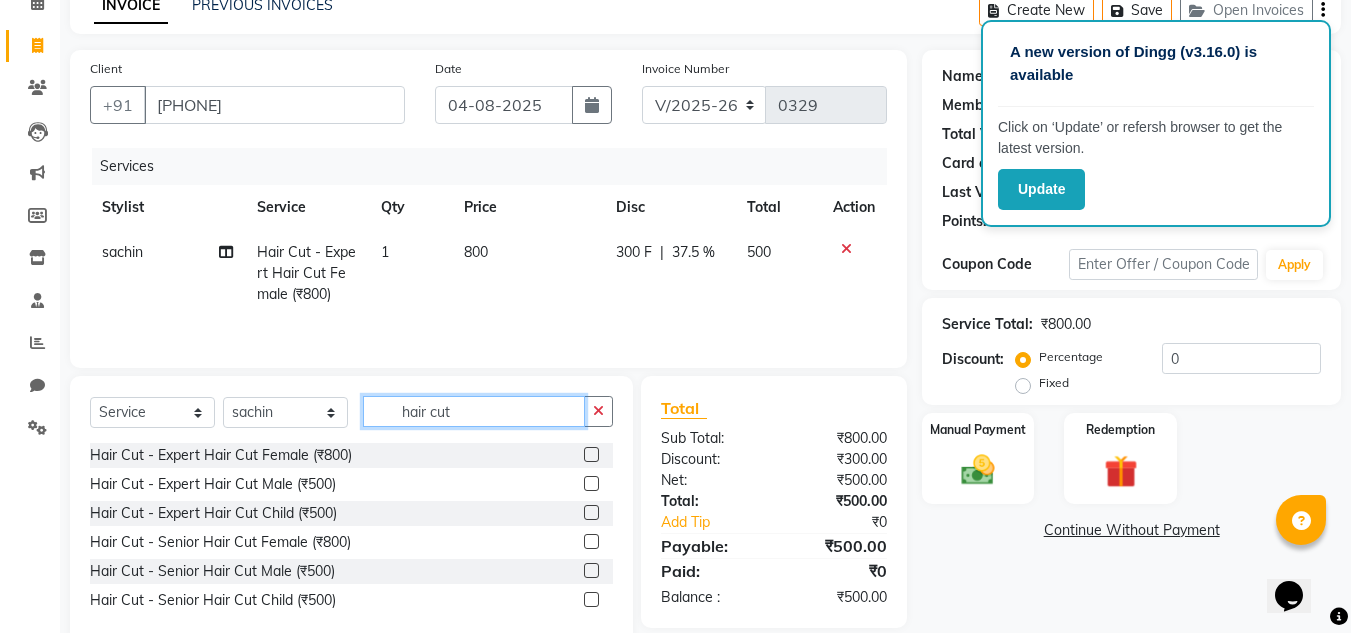 click on "hair cut" 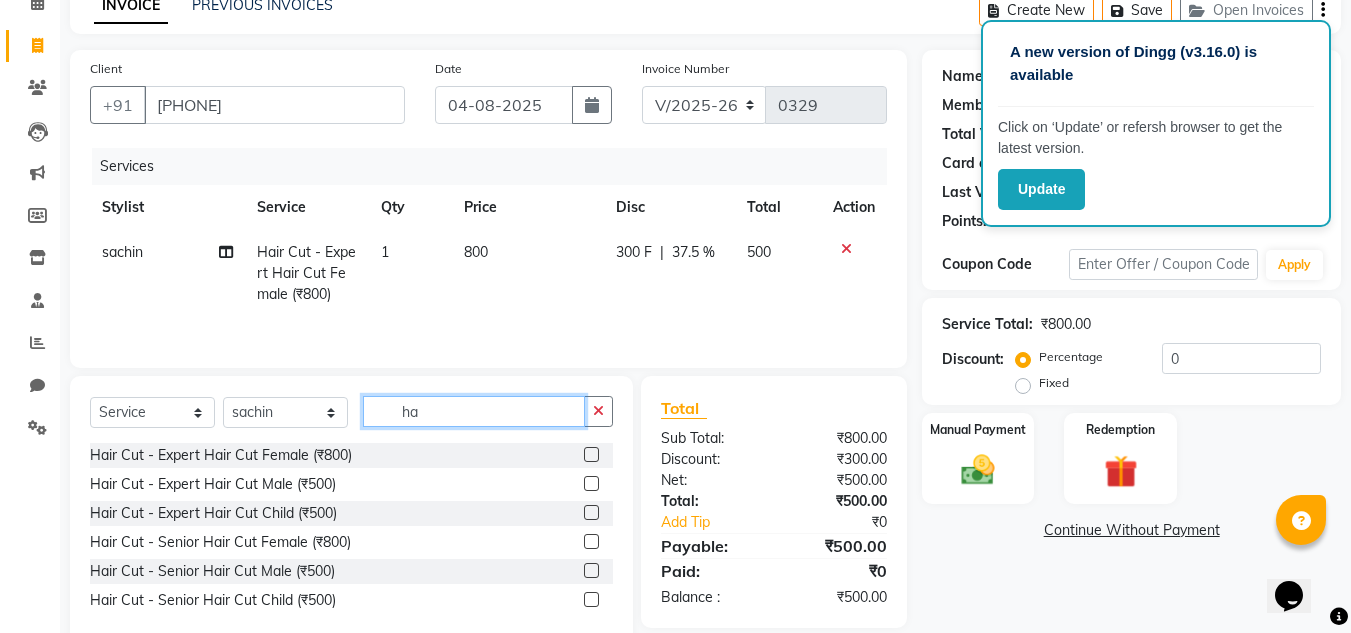 type on "h" 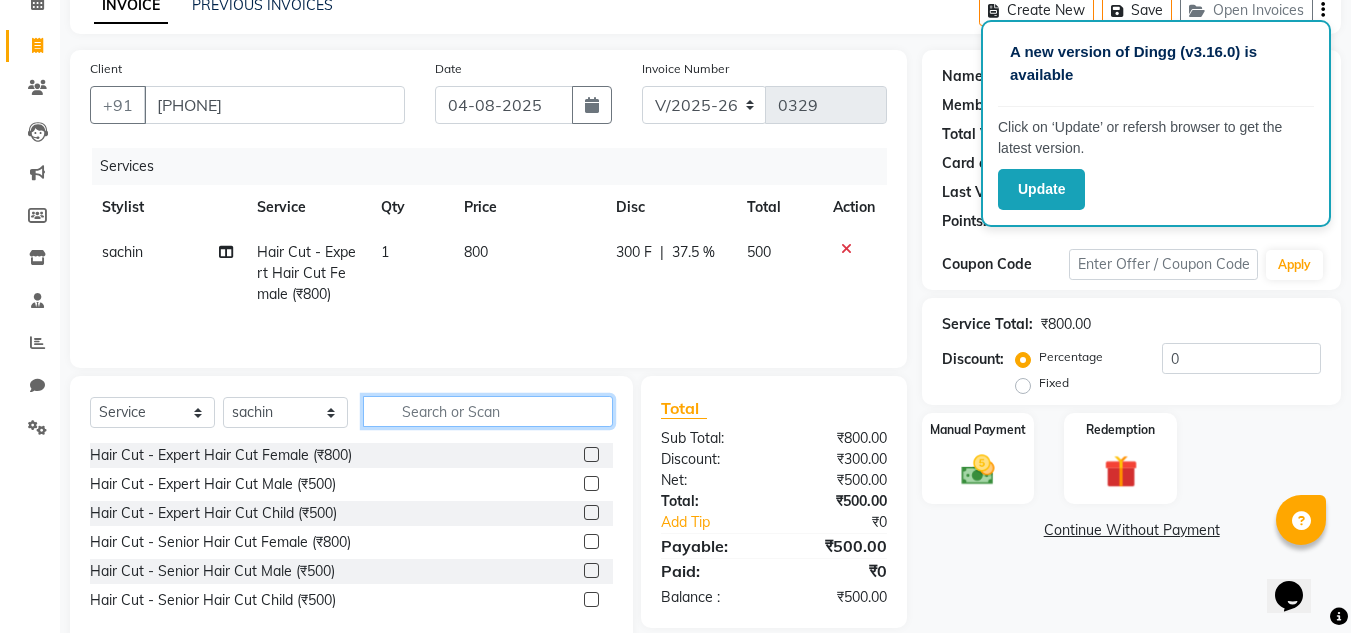 type on "\" 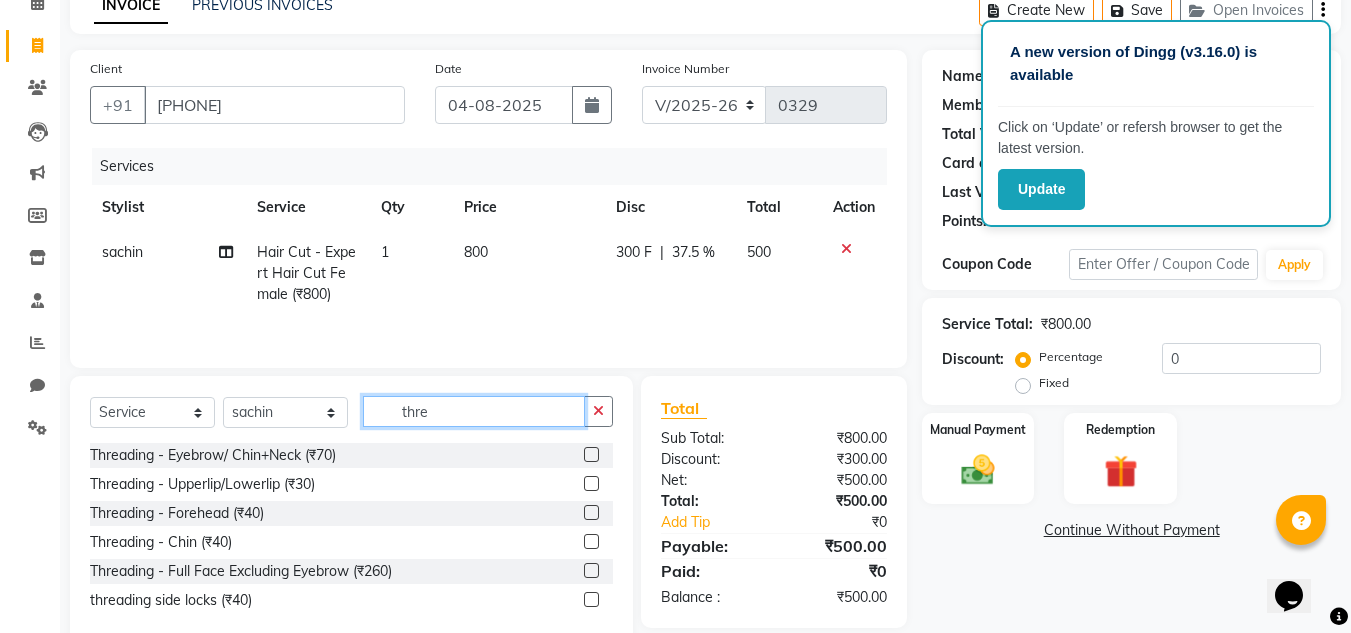 type on "thre" 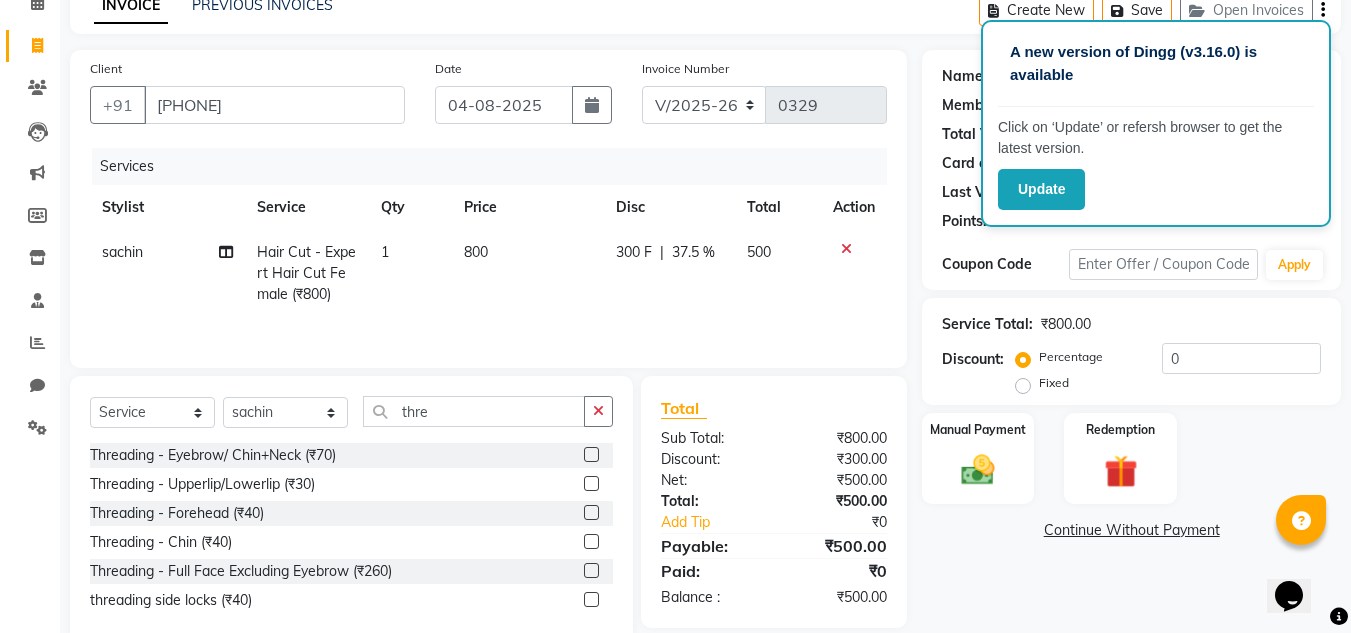 click 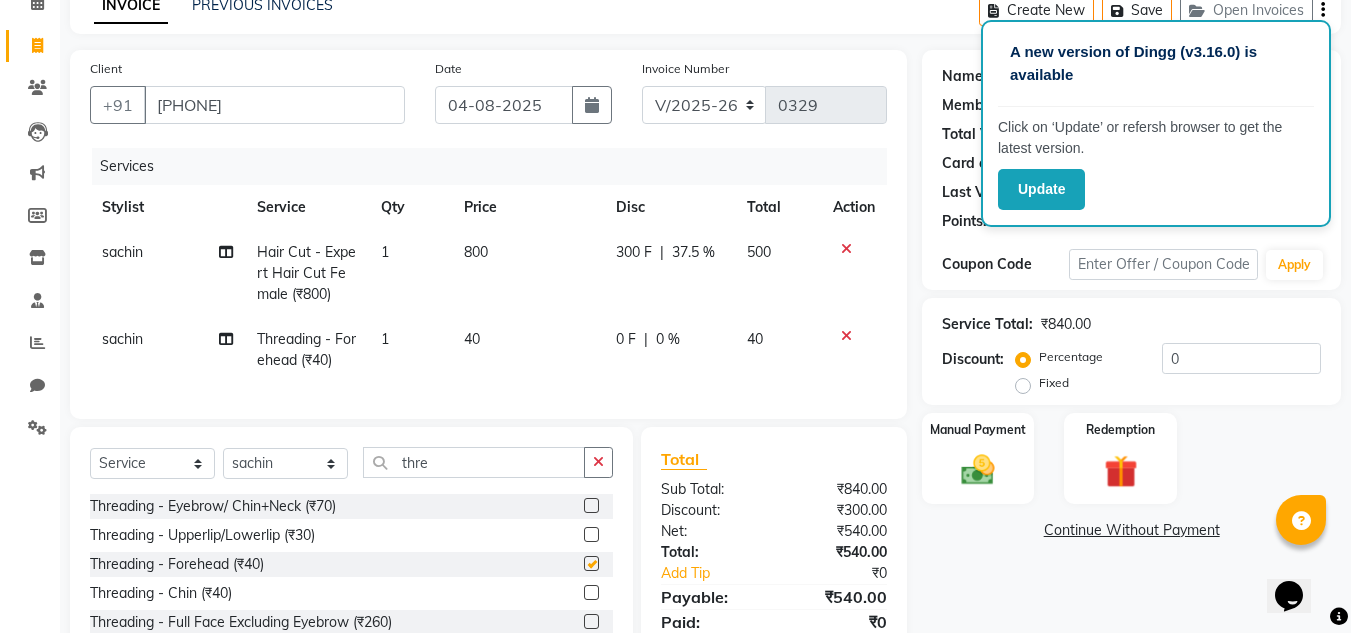 checkbox on "false" 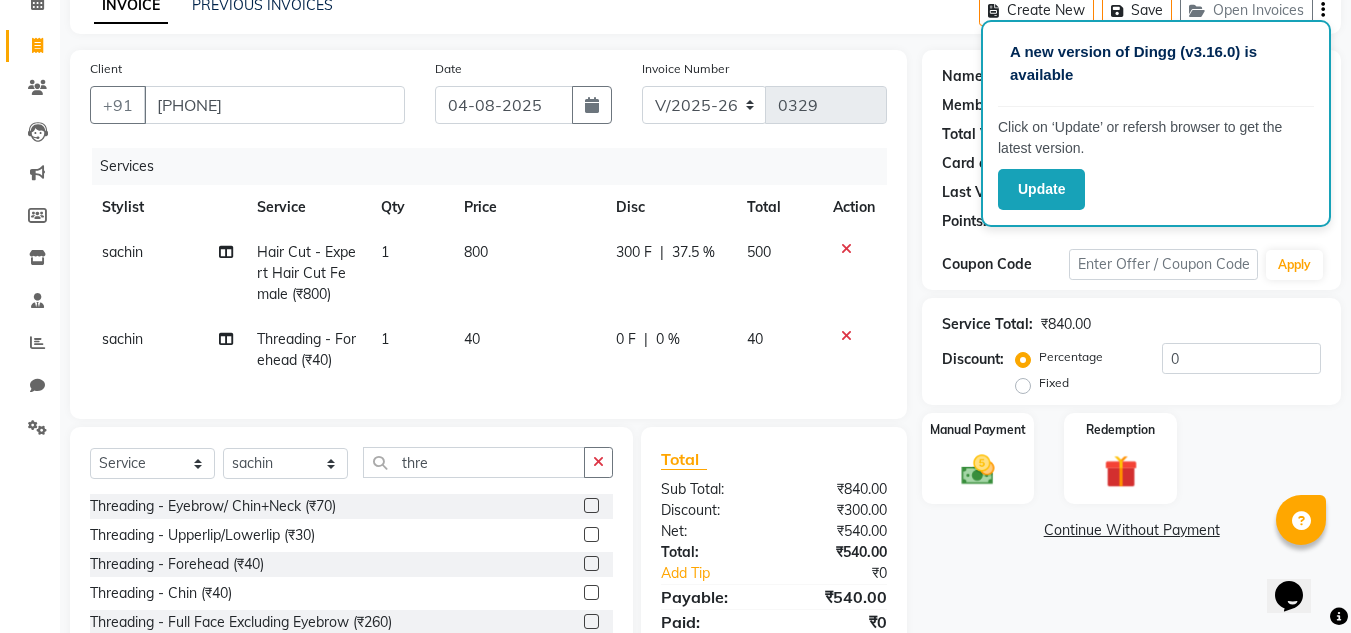 click 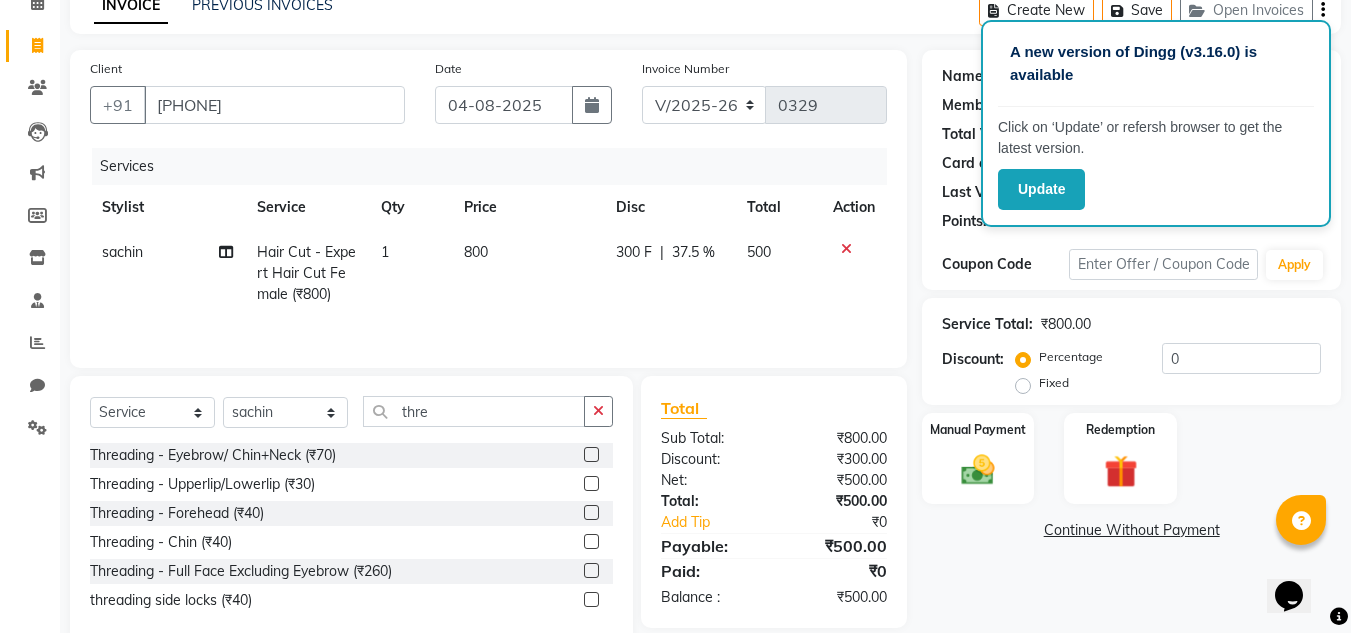 click 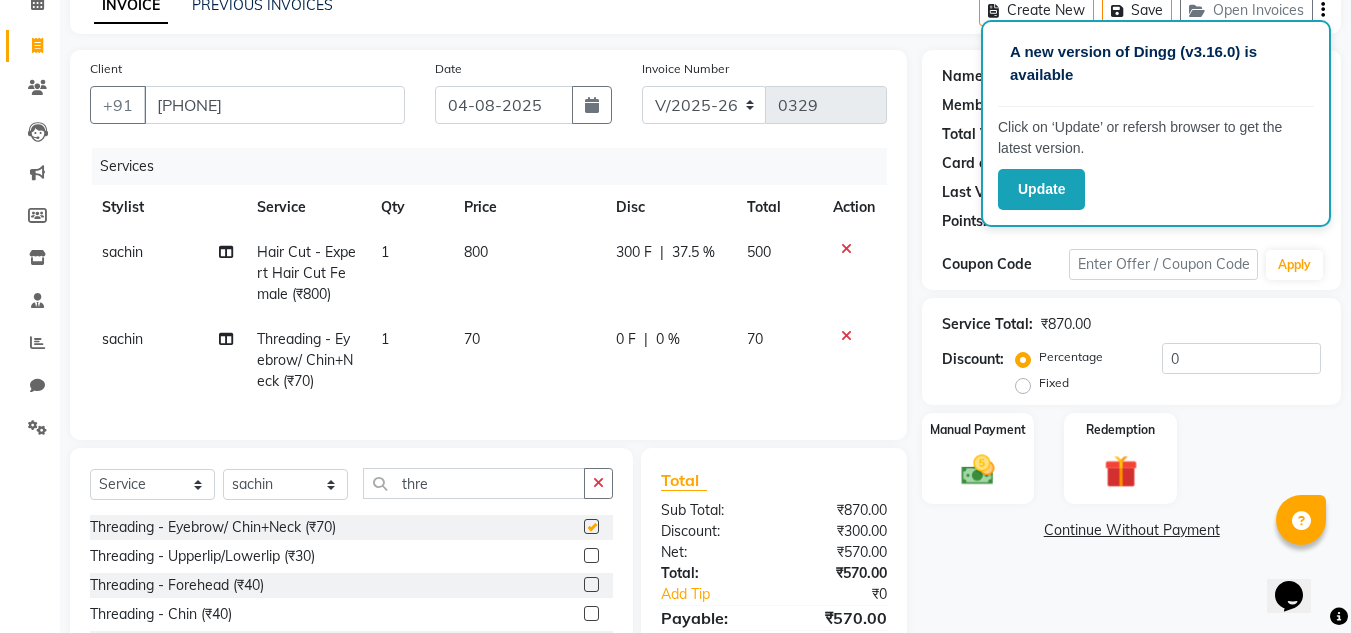 checkbox on "false" 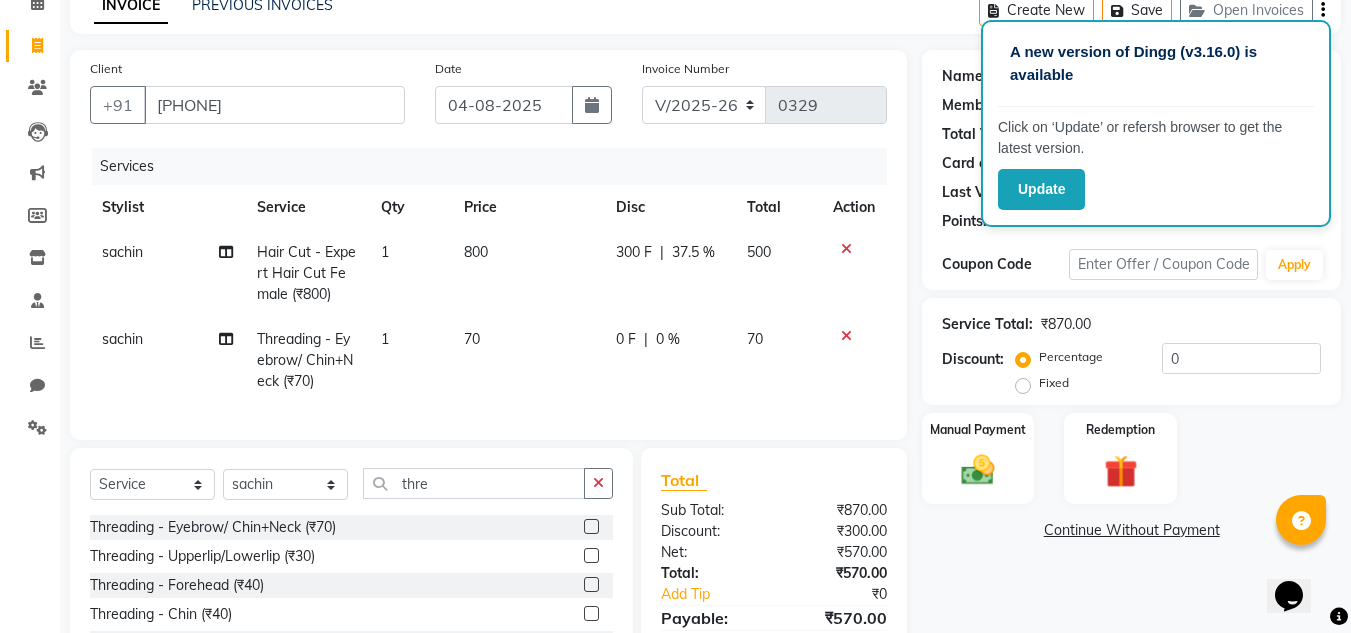 click 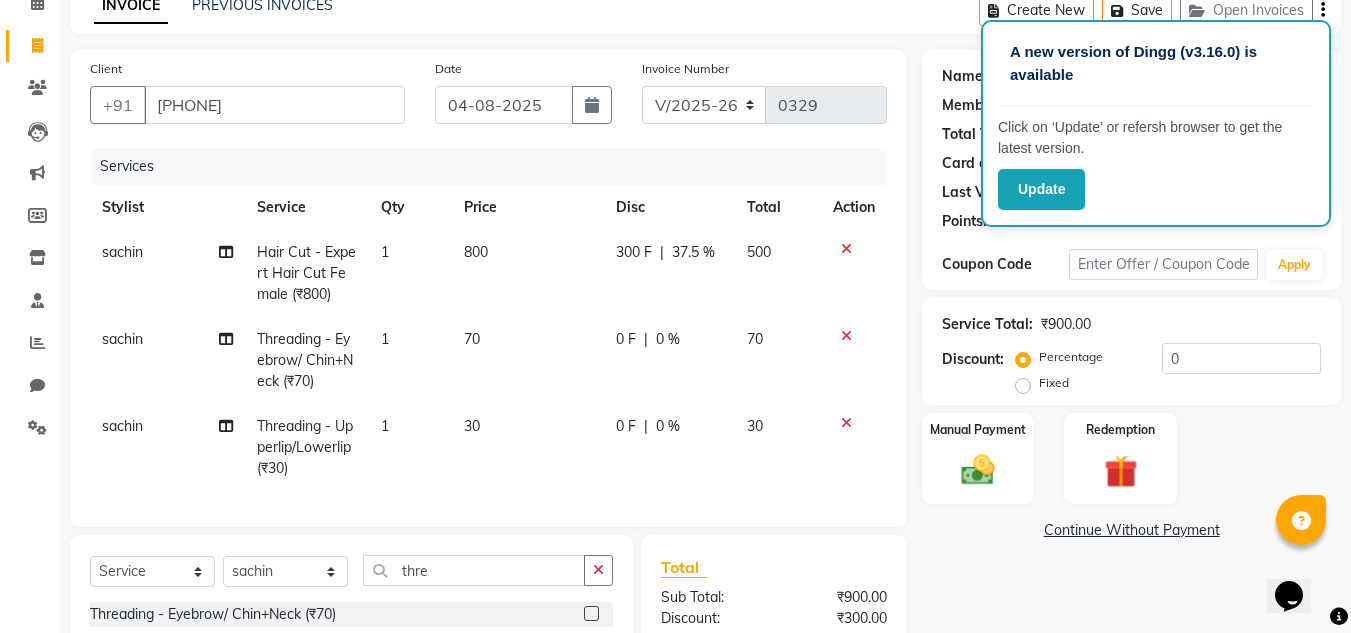 checkbox on "false" 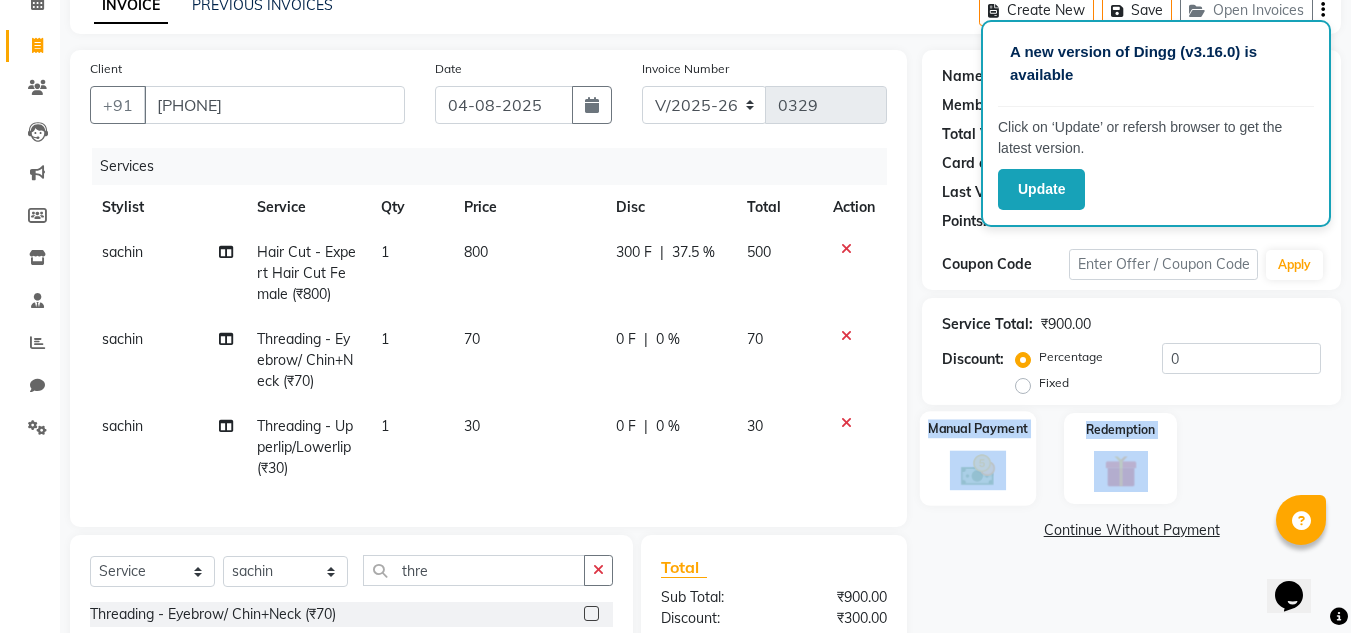 drag, startPoint x: 983, startPoint y: 504, endPoint x: 976, endPoint y: 489, distance: 16.552946 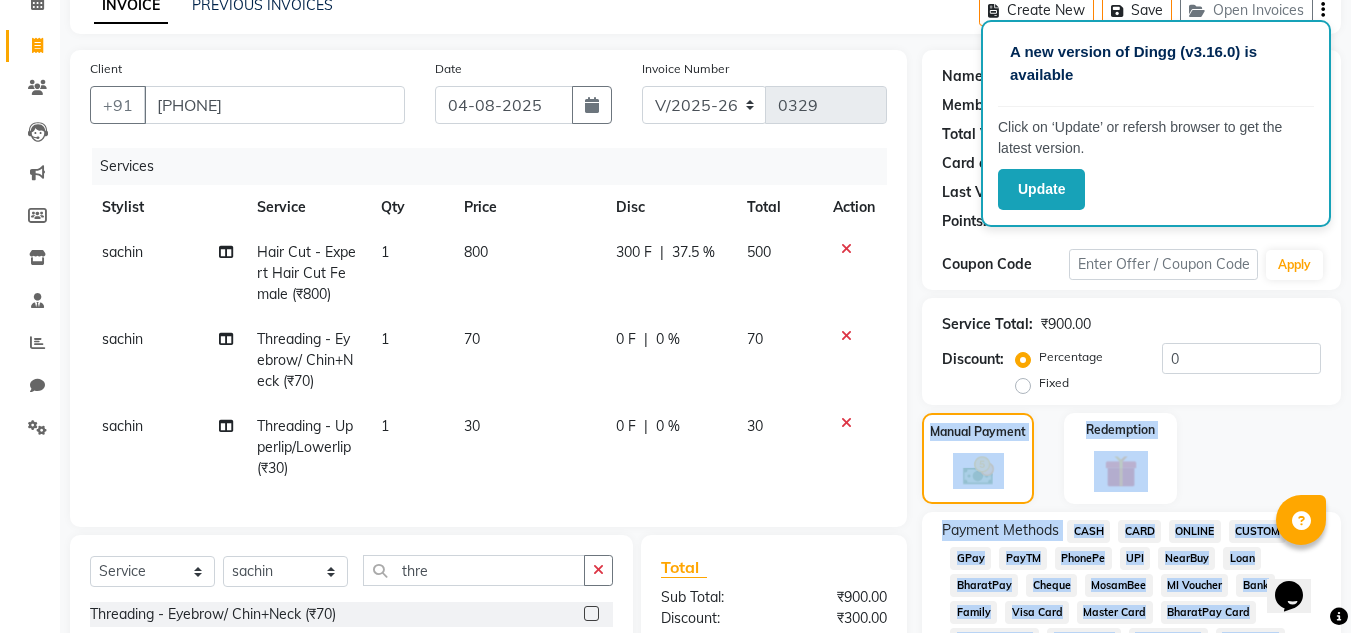 scroll, scrollTop: 200, scrollLeft: 0, axis: vertical 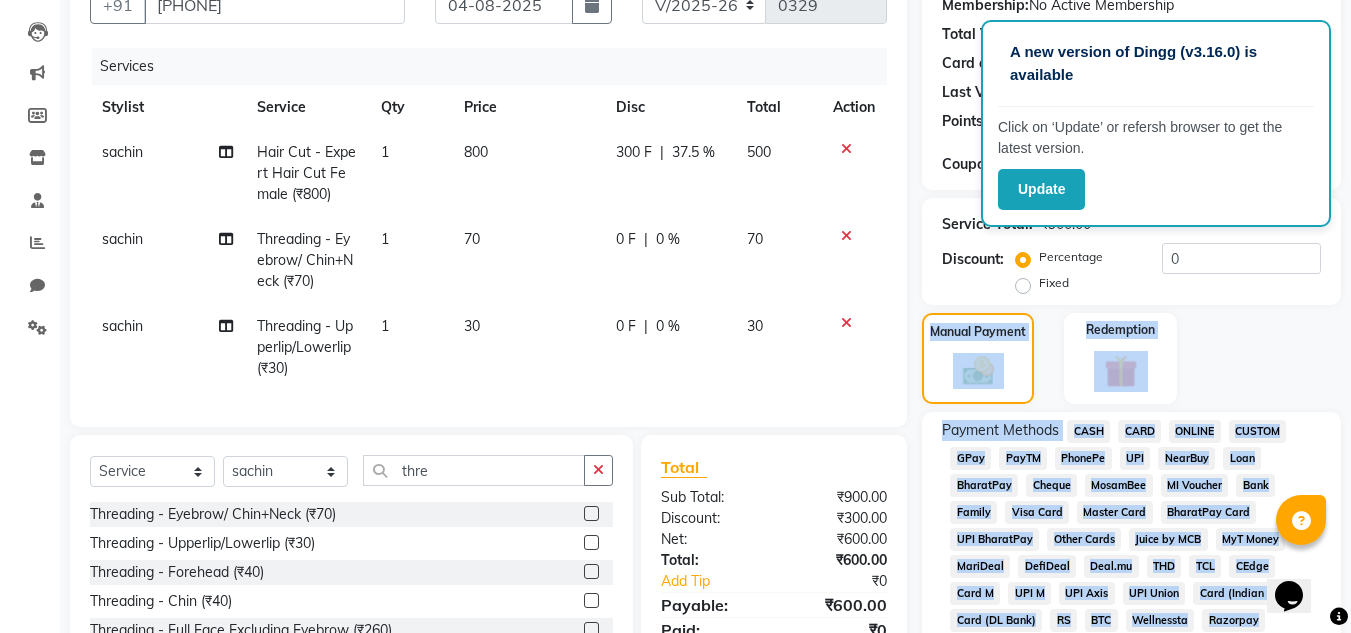 click on "Manual Payment Redemption" 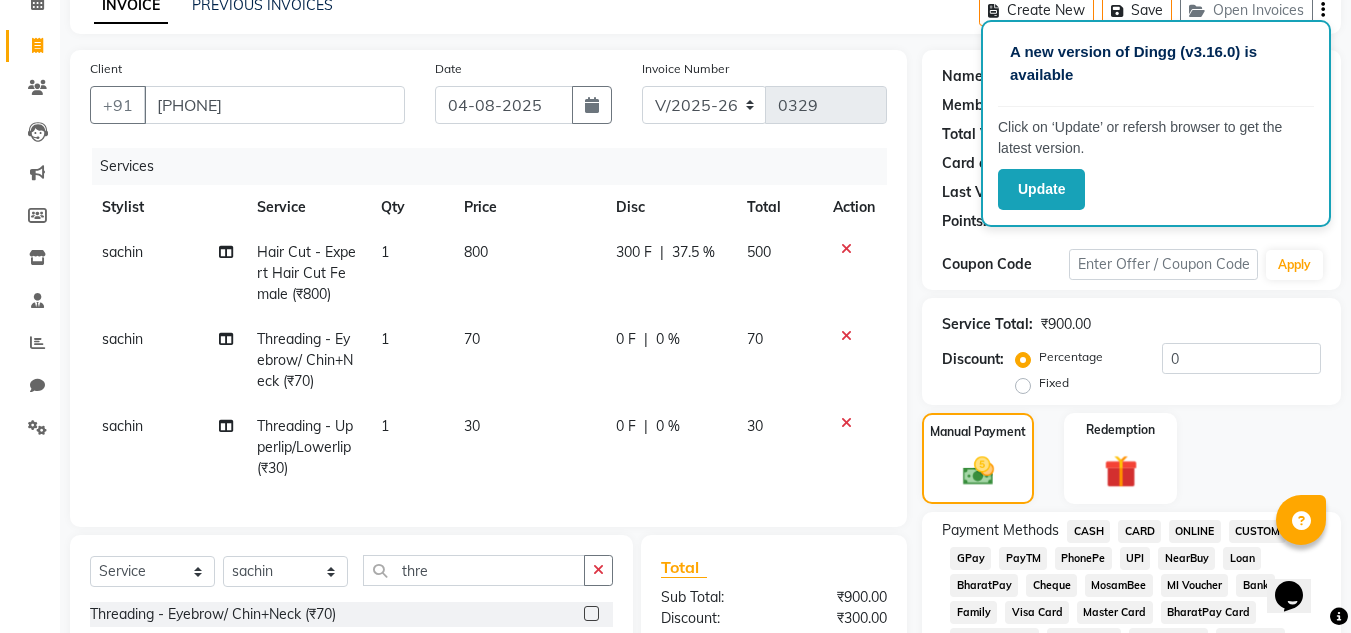scroll, scrollTop: 200, scrollLeft: 0, axis: vertical 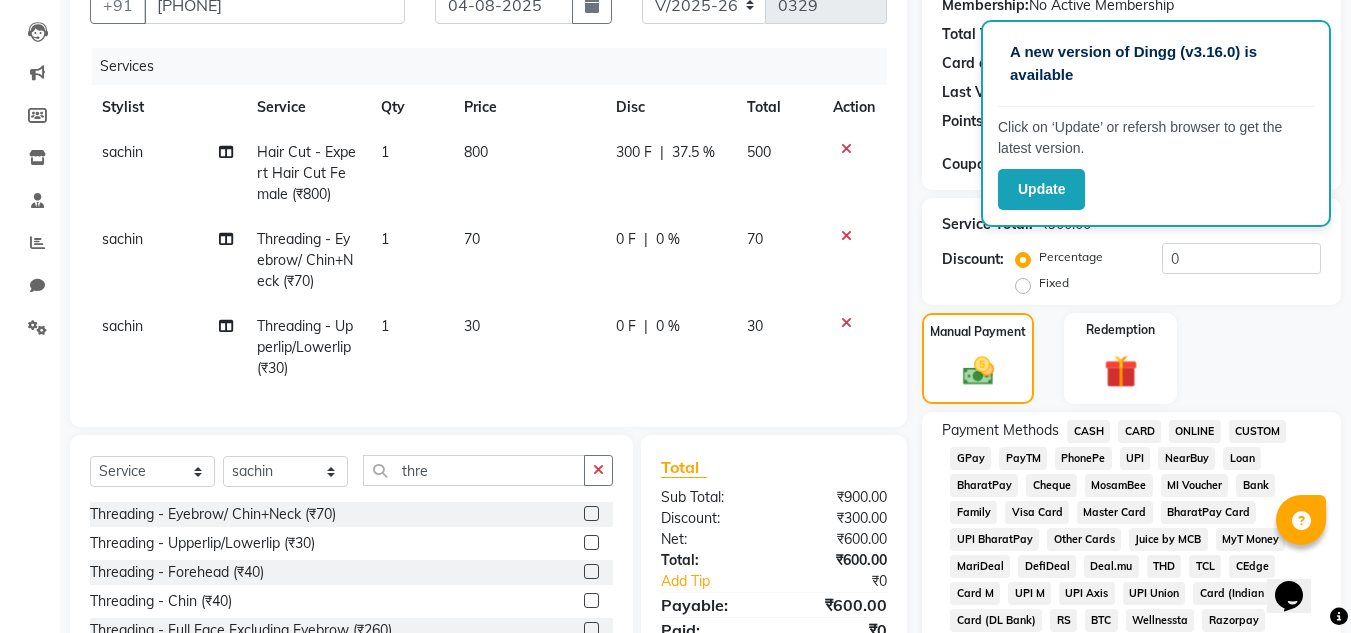 click on "Threading - Upperlip/Lowerlip (₹30)" 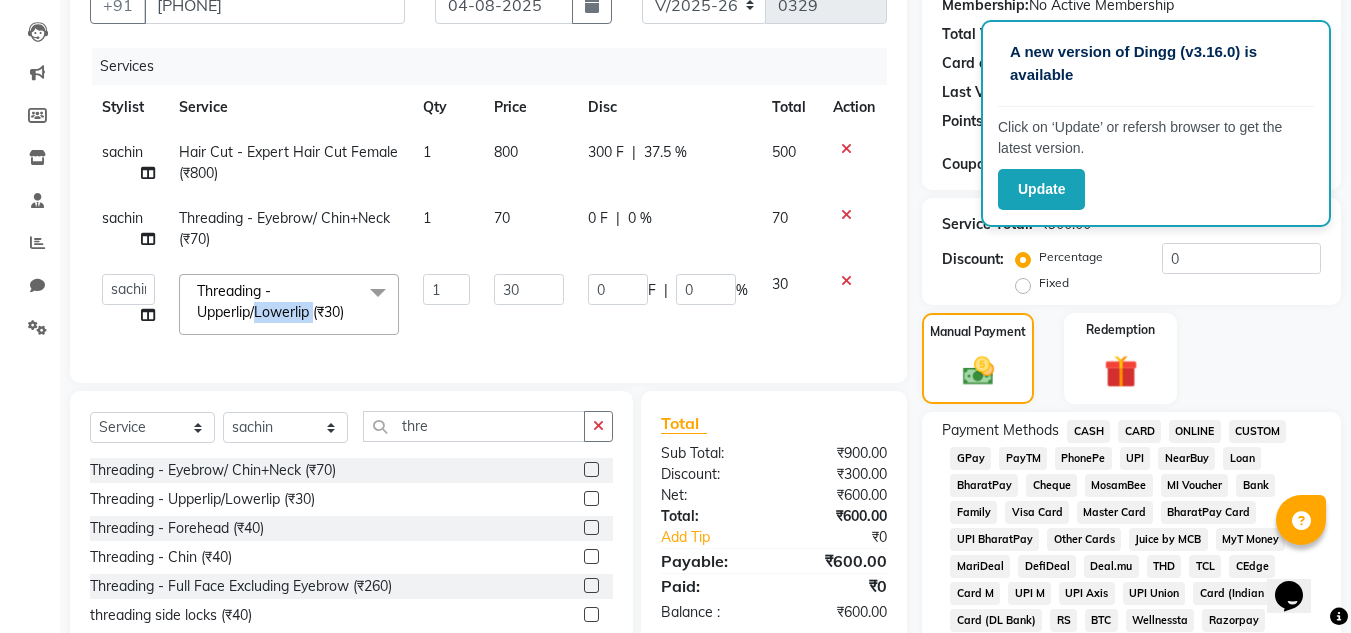 click on "Threading - Upperlip/Lowerlip (₹30)" 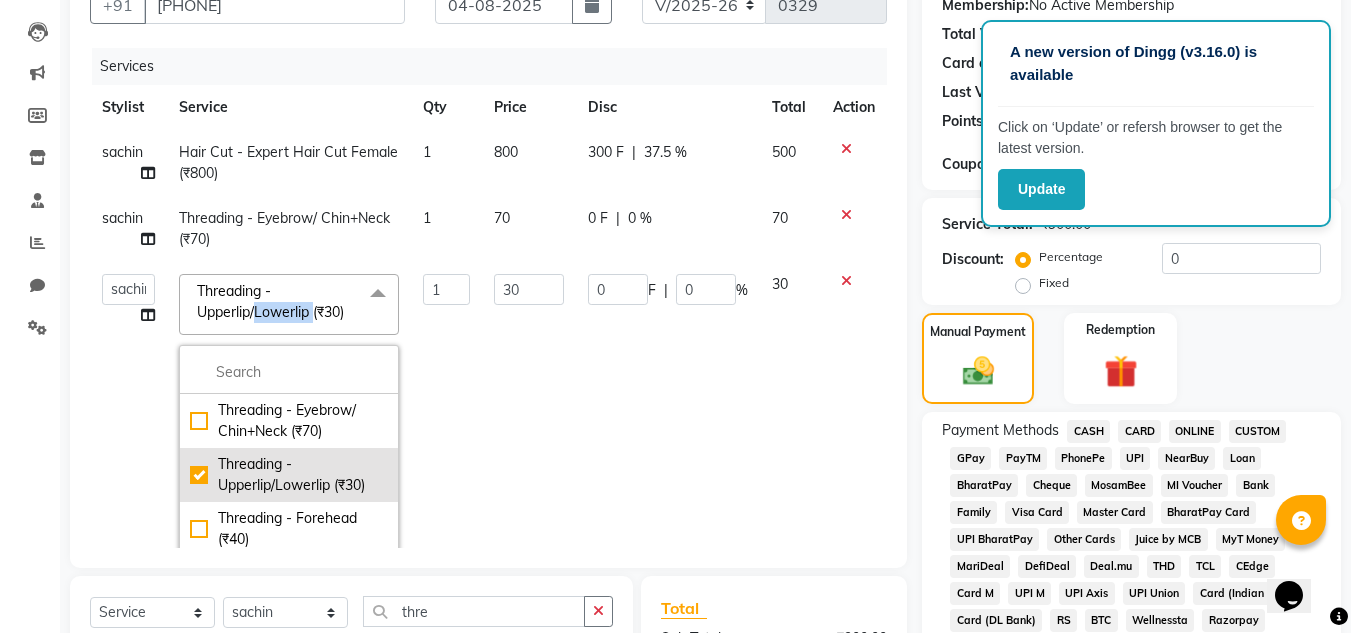 click on "Threading - Upperlip/Lowerlip (₹30)" 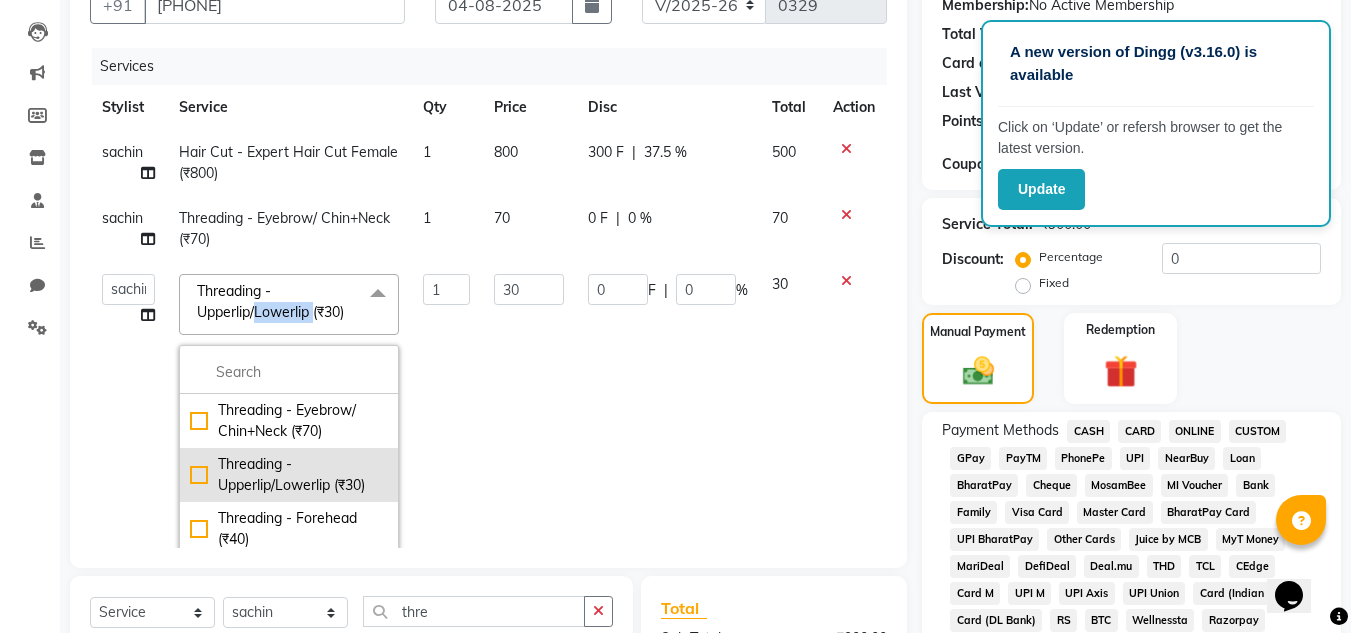 checkbox on "false" 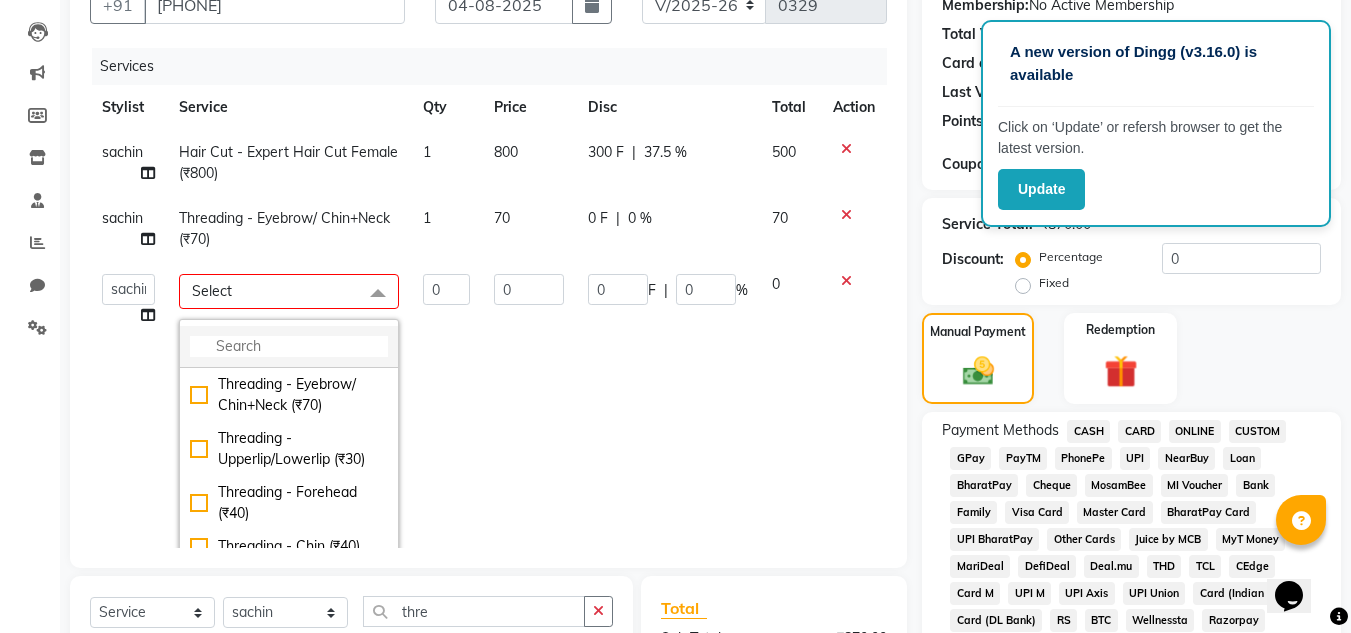 click 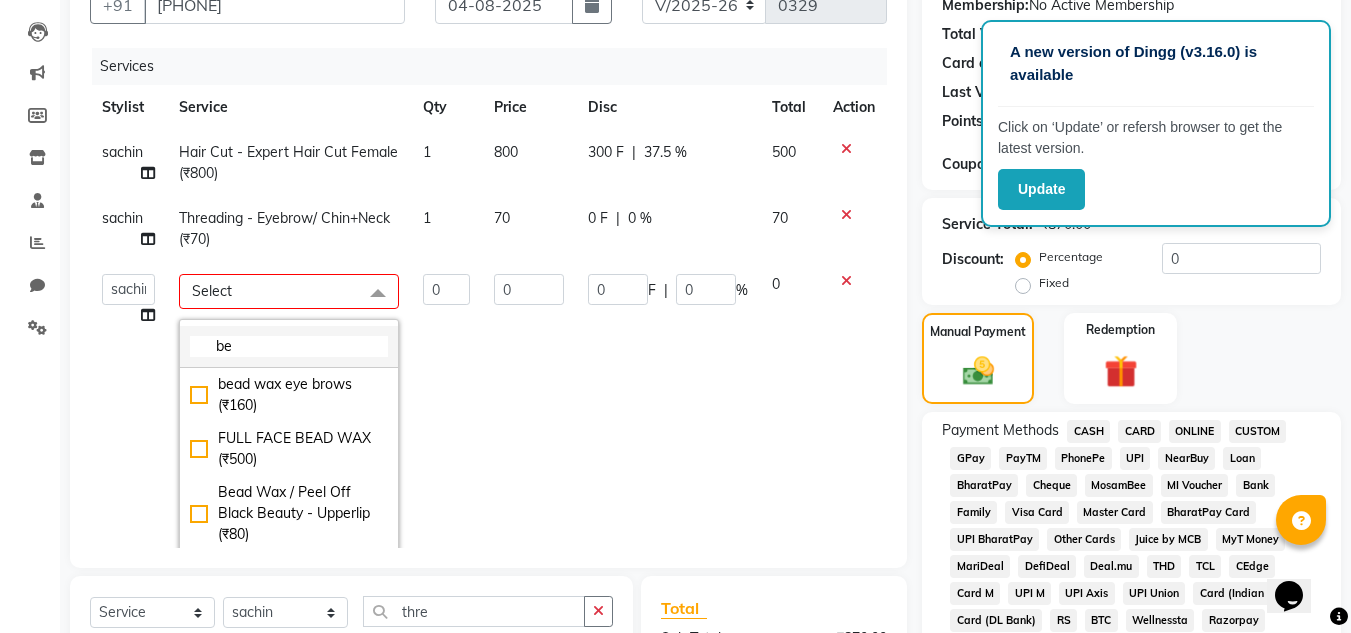 type on "b" 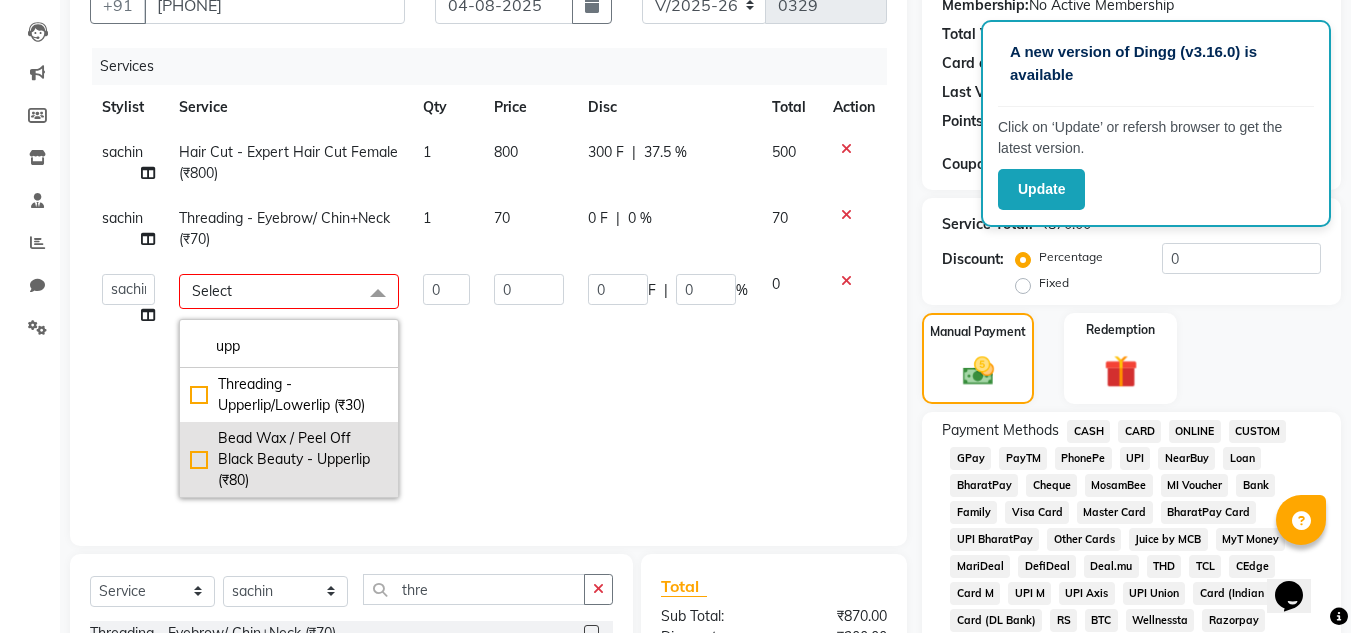 type on "upp" 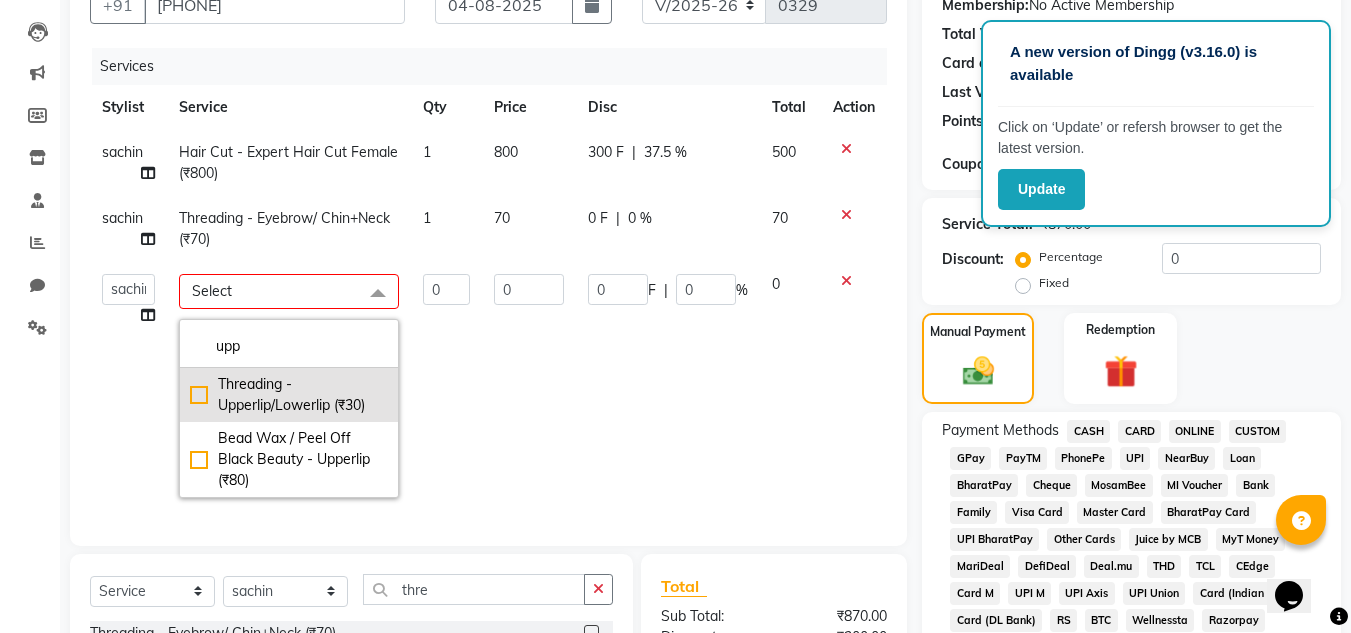 click on "Bead Wax / Peel Off Black Beauty - Upperlip (₹80)" 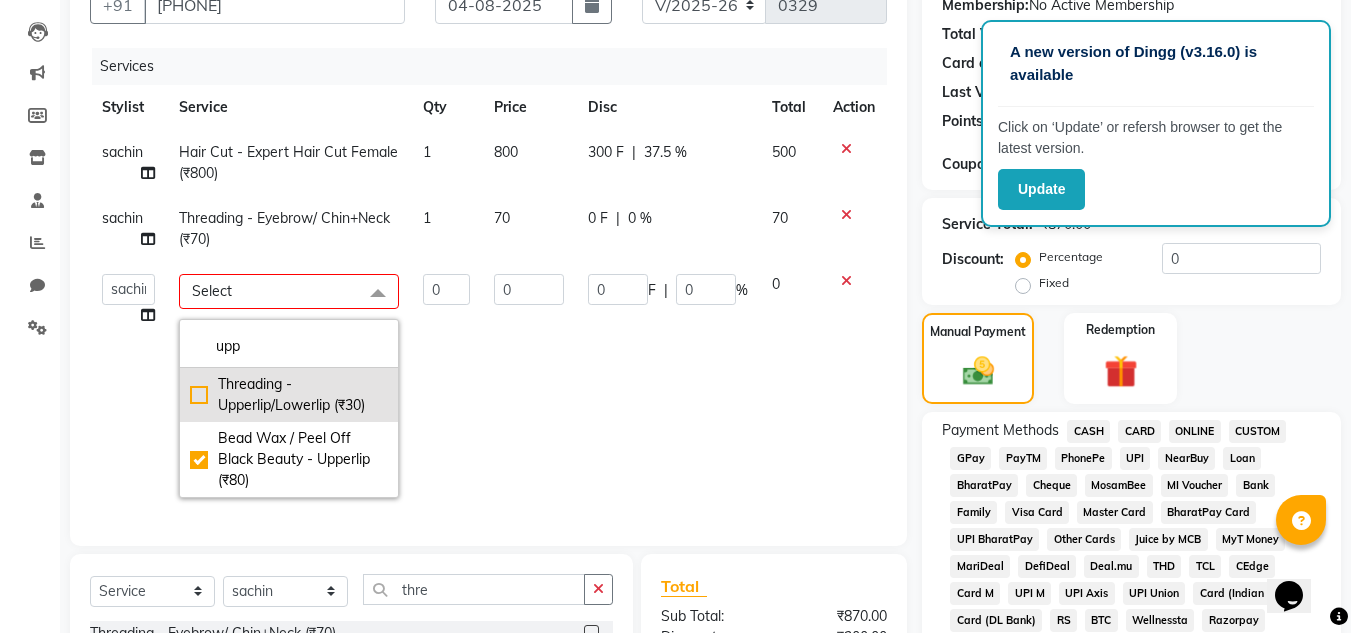 type on "1" 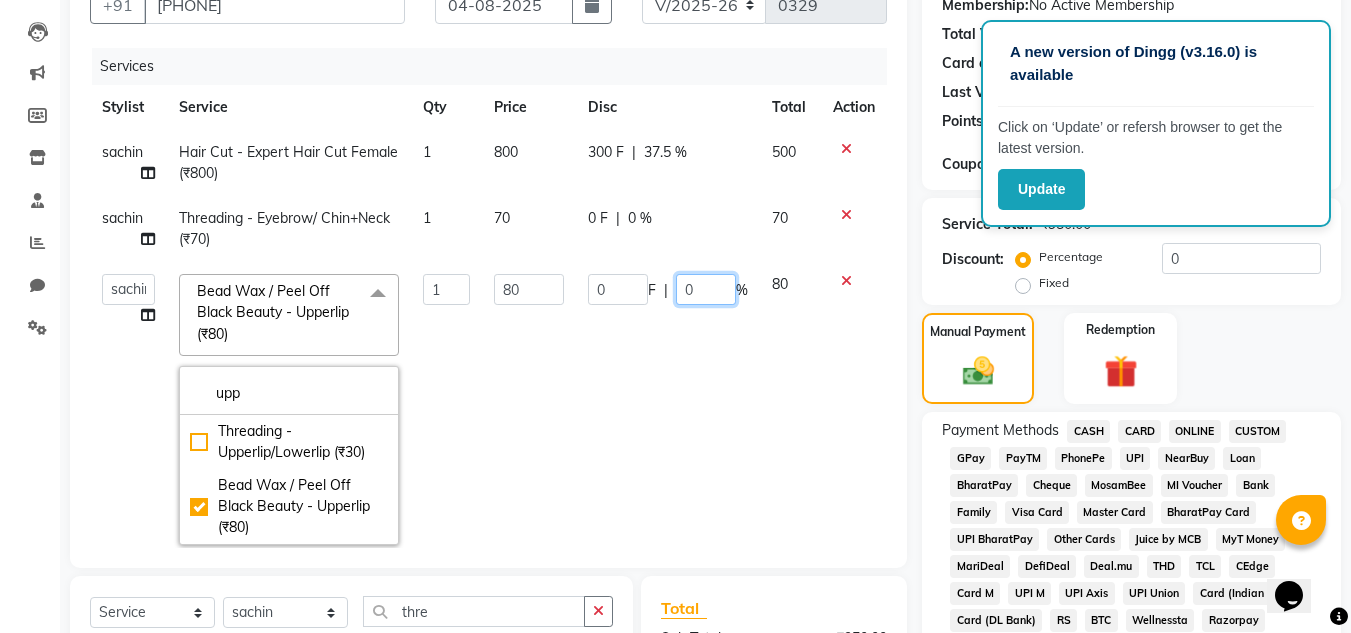 click on "0 F | 0 %" 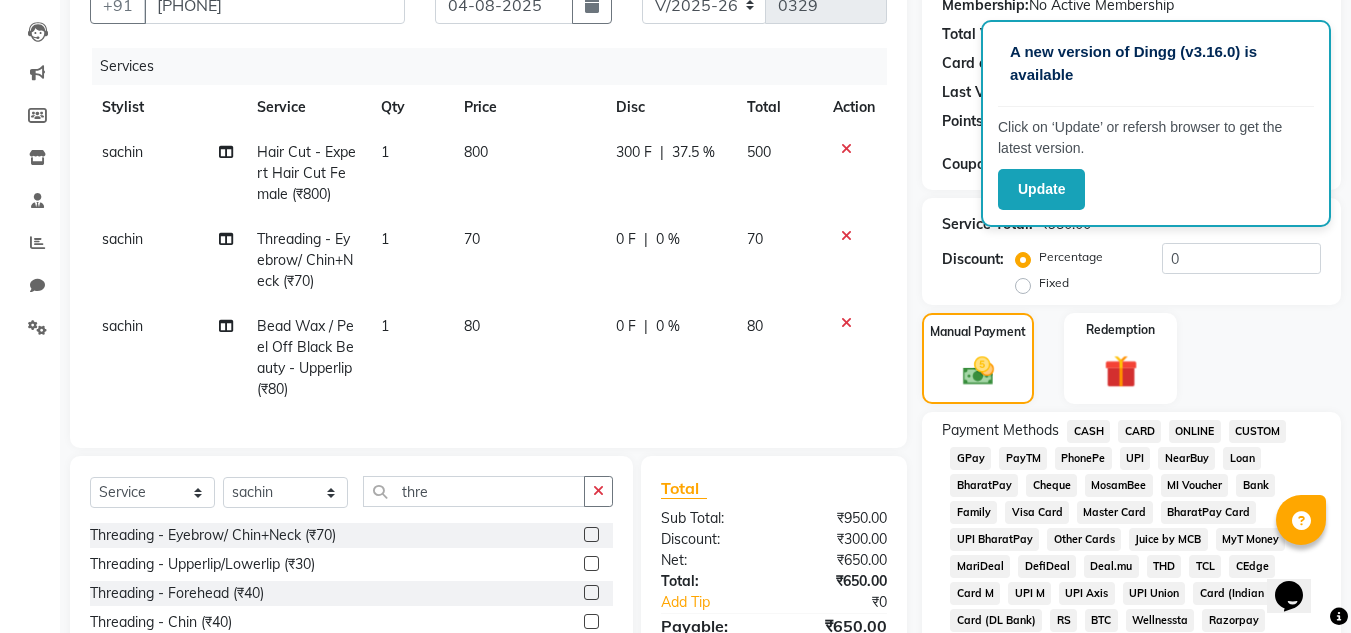 click on "Manual Payment Redemption" 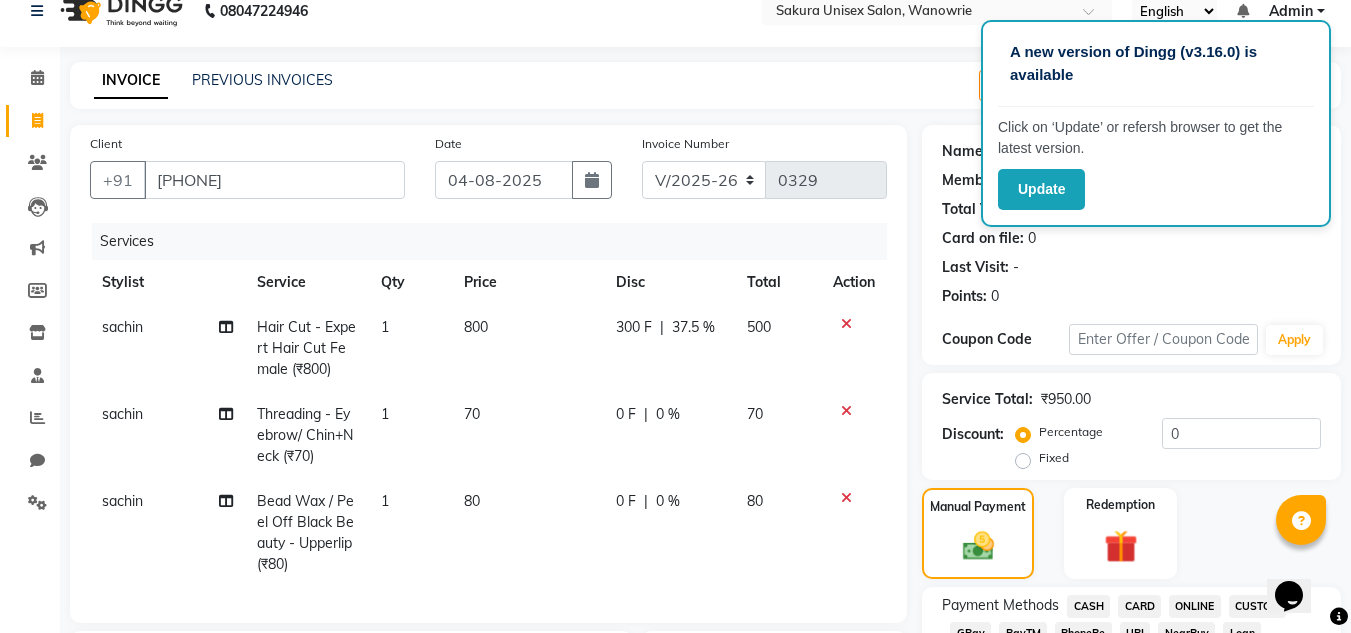 scroll, scrollTop: 0, scrollLeft: 0, axis: both 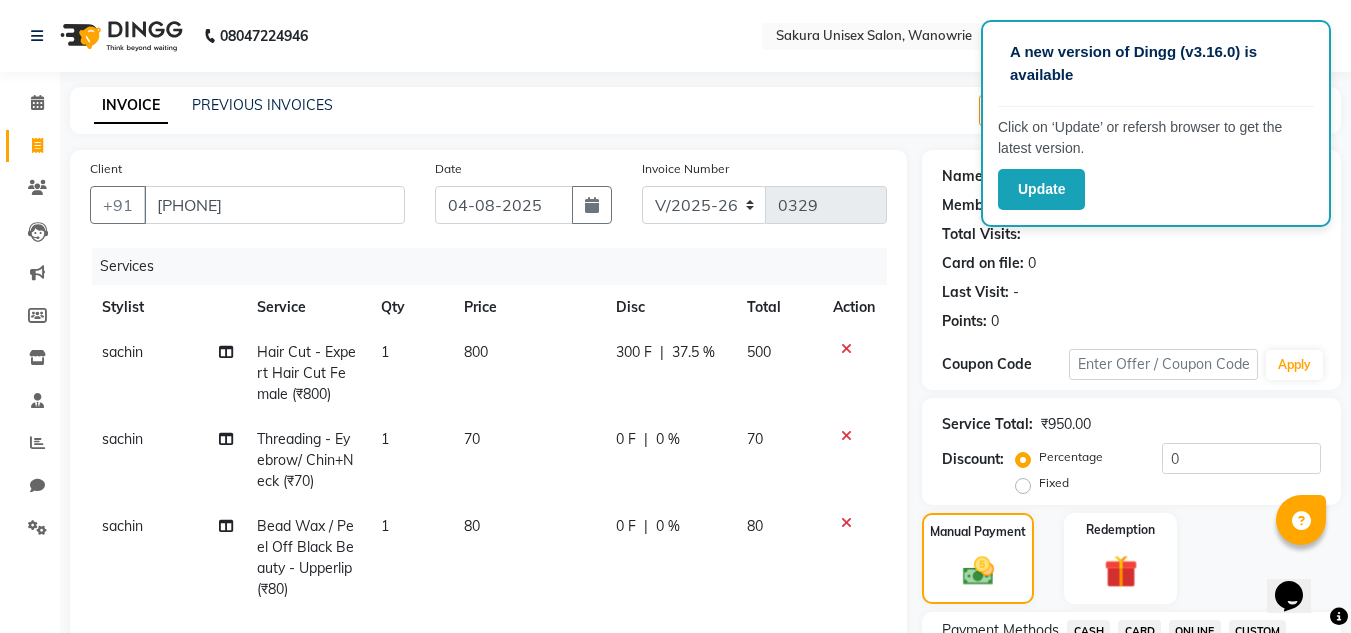 click on "Name: Gira Membership: No Active Membership Total Visits: Card on file: 0 Last Visit: - Points: 0" 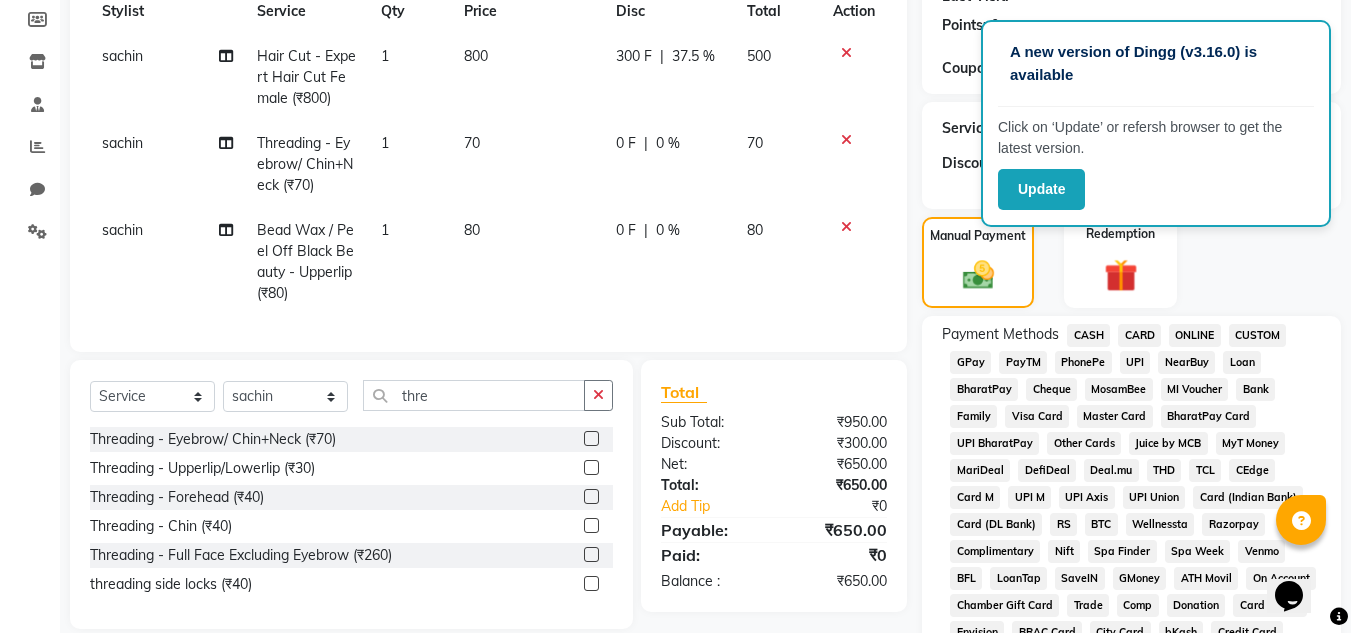 scroll, scrollTop: 300, scrollLeft: 0, axis: vertical 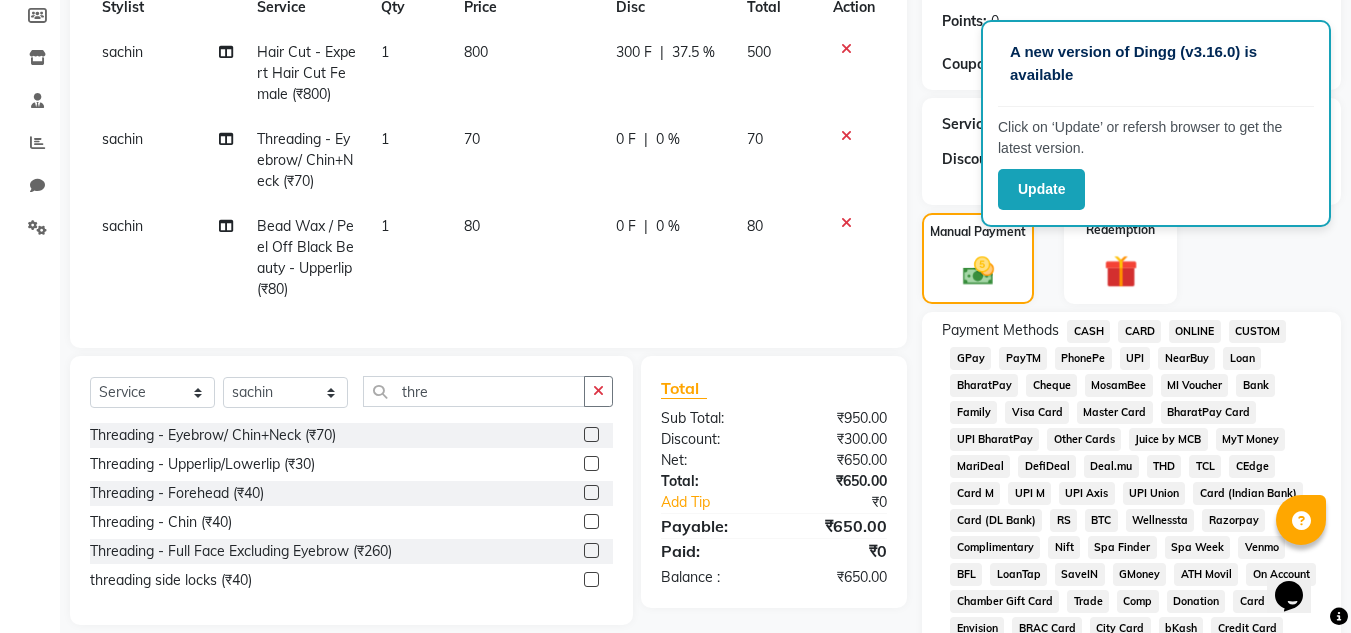 click on "ONLINE" 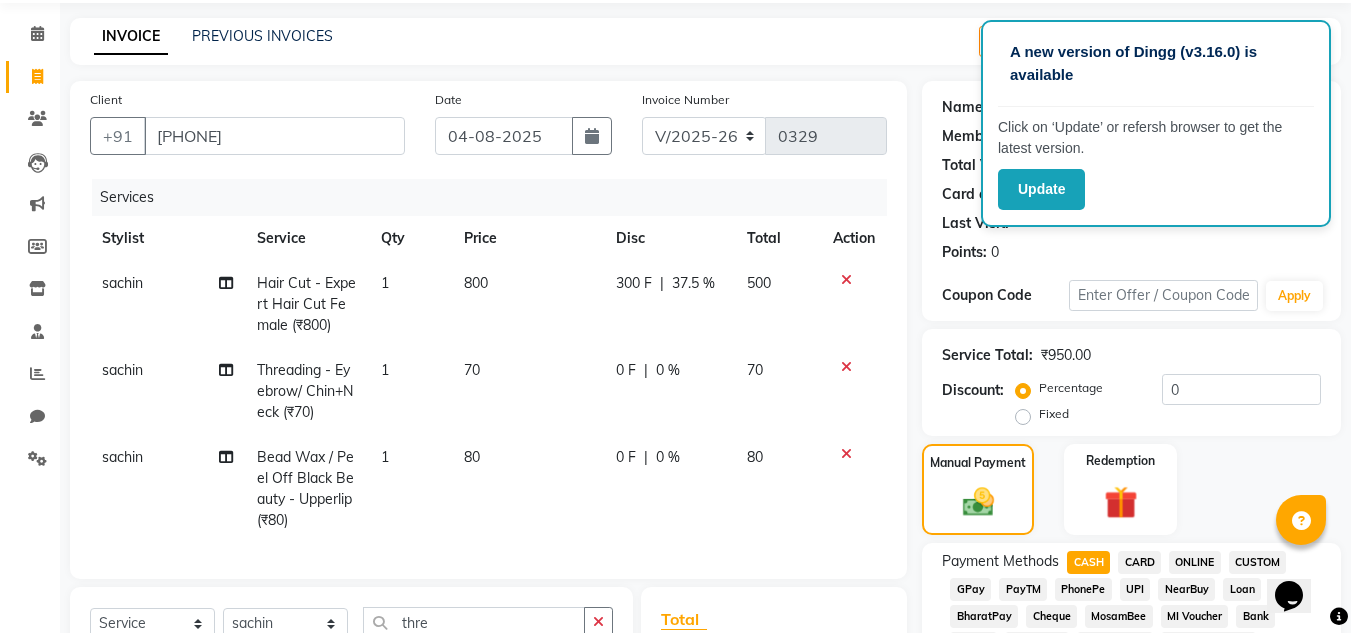 scroll, scrollTop: 169, scrollLeft: 0, axis: vertical 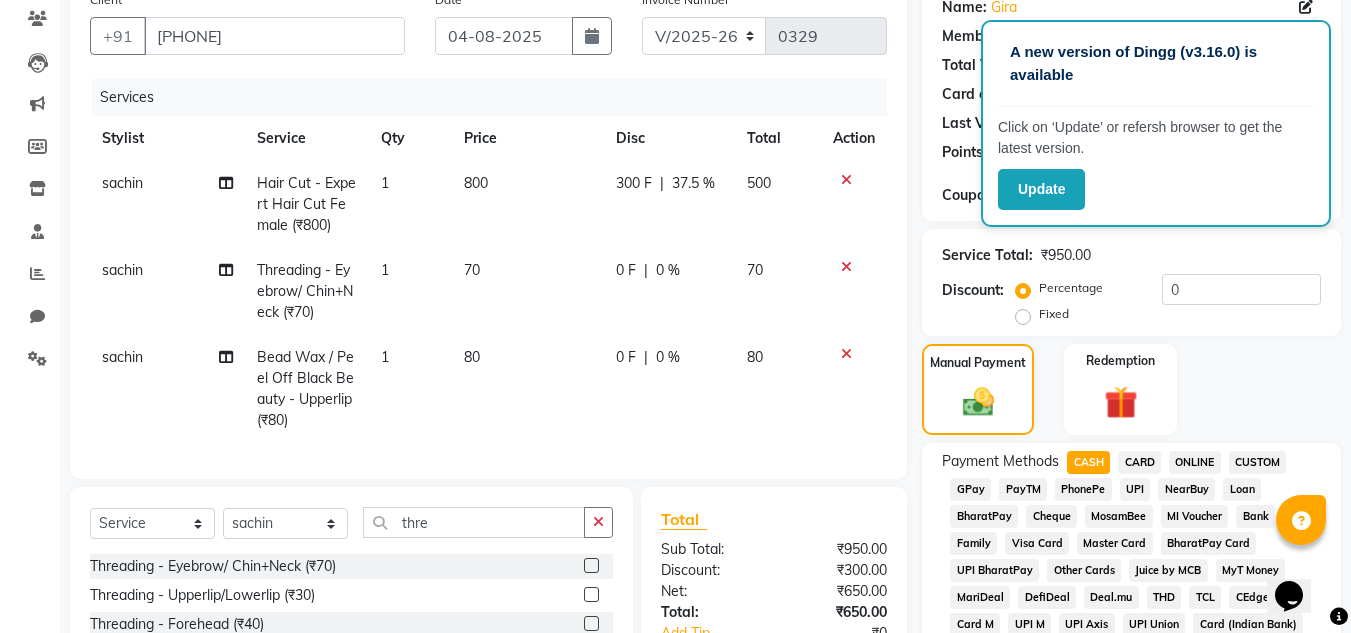 click on "ONLINE" 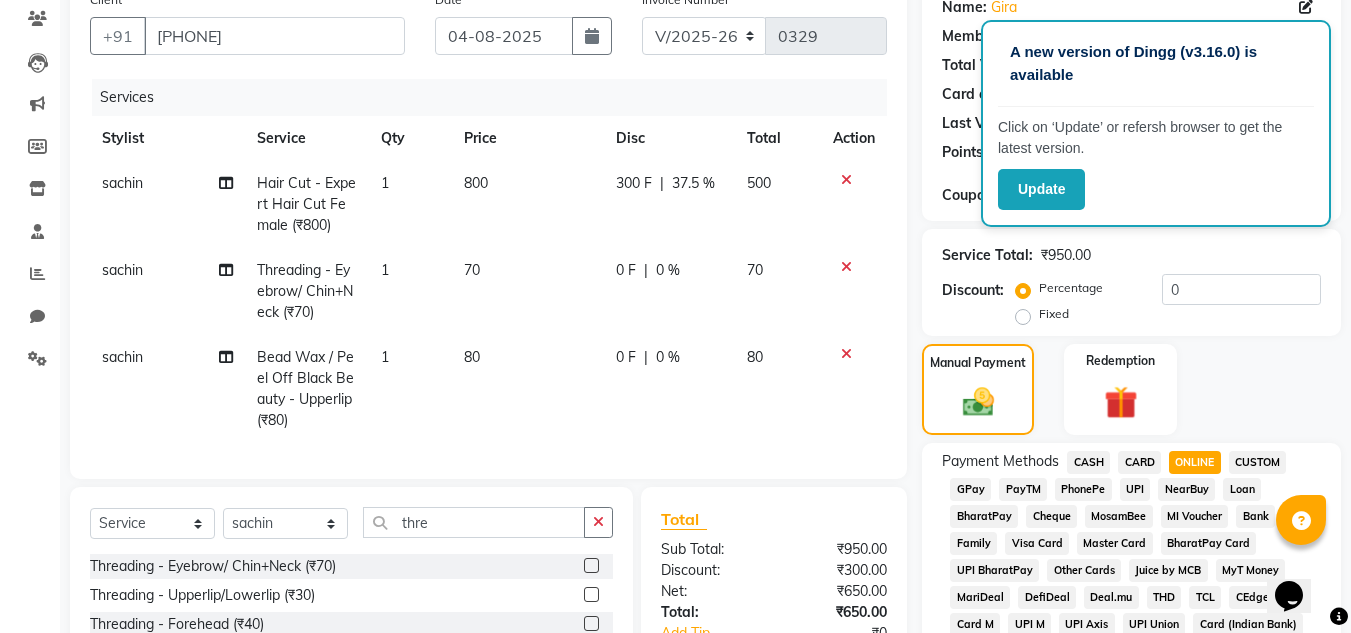 scroll, scrollTop: 369, scrollLeft: 0, axis: vertical 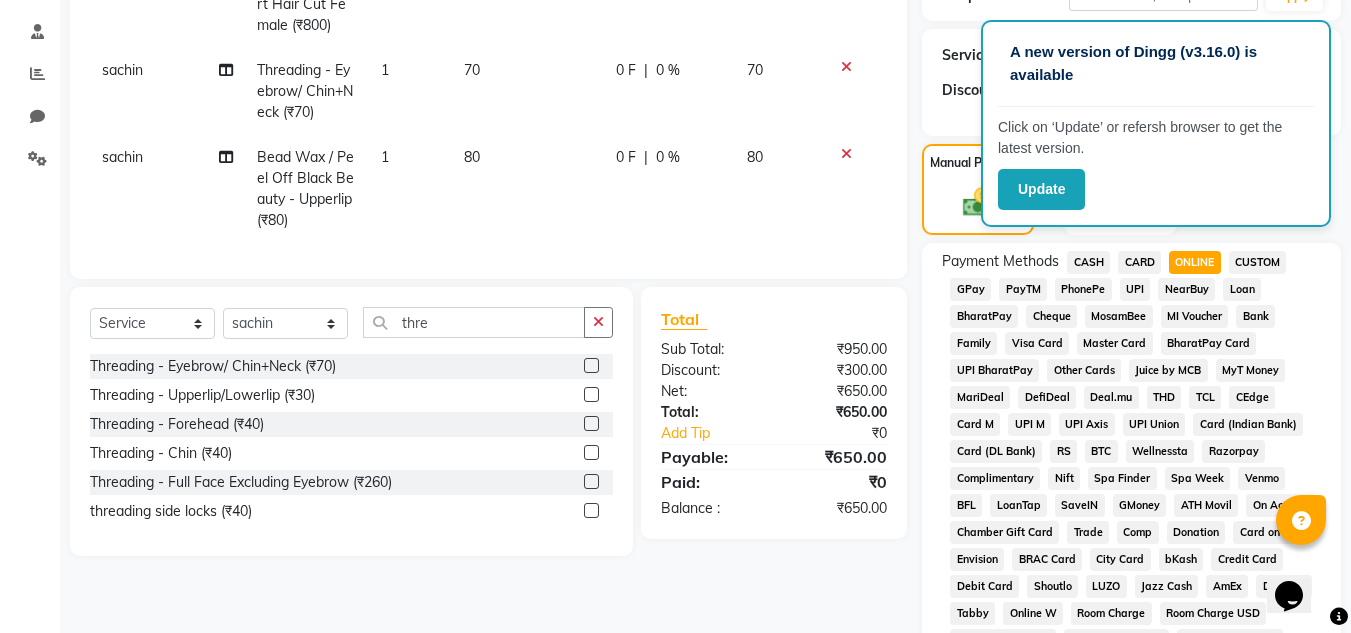 click on "Payment Methods  CASH   CARD   ONLINE   CUSTOM   GPay   PayTM   PhonePe   UPI   NearBuy   Loan   BharatPay   Cheque   MosamBee   MI Voucher   Bank   Family   Visa Card   Master Card   BharatPay Card   UPI BharatPay   Other Cards   Juice by MCB   MyT Money   MariDeal   DefiDeal   Deal.mu   THD   TCL   CEdge   Card M   UPI M   UPI Axis   UPI Union   Card (Indian Bank)   Card (DL Bank)   RS   BTC   Wellnessta   Razorpay   Complimentary   Nift   Spa Finder   Spa Week   Venmo   BFL   LoanTap   SaveIN   GMoney   ATH Movil   On Account   Chamber Gift Card   Trade   Comp   Donation   Card on File   Envision   BRAC Card   City Card   bKash   Credit Card   Debit Card   Shoutlo   LUZO   Jazz Cash   AmEx   Discover   Tabby   Online W   Room Charge   Room Charge USD   Room Charge Euro   Room Charge EGP   Room Charge GBP   Bajaj Finserv   Bad Debts   Card: IDFC   Card: IOB   Coupon   Gcash   PayMaya   Instamojo   COnline   UOnline   SOnline   SCard   Paypal   PPR   PPV   PPC   PPN   PPG   PPE   CAMP   Benefit   ATH Movil" 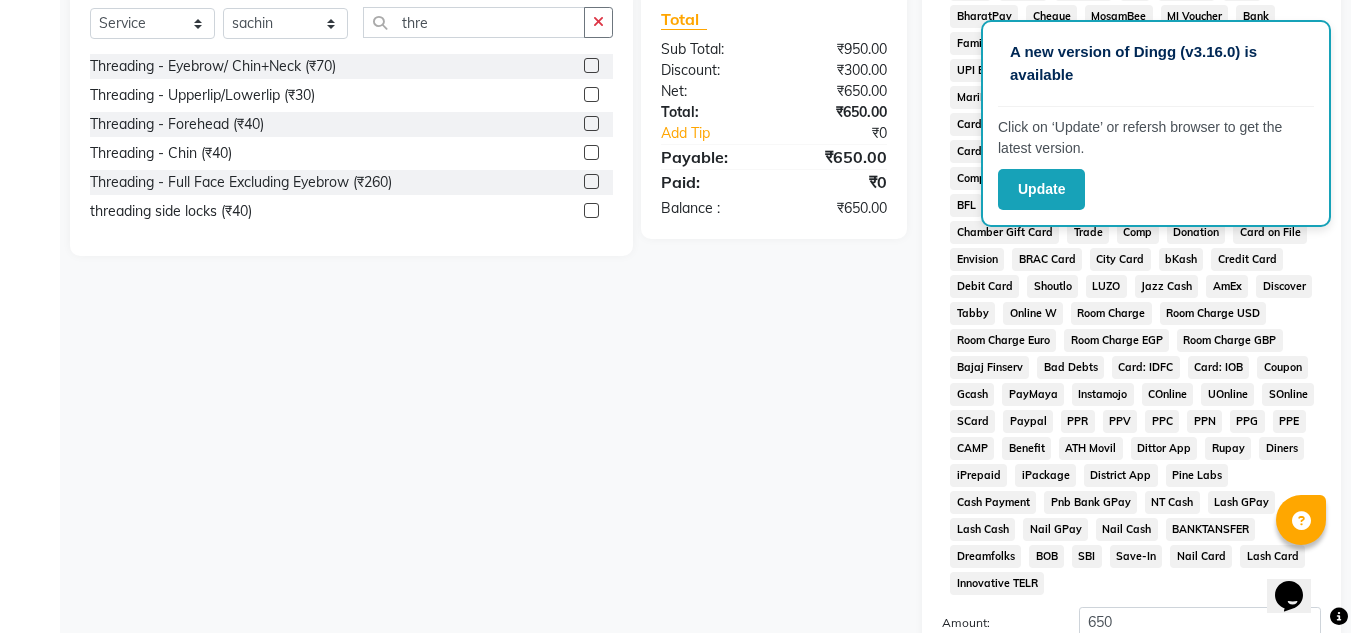 scroll, scrollTop: 869, scrollLeft: 0, axis: vertical 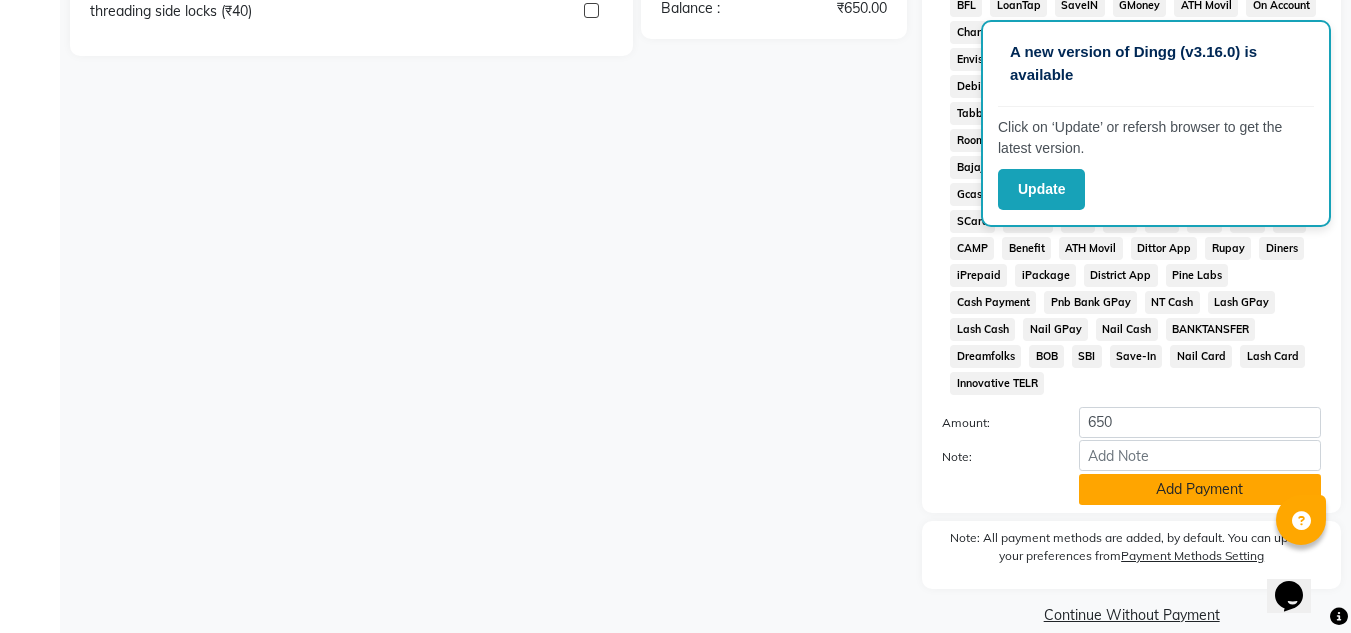 click on "Add Payment" 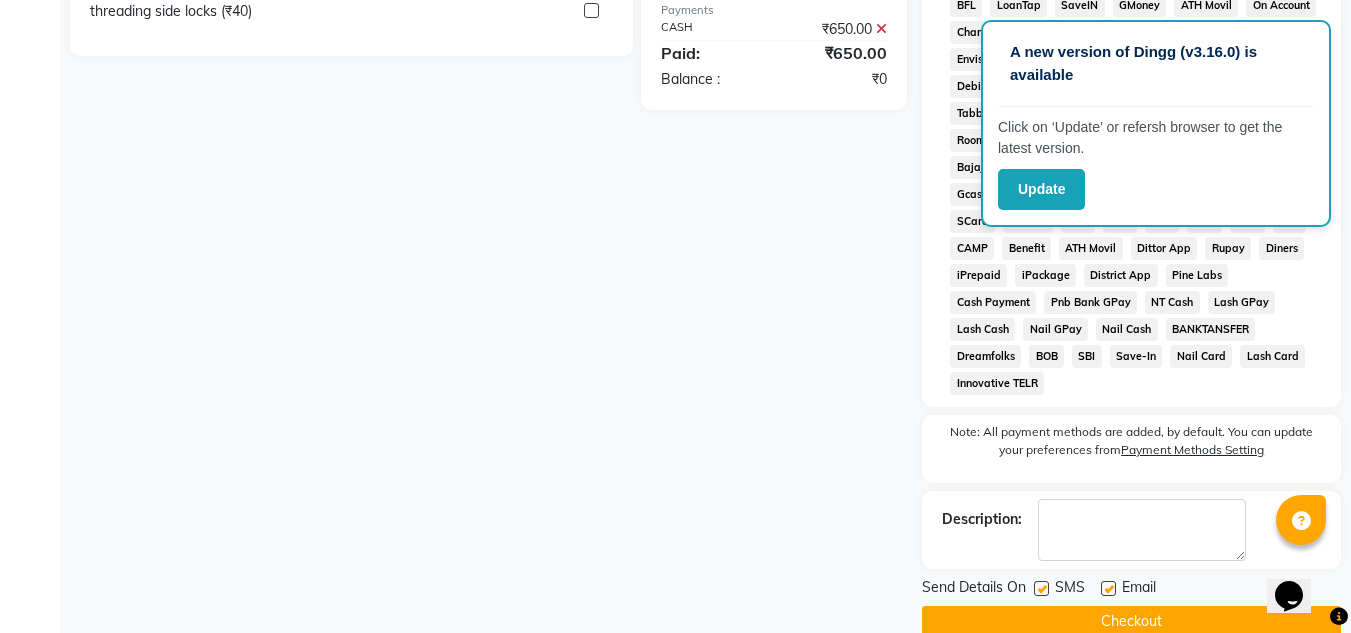 scroll, scrollTop: 876, scrollLeft: 0, axis: vertical 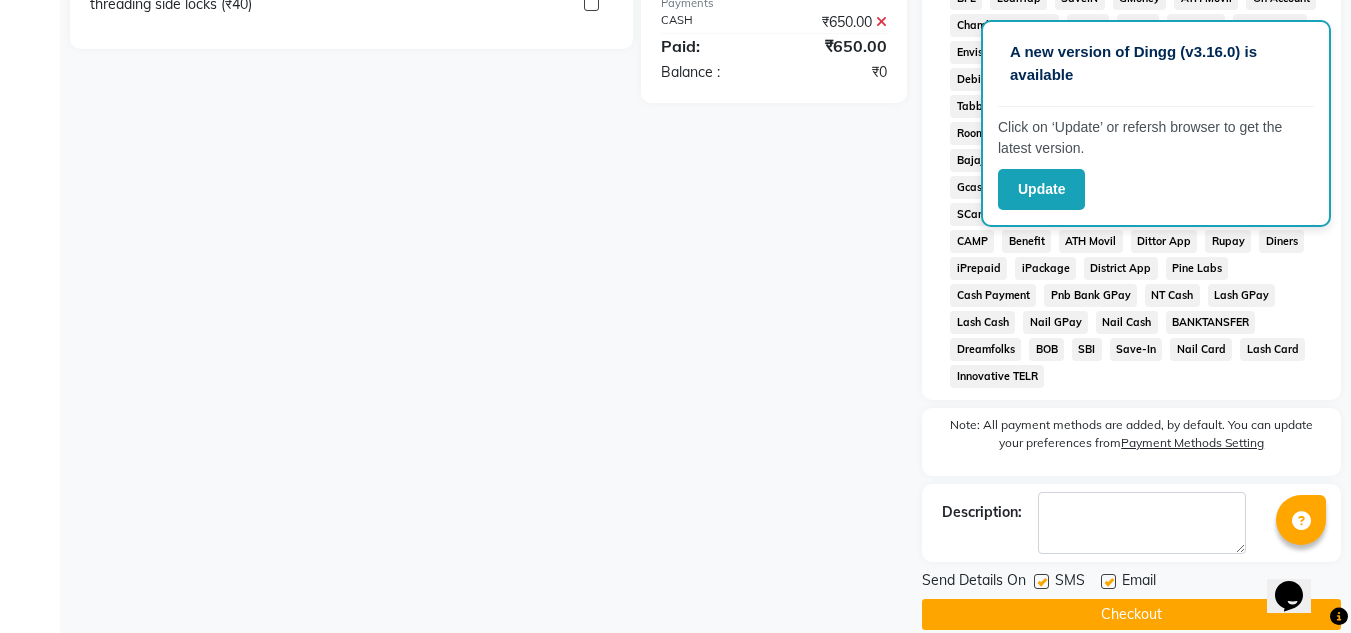 click on "Checkout" 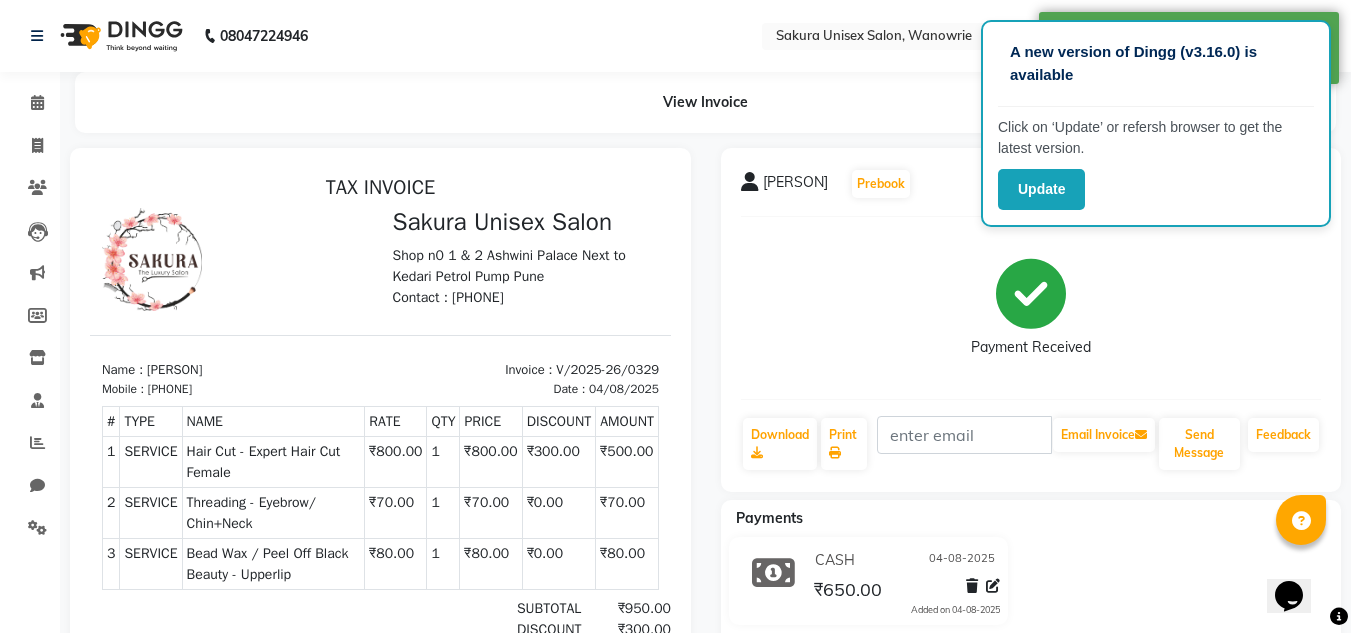 scroll, scrollTop: 0, scrollLeft: 0, axis: both 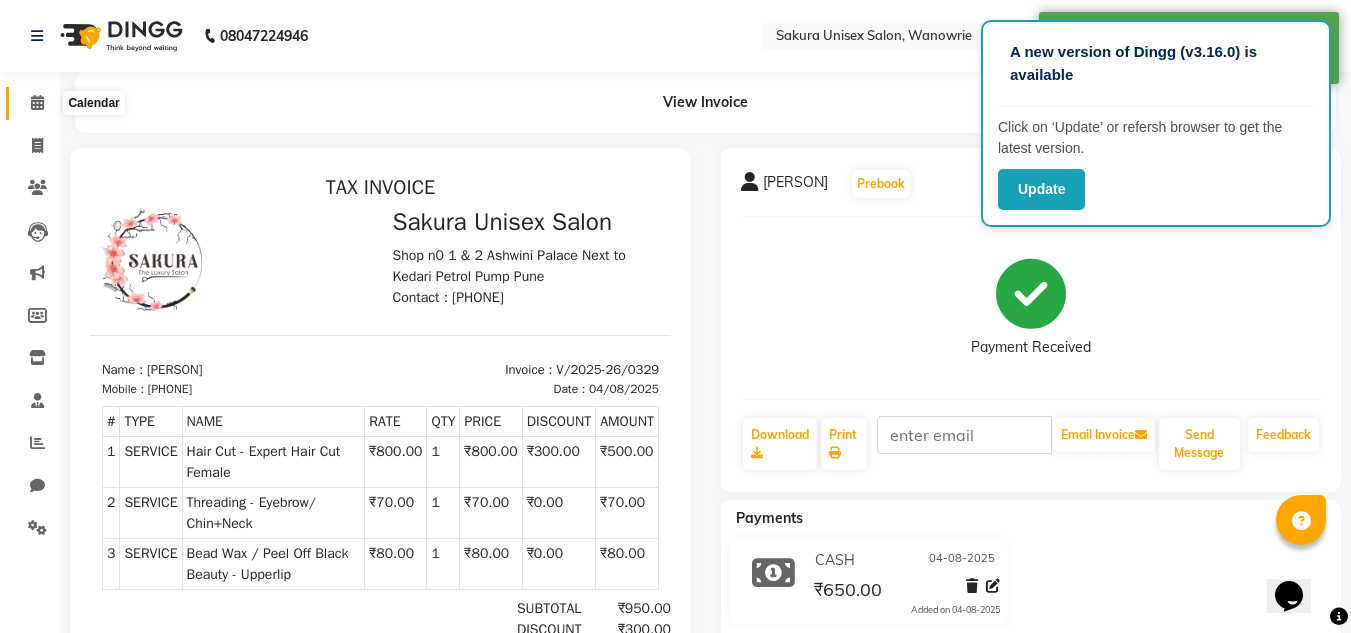 click 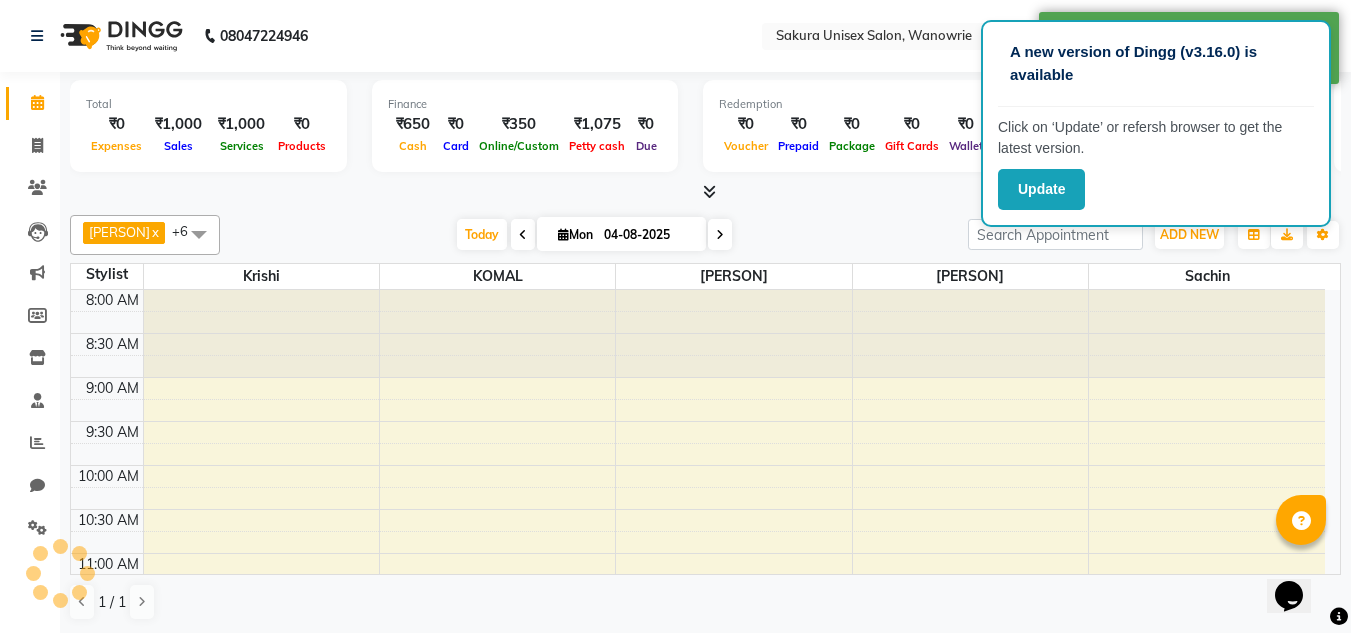 scroll, scrollTop: 0, scrollLeft: 0, axis: both 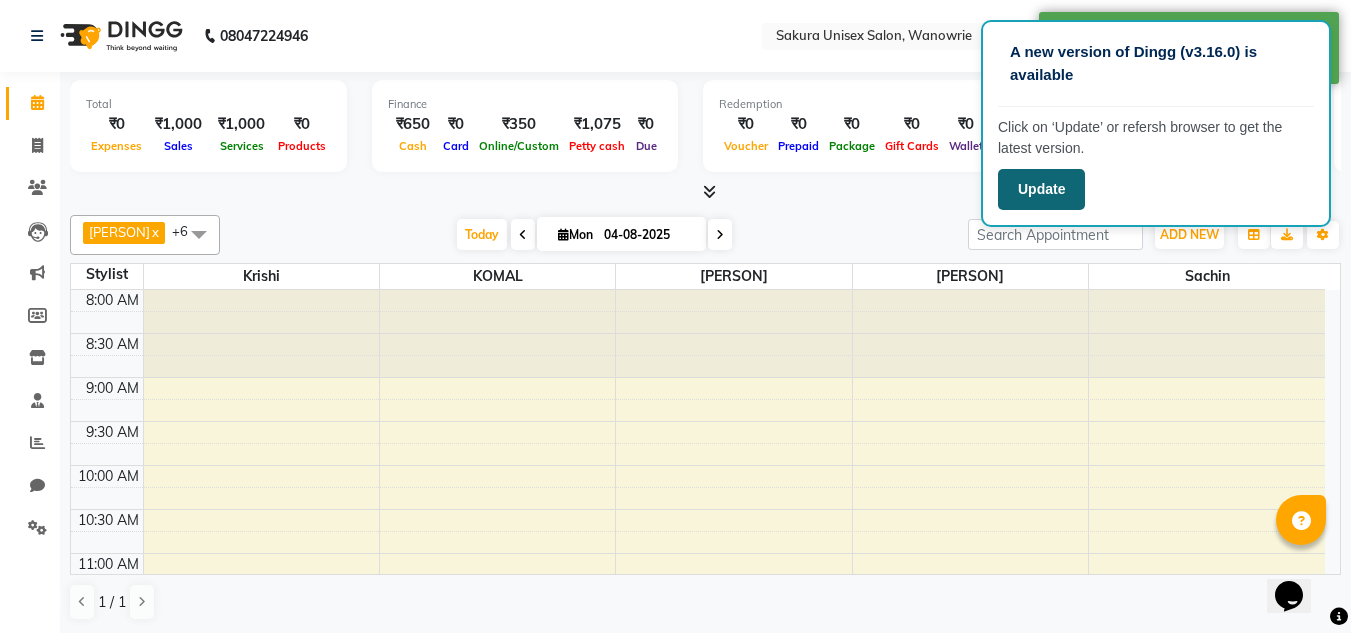 click on "Update" 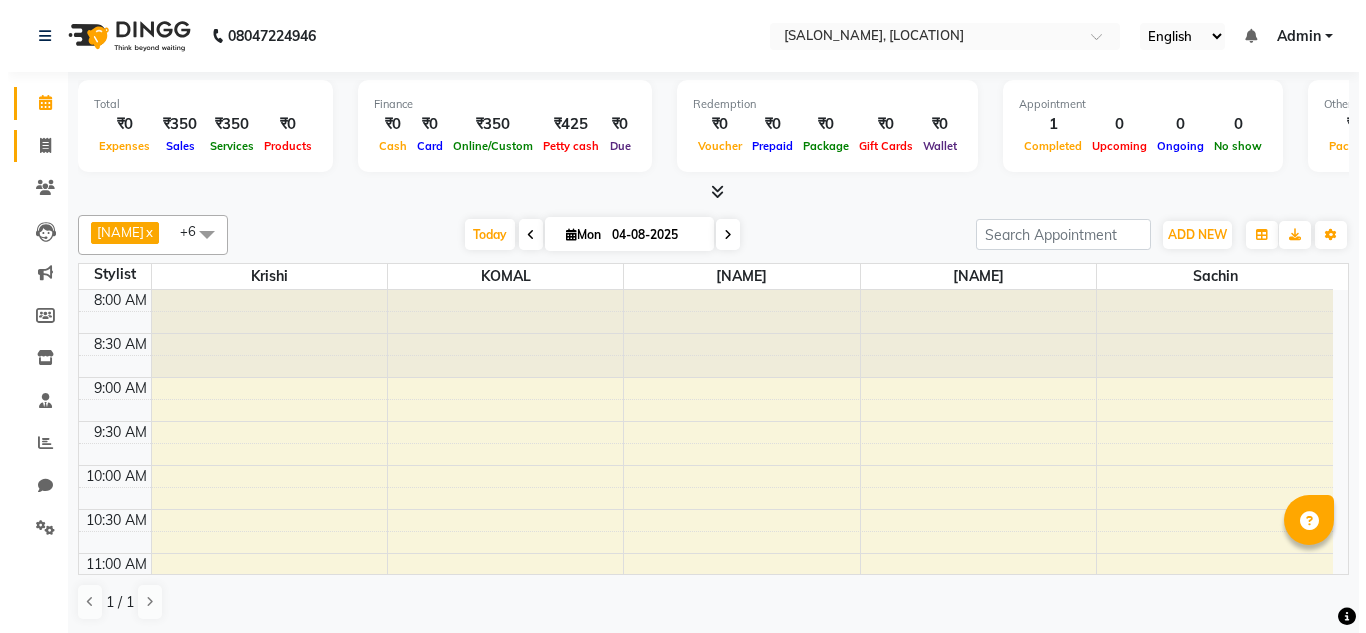scroll, scrollTop: 0, scrollLeft: 0, axis: both 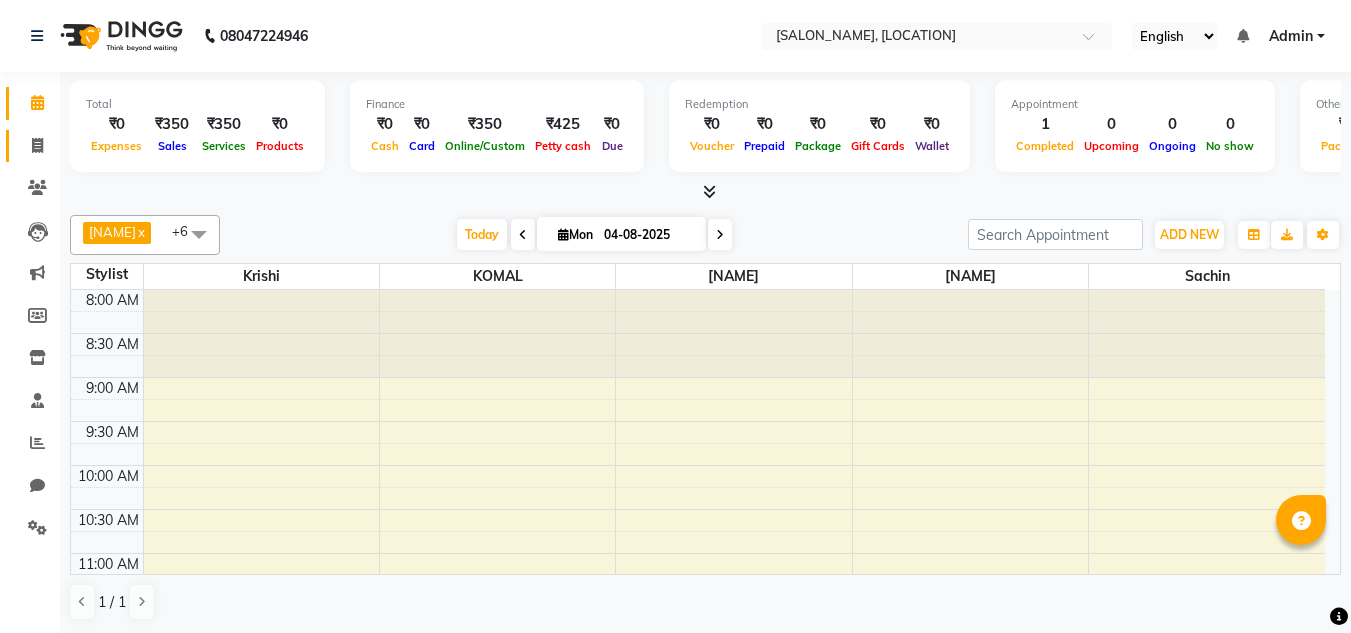 click on "Invoice" 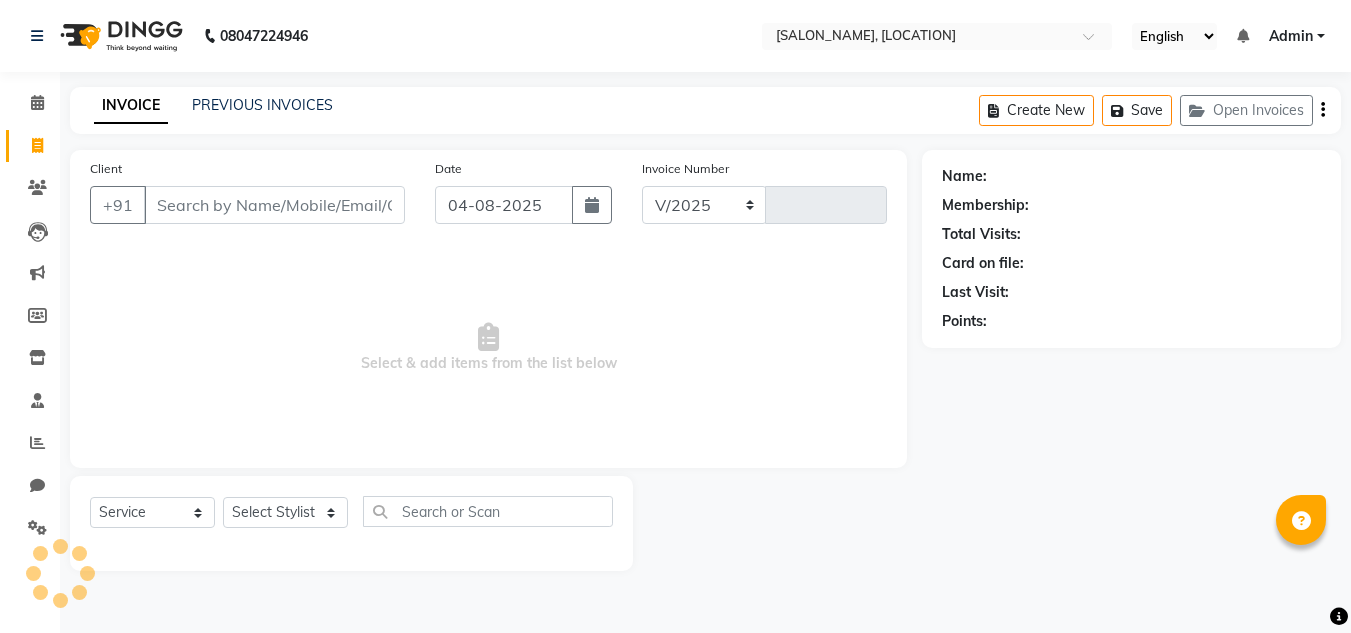 select on "7662" 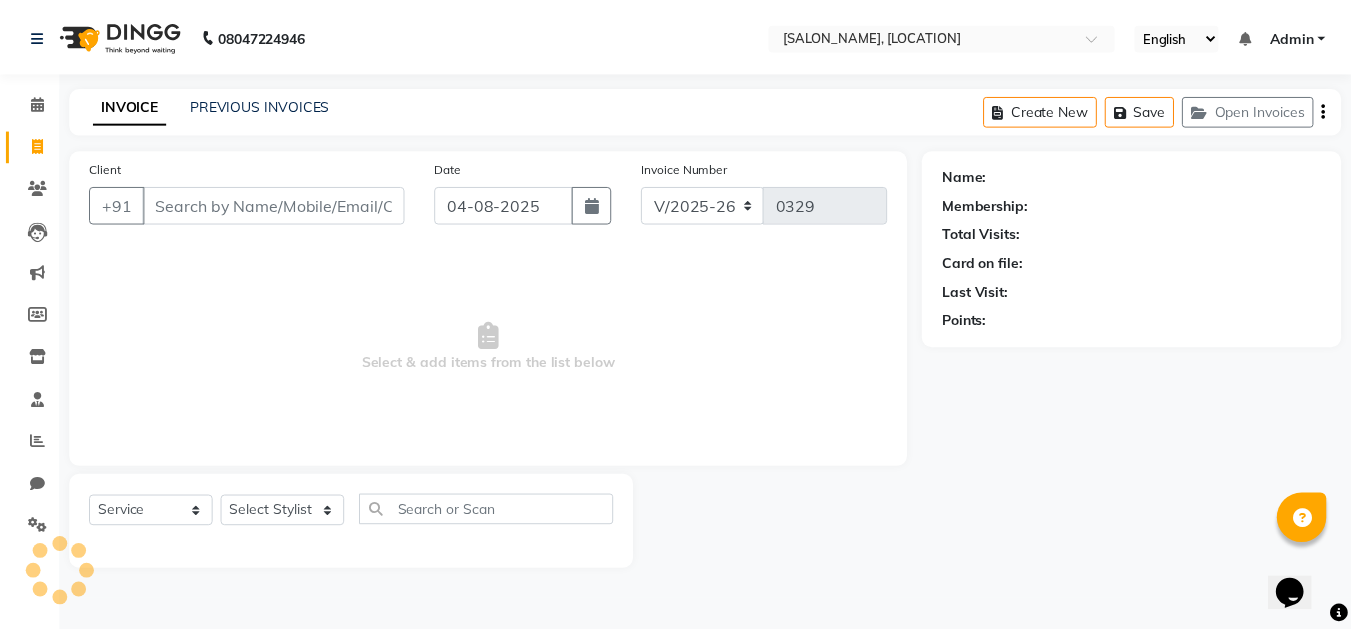 scroll, scrollTop: 0, scrollLeft: 0, axis: both 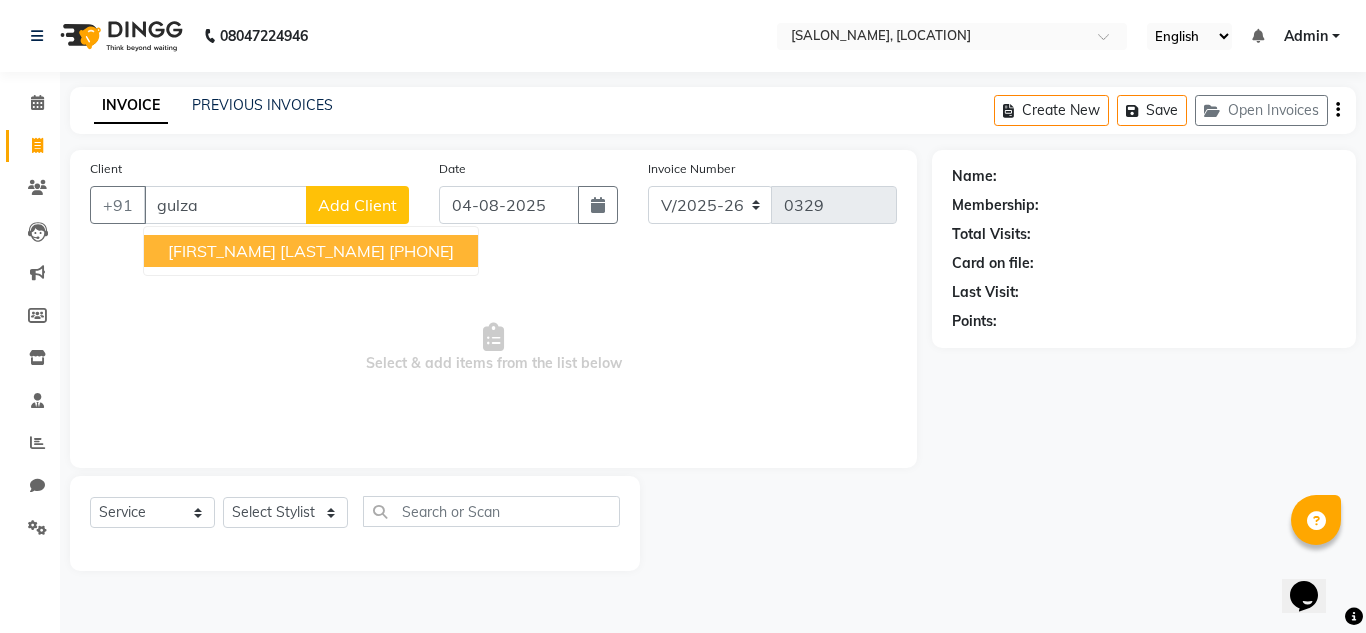click on "7887977589" at bounding box center [421, 251] 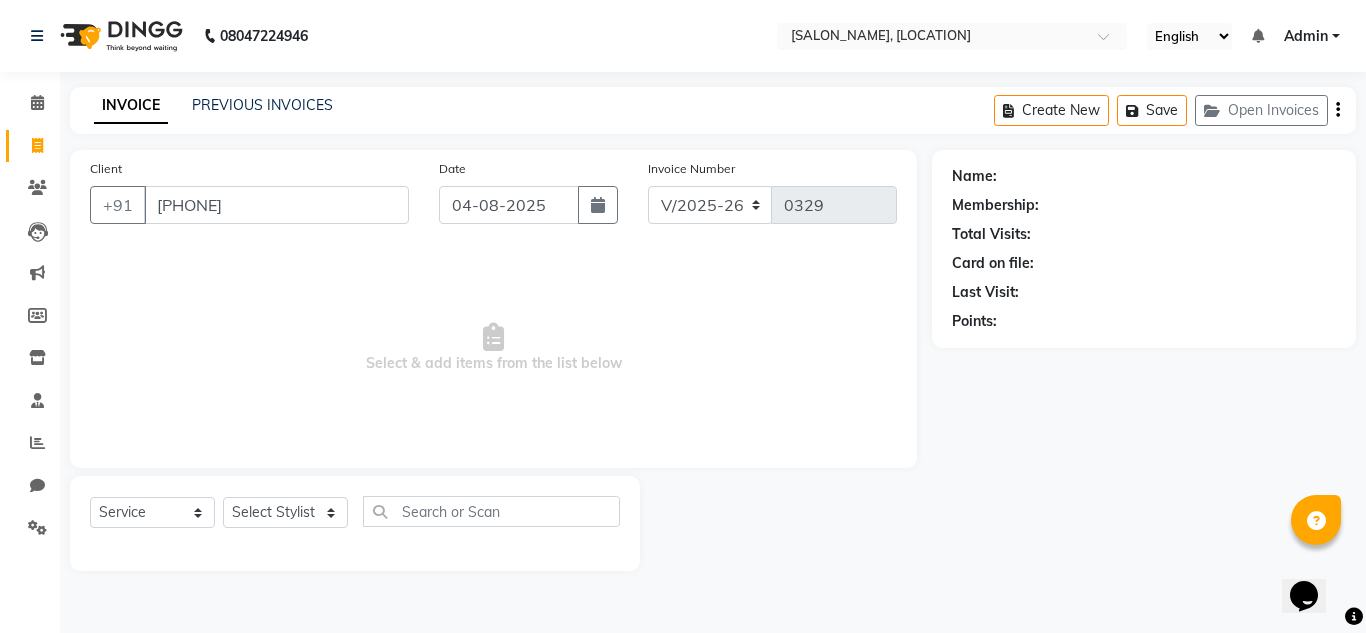 type on "7887977589" 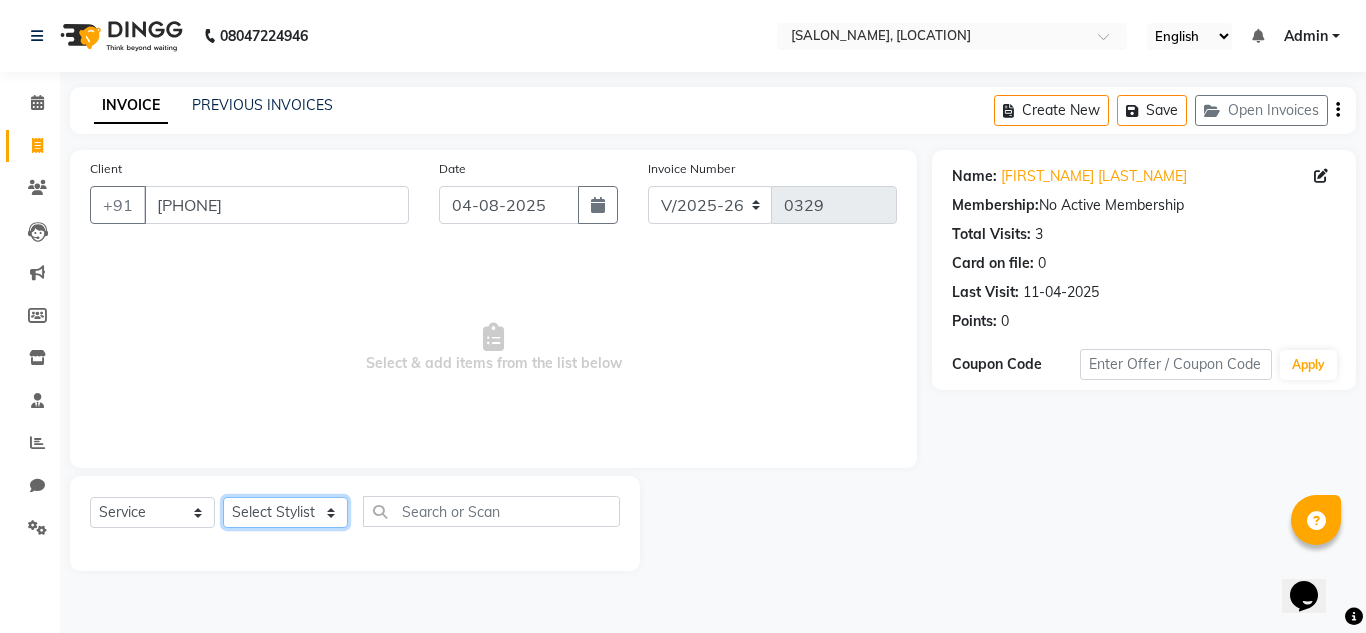 click on "Select Stylist [PERSON] [PERSON] [PERSON] [PERSON] [PERSON] [PERSON]" 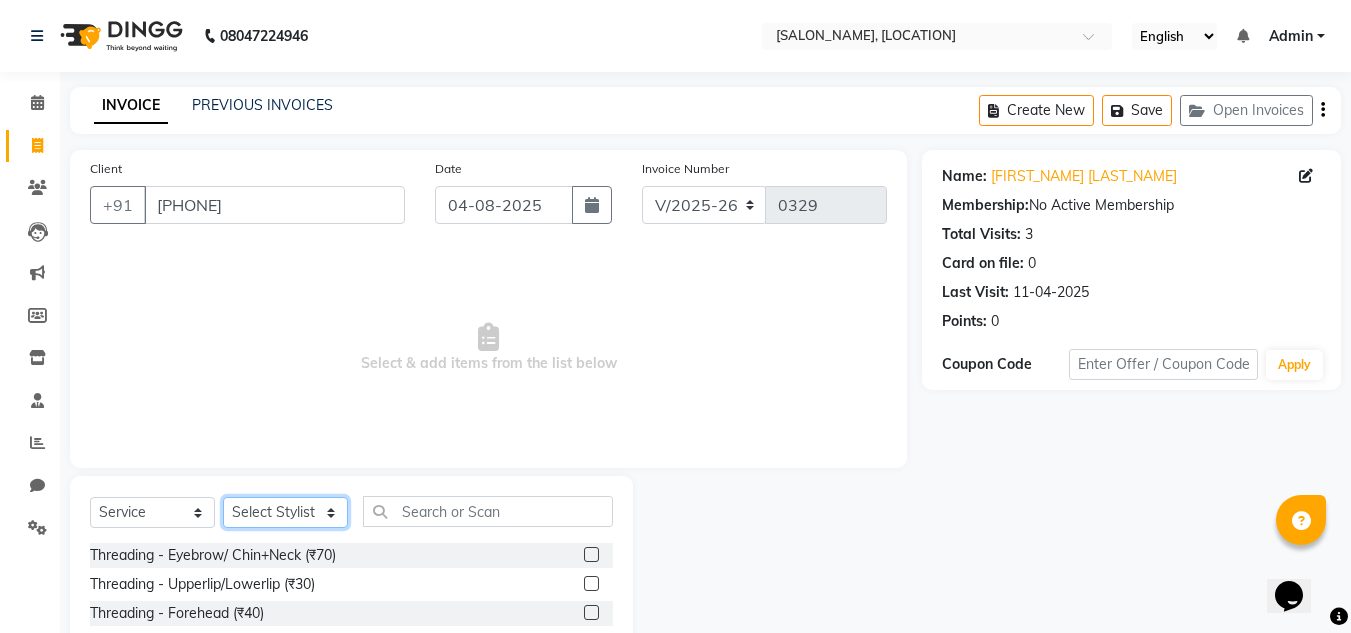click on "Select Stylist [PERSON] [PERSON] [PERSON] [PERSON] [PERSON] [PERSON]" 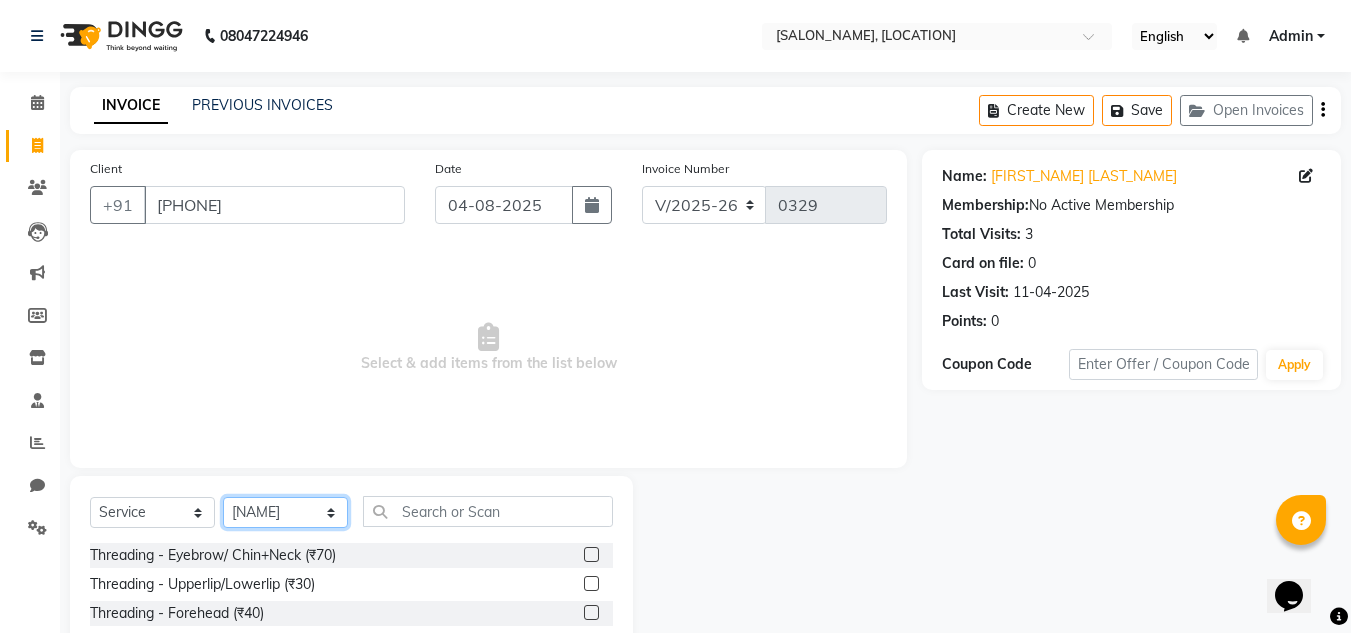 click on "Select Stylist [PERSON] [PERSON] [PERSON] [PERSON] [PERSON] [PERSON]" 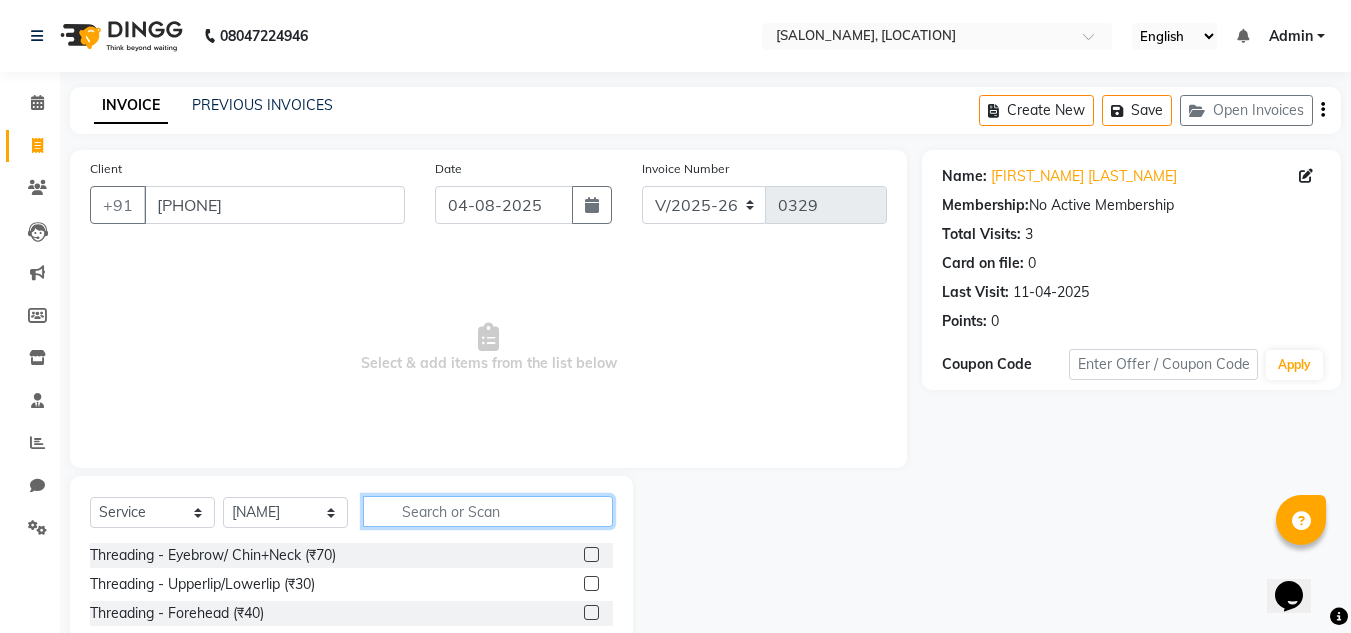 click 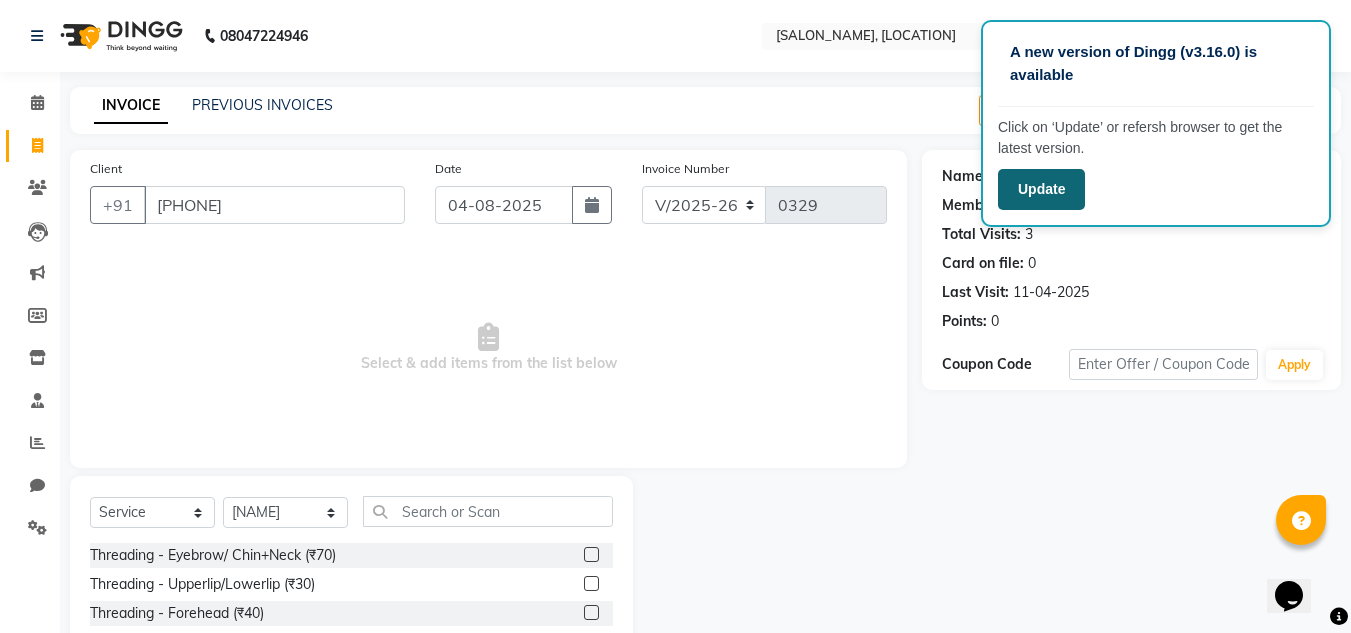 click on "Update" 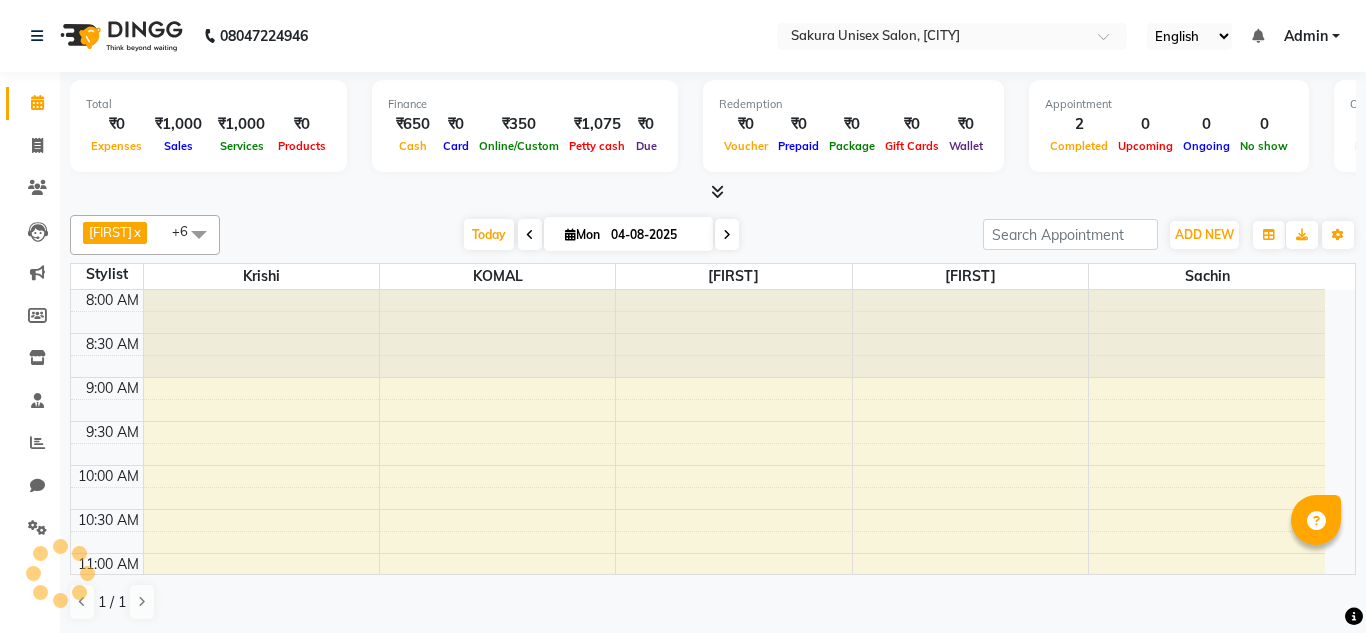 scroll, scrollTop: 0, scrollLeft: 0, axis: both 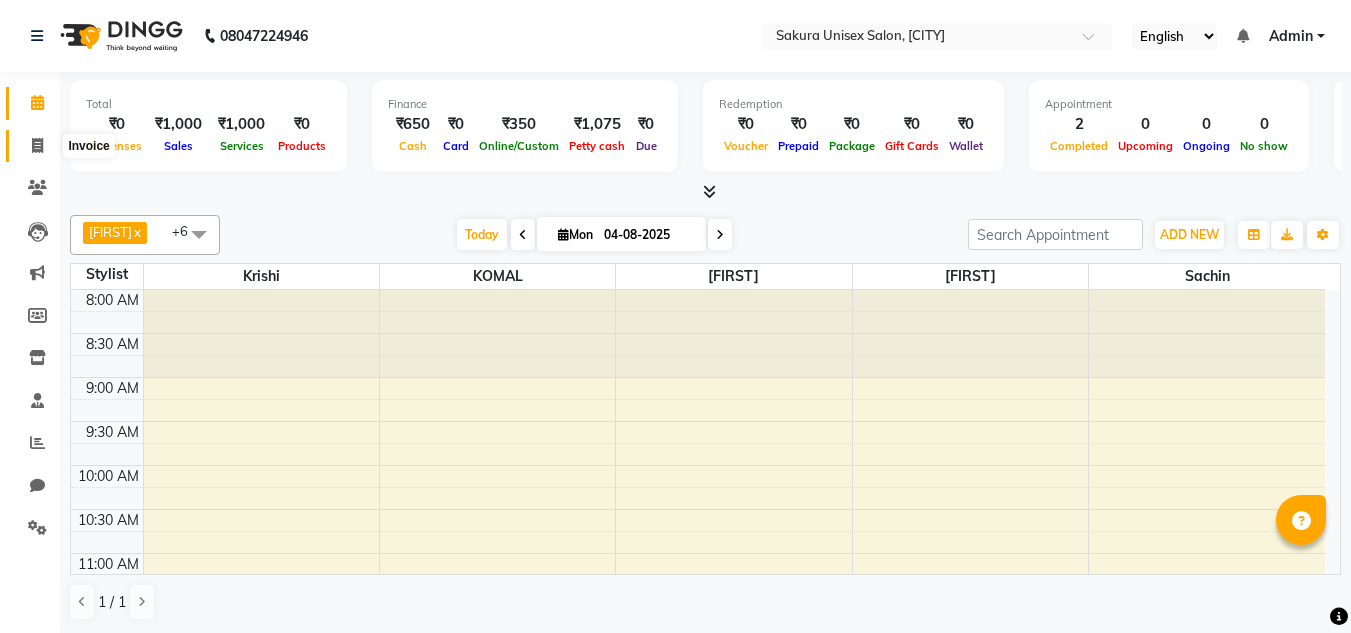 click 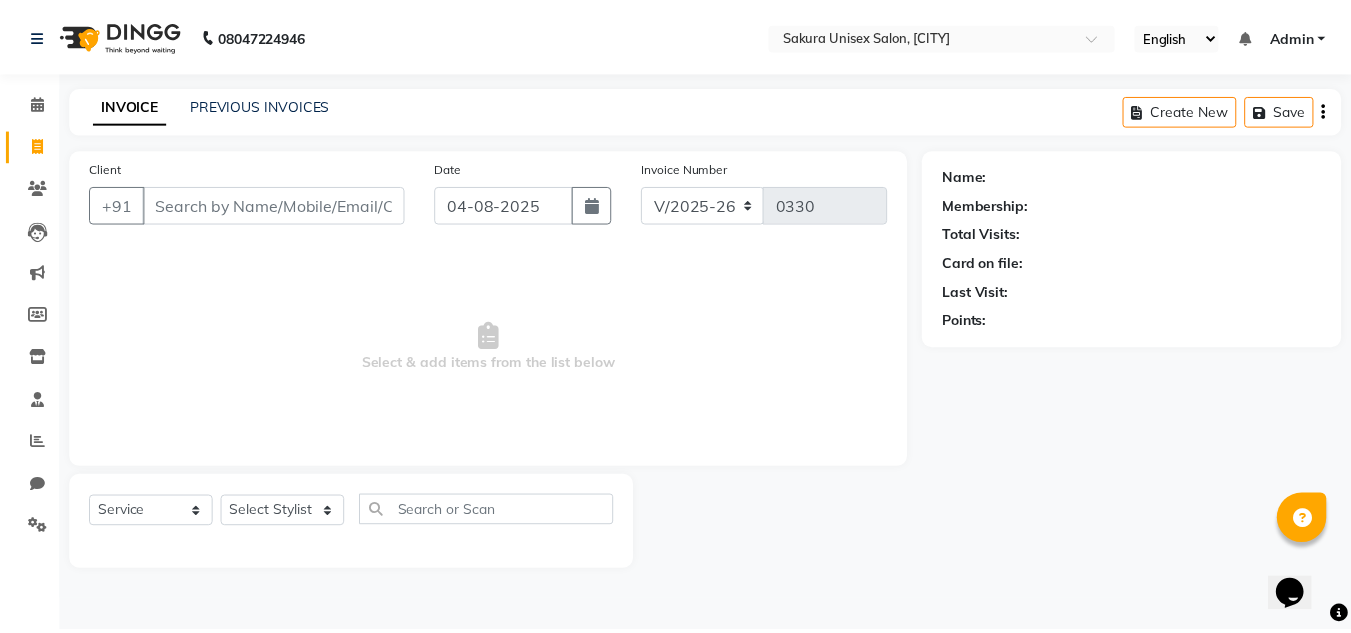 scroll, scrollTop: 0, scrollLeft: 0, axis: both 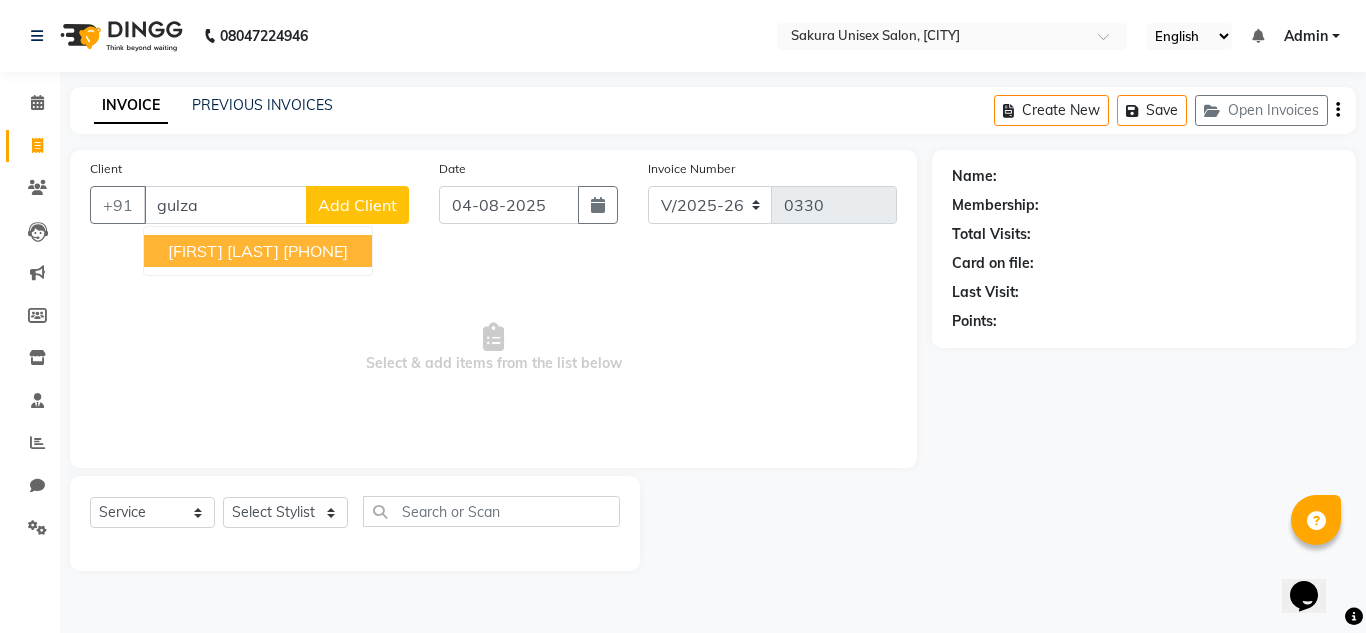 drag, startPoint x: 304, startPoint y: 240, endPoint x: 280, endPoint y: 419, distance: 180.60178 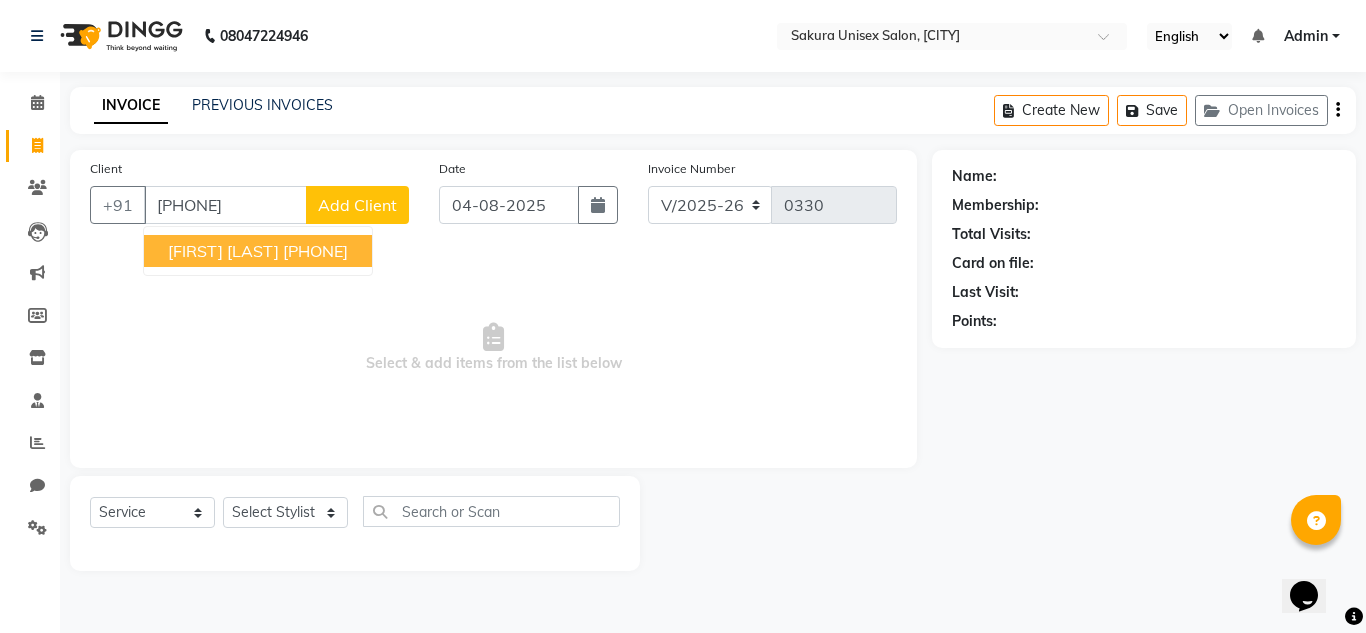 type on "7887977589" 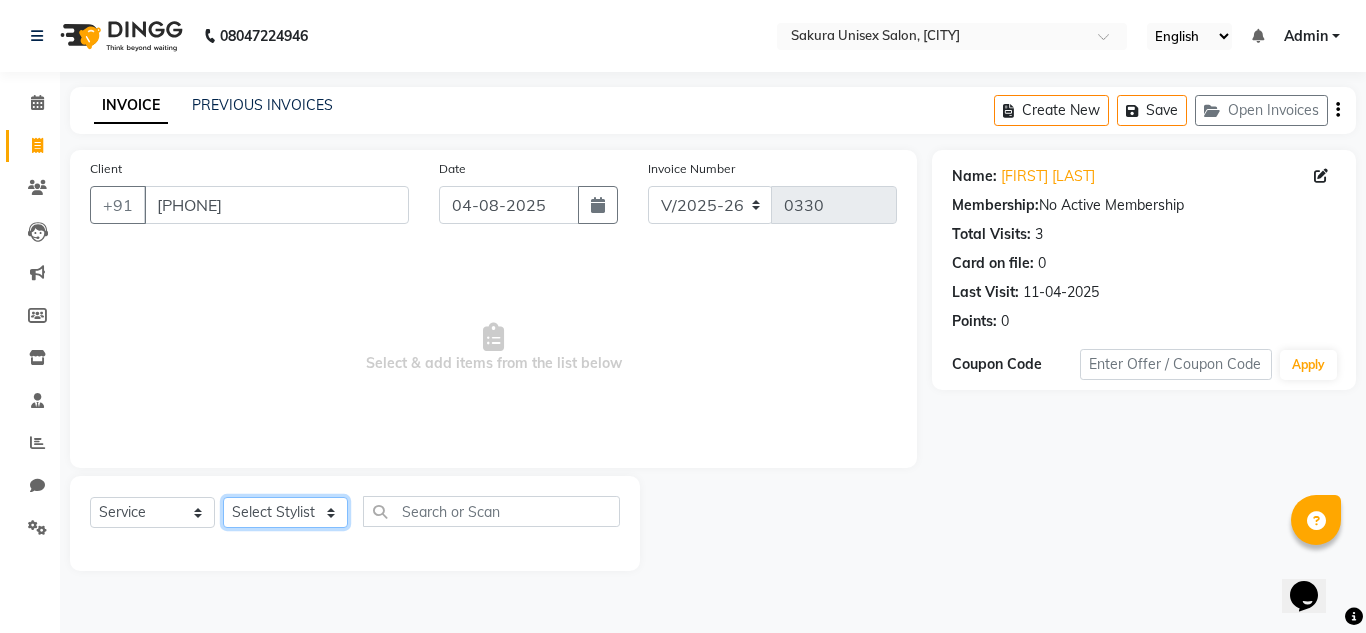 click on "Select Stylist [PERSON] [PERSON] [PERSON] [PERSON] [PERSON] [PERSON]" 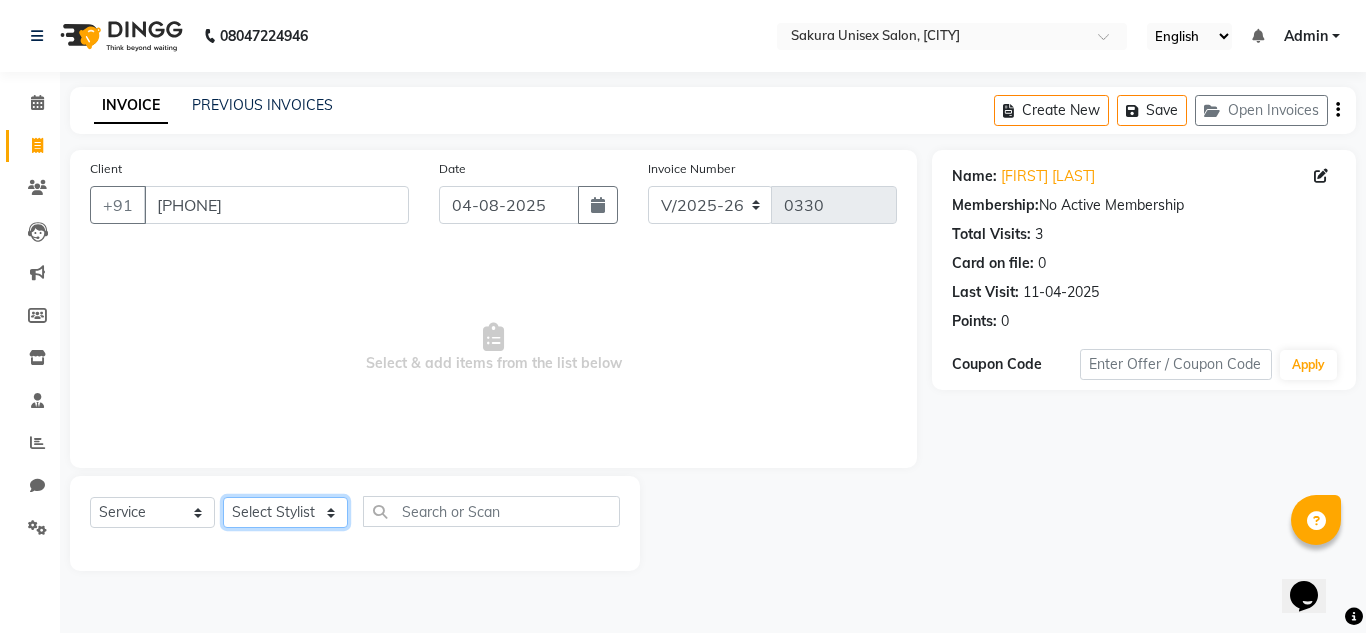 select on "87317" 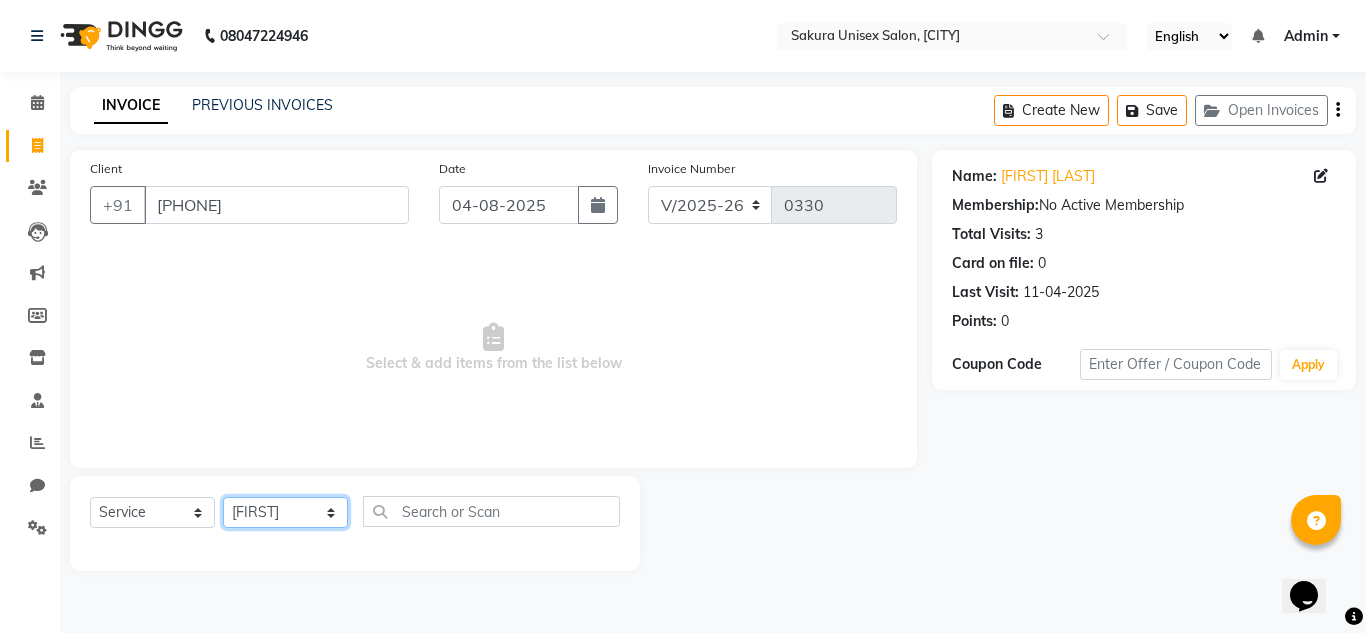 click on "Select Stylist [PERSON] [PERSON] [PERSON] [PERSON] [PERSON] [PERSON]" 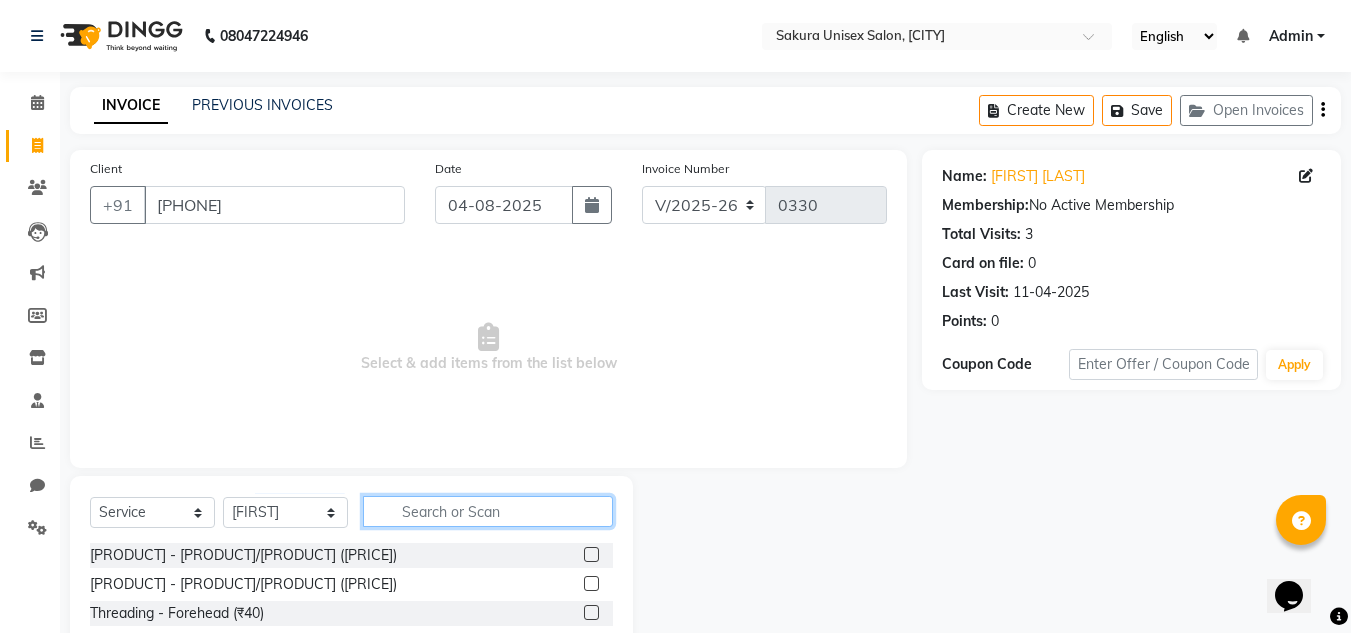 click 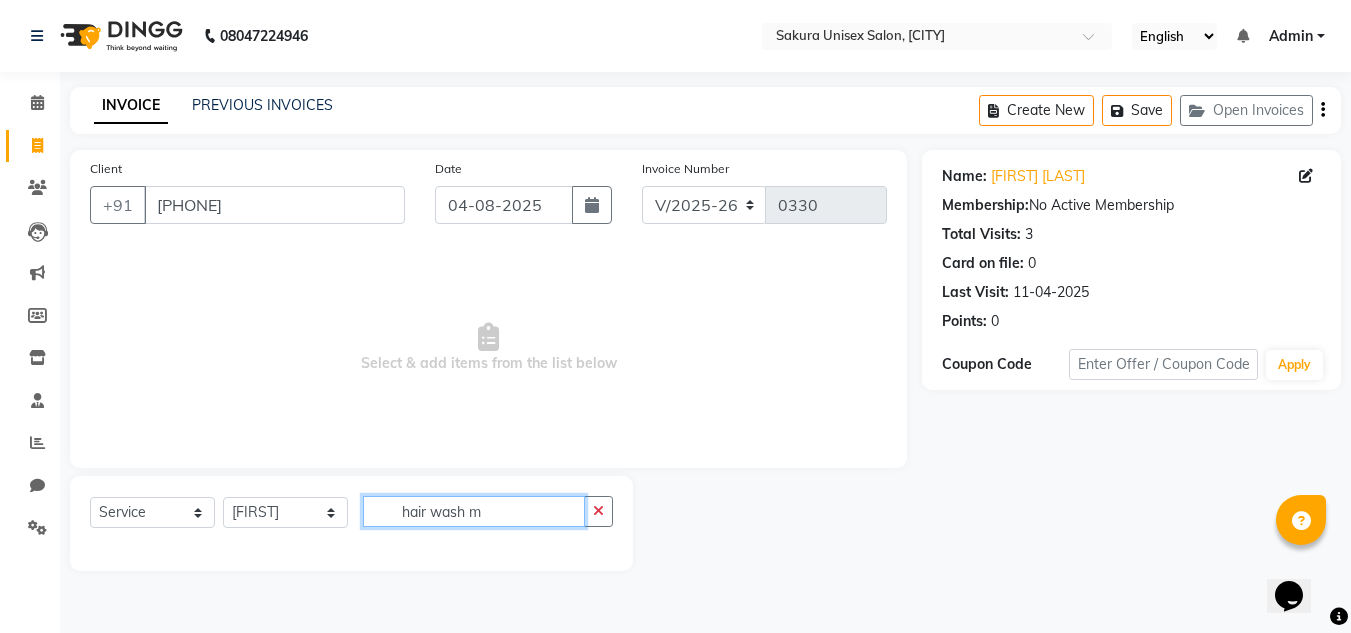 scroll, scrollTop: 0, scrollLeft: 0, axis: both 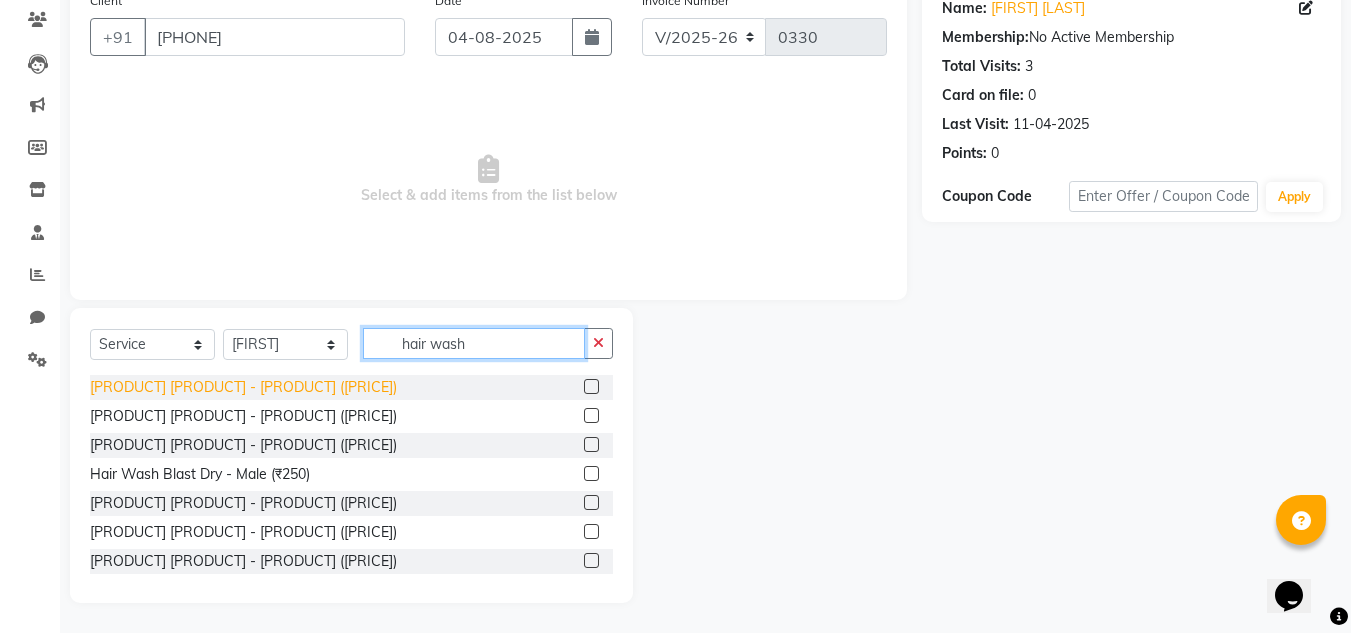type on "hair wash" 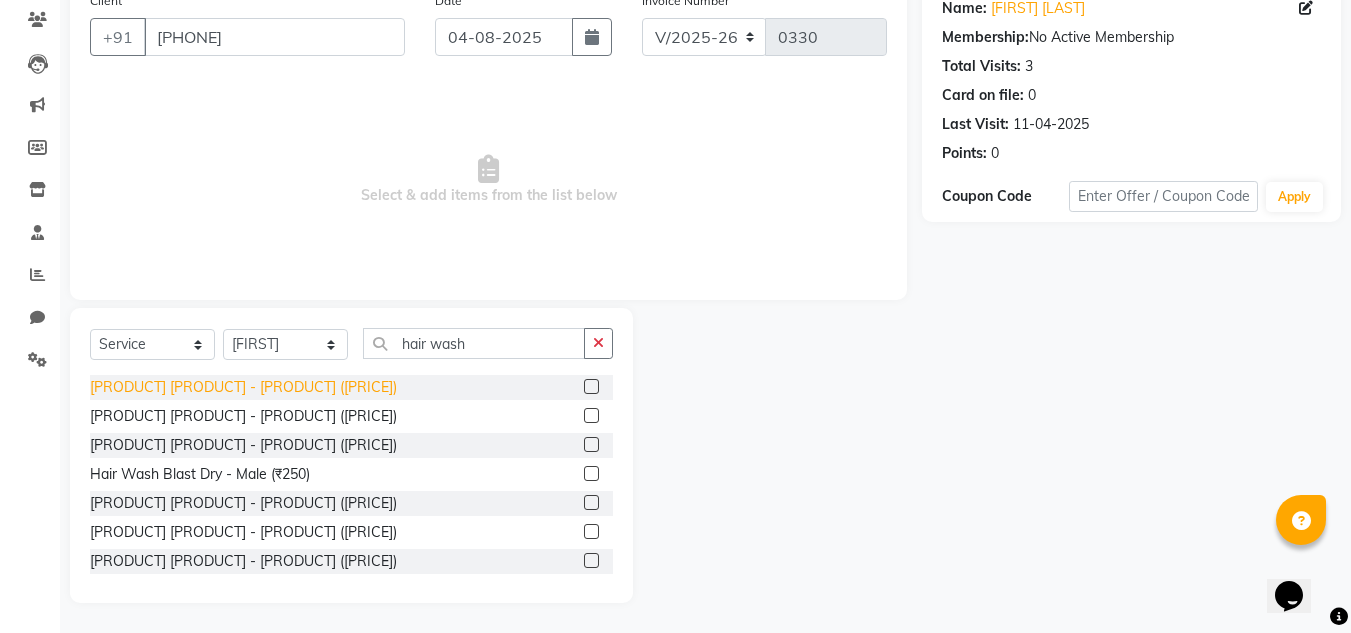 click on "Hair Wash Blast Dry
- Short (₹300)" 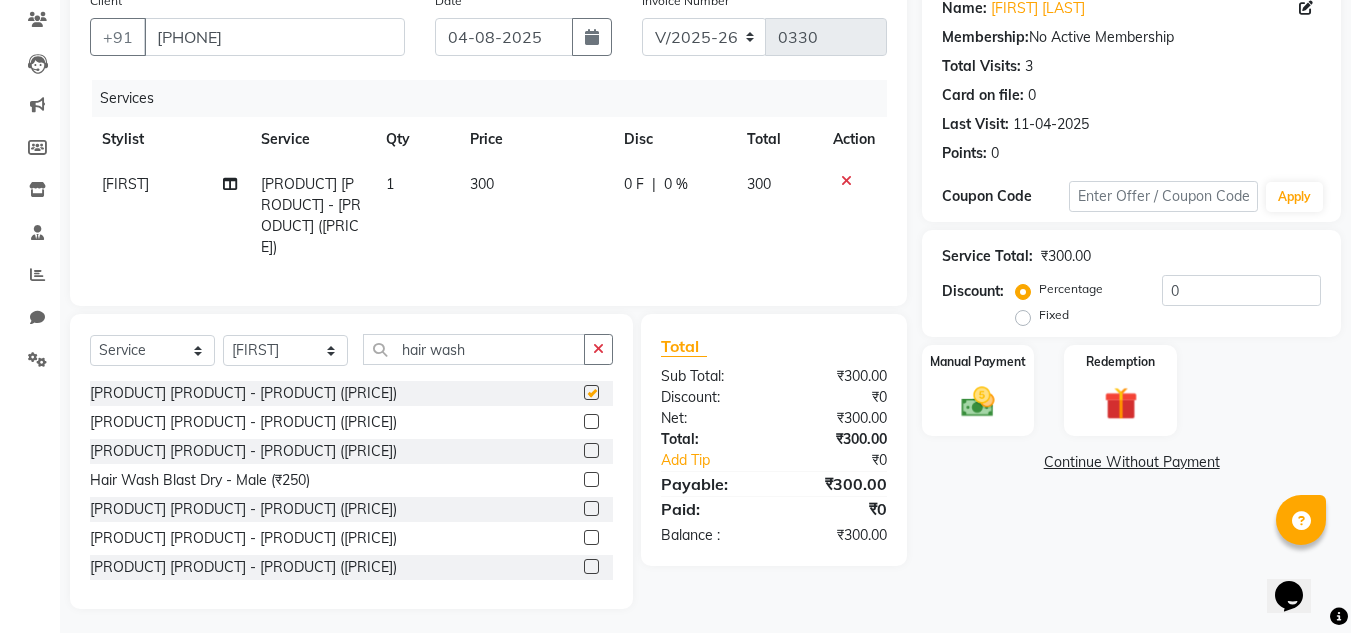 checkbox on "false" 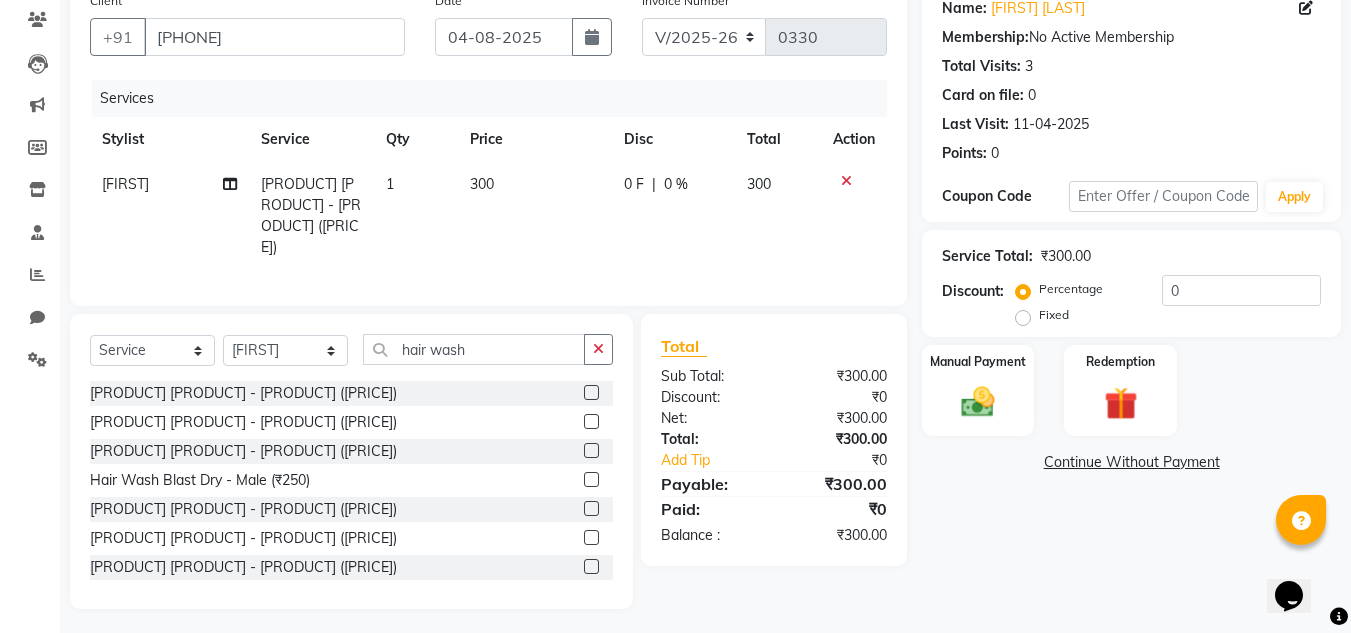 click on "0 F | 0 %" 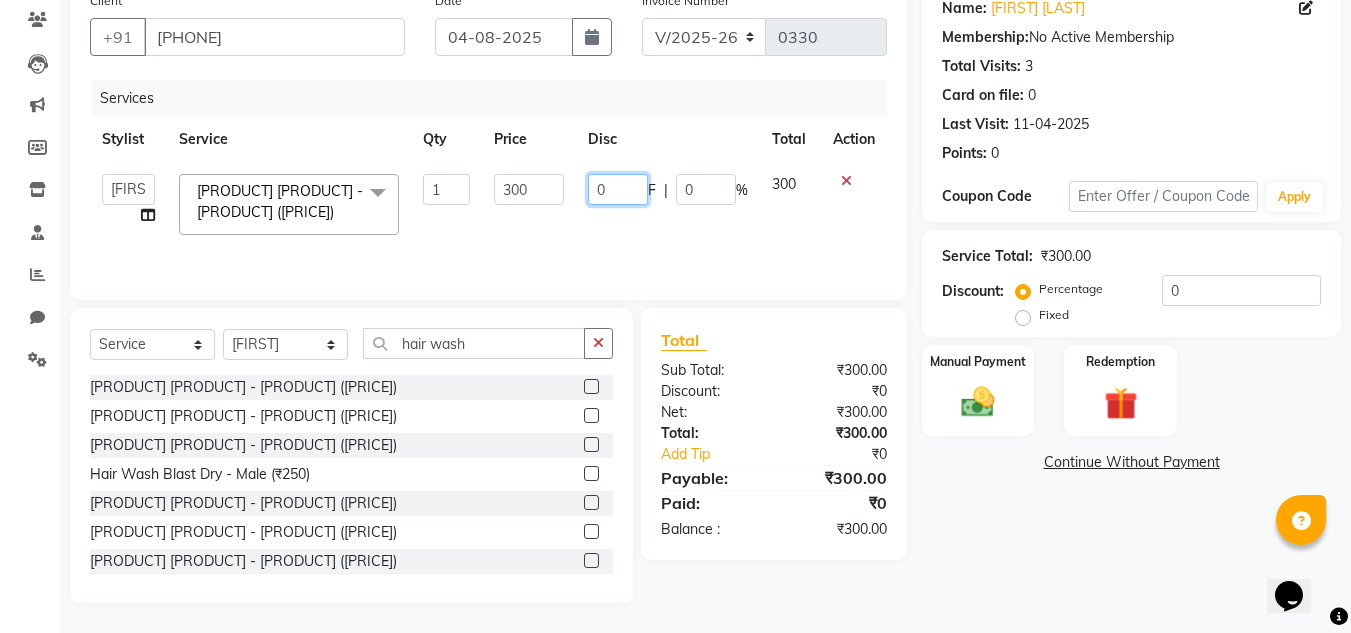 click on "0" 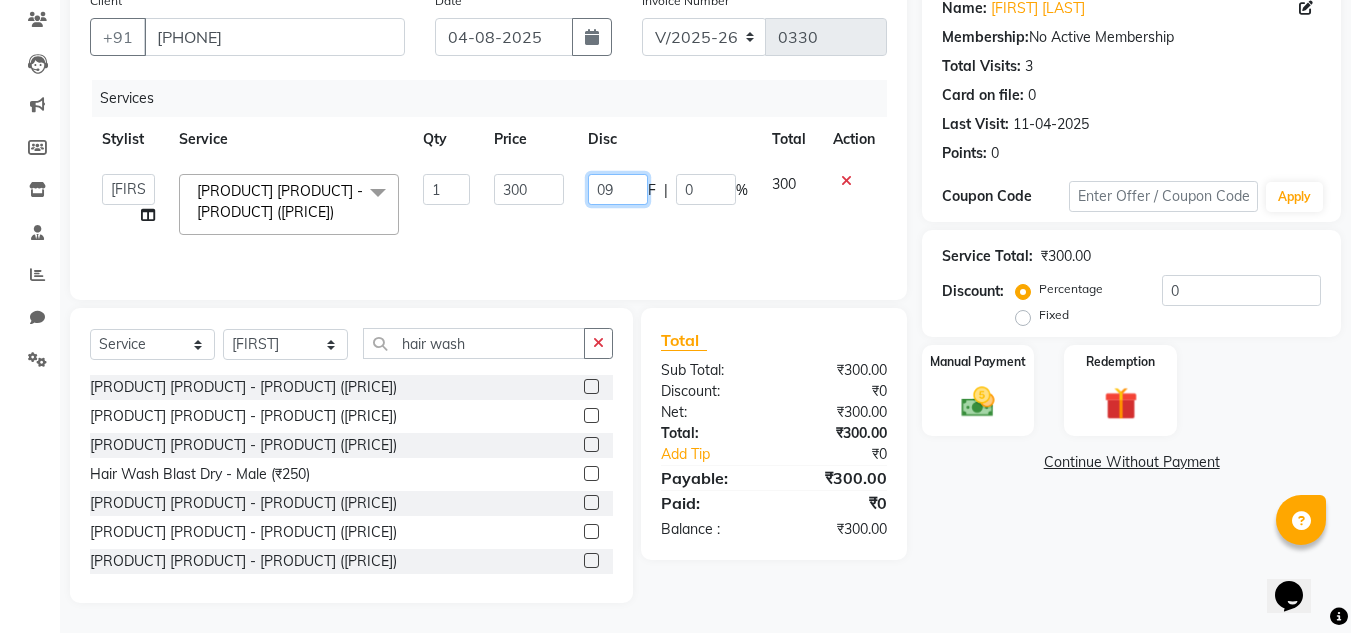 type on "090" 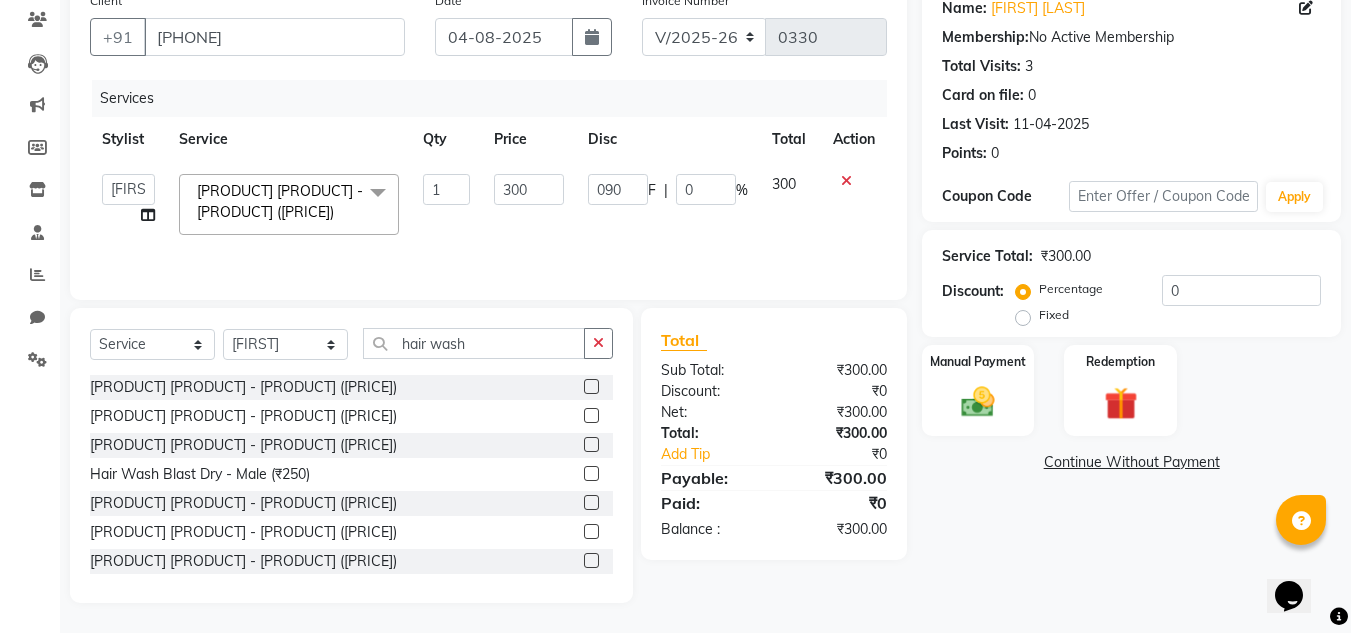 click on "300" 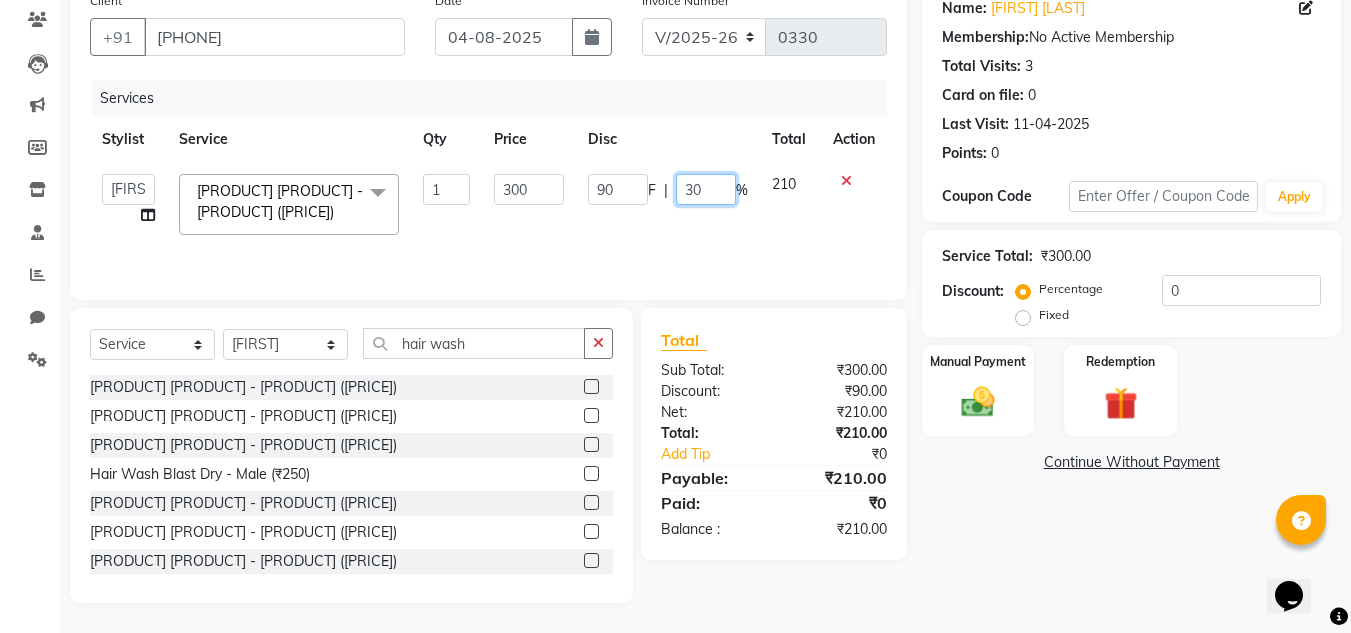 click on "30" 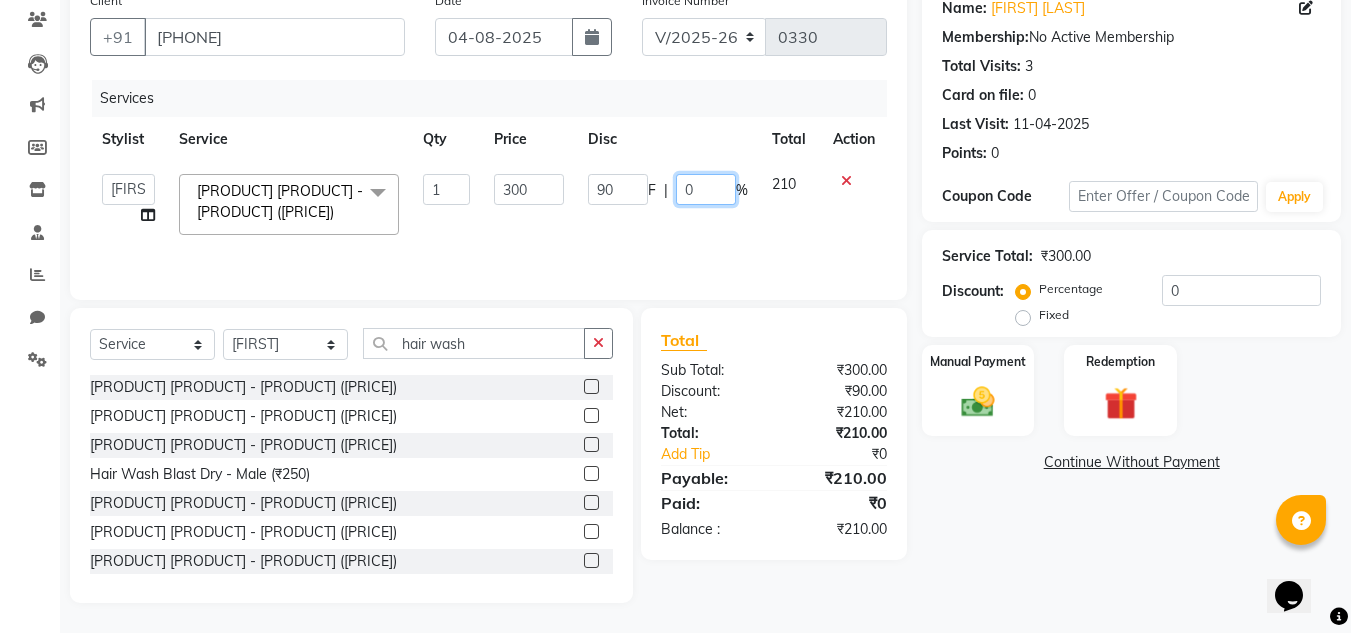 type on "90" 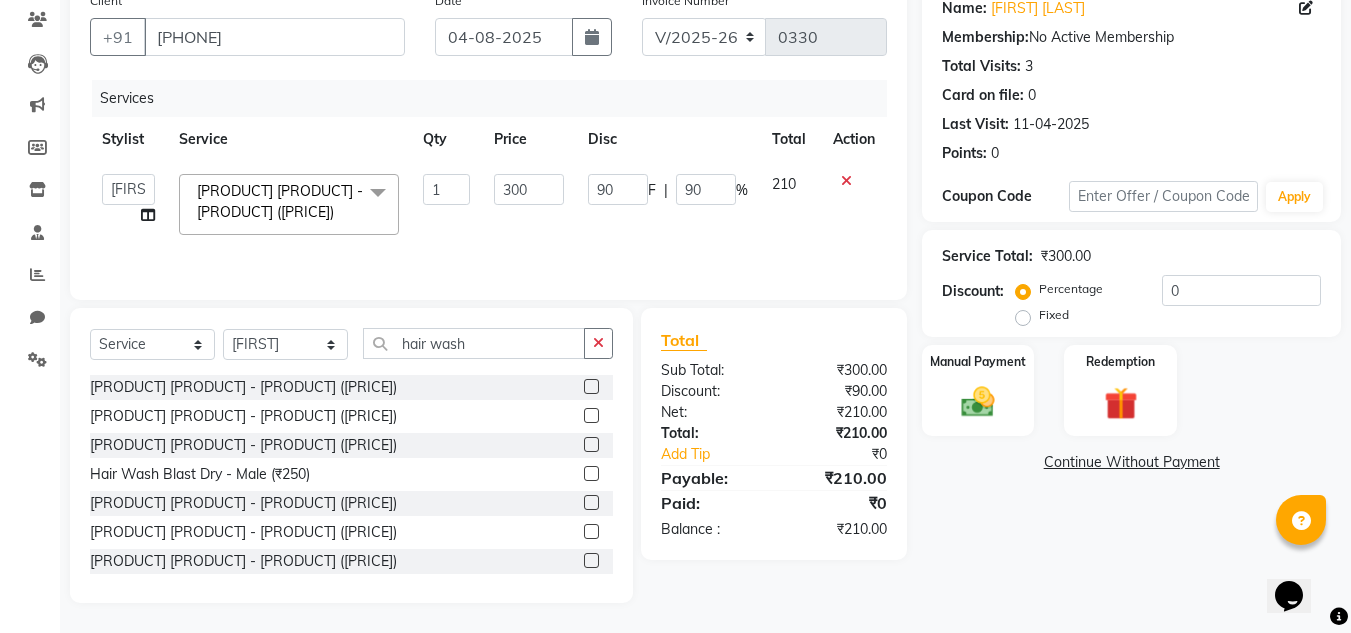 click on "90 F | 90 %" 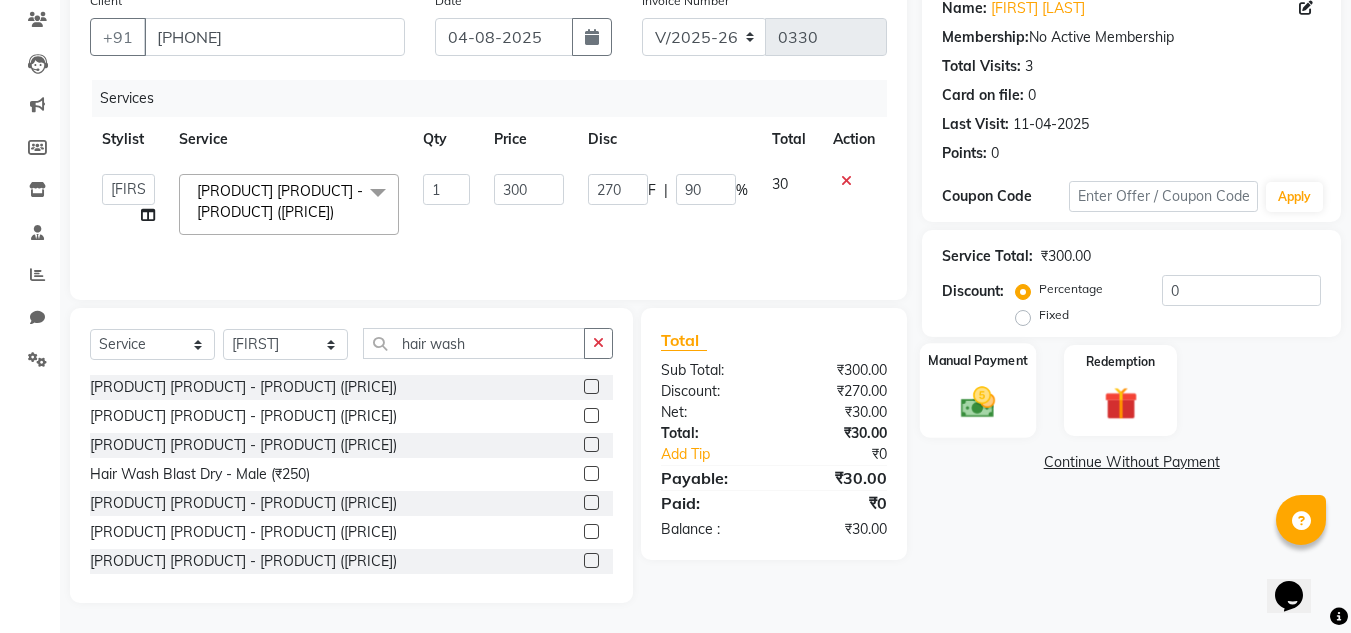 click on "Manual Payment" 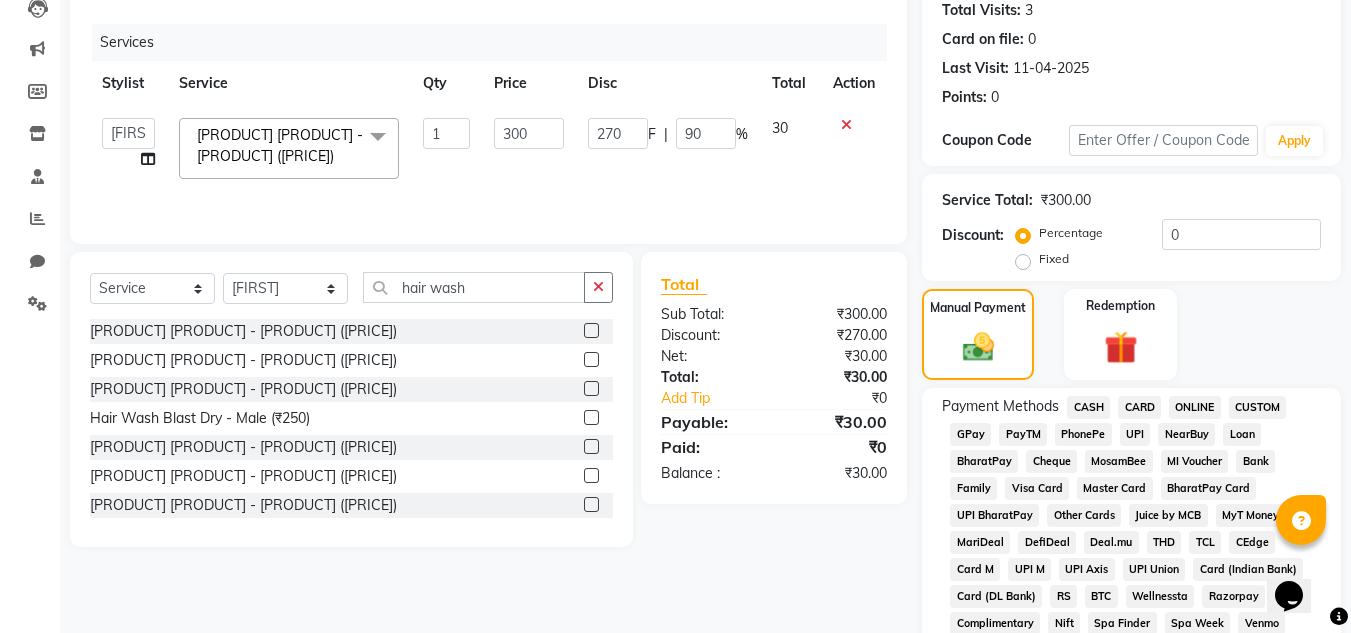scroll, scrollTop: 268, scrollLeft: 0, axis: vertical 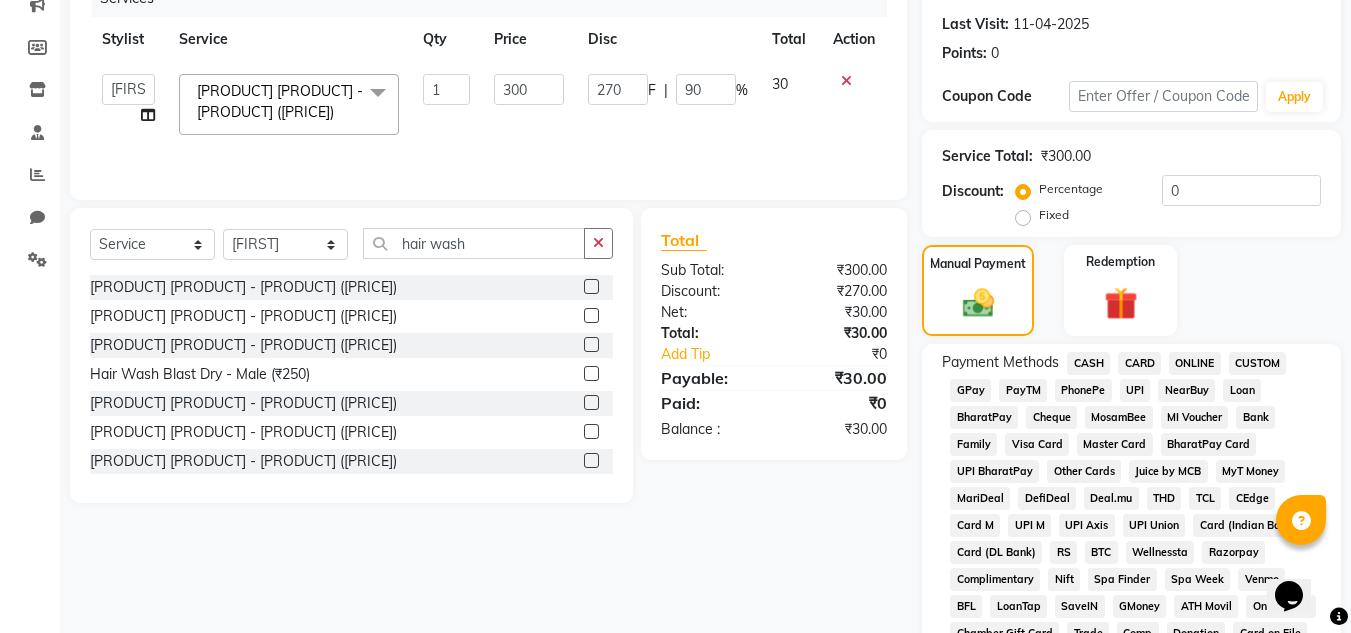 click on "CASH" 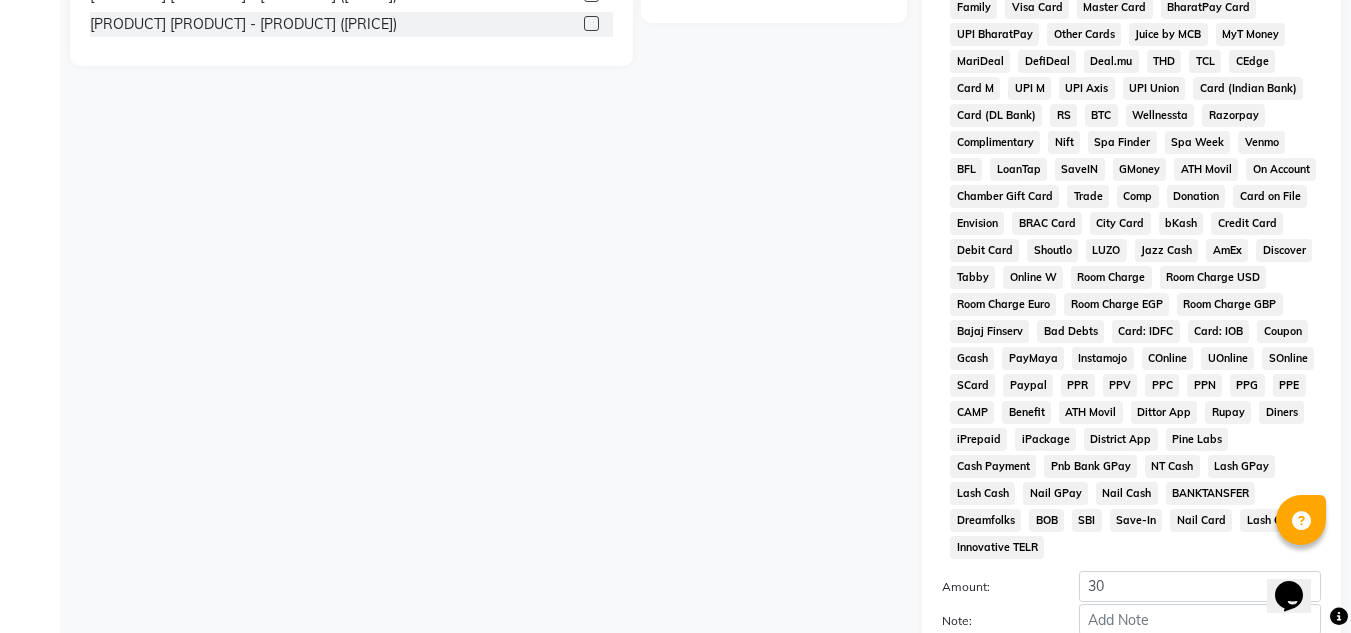 scroll, scrollTop: 868, scrollLeft: 0, axis: vertical 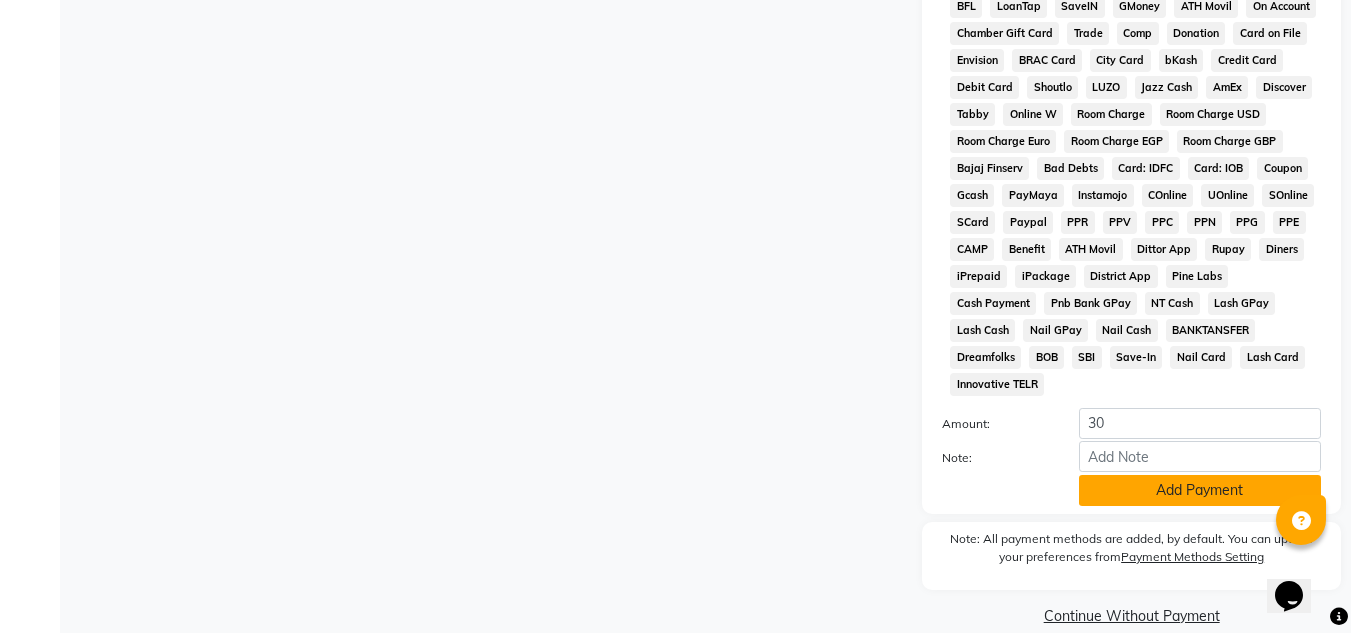 click on "Add Payment" 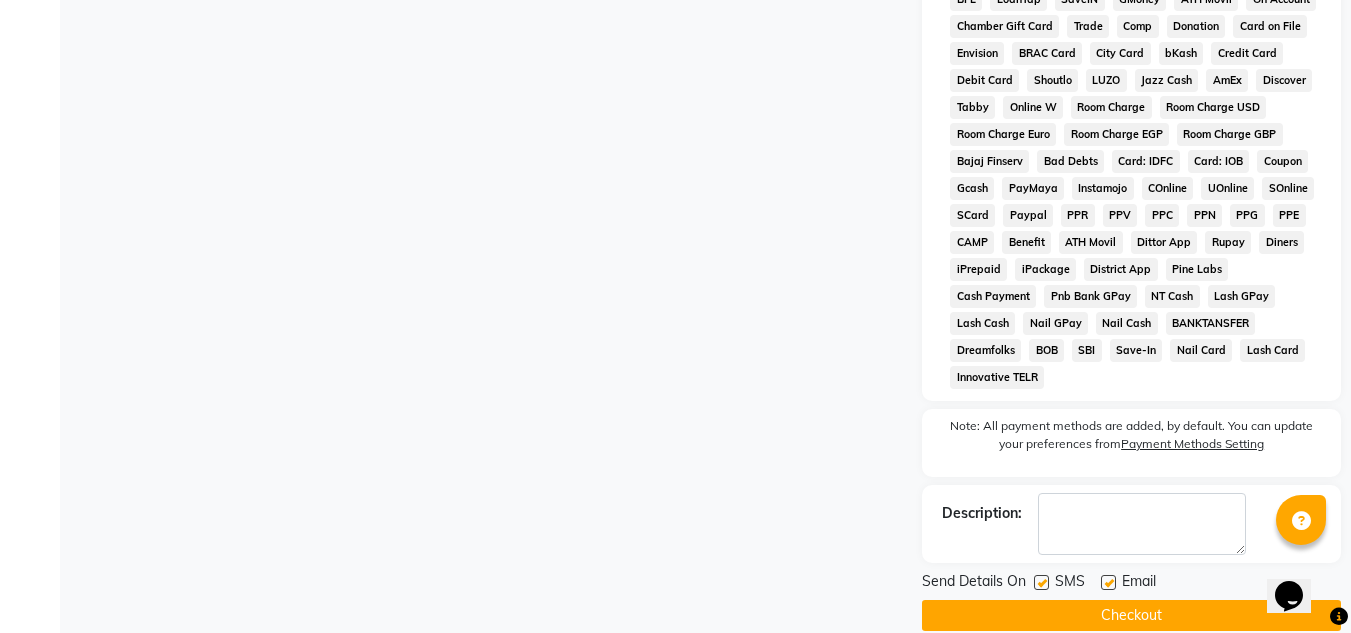 scroll, scrollTop: 876, scrollLeft: 0, axis: vertical 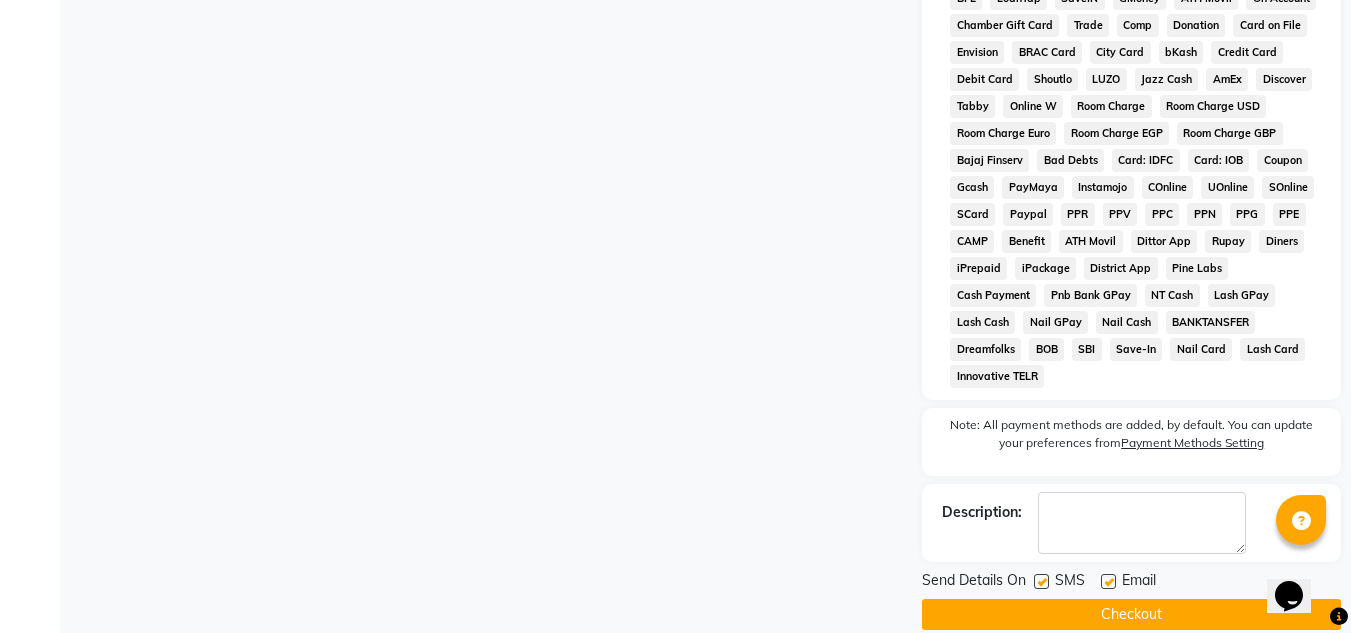 click on "Checkout" 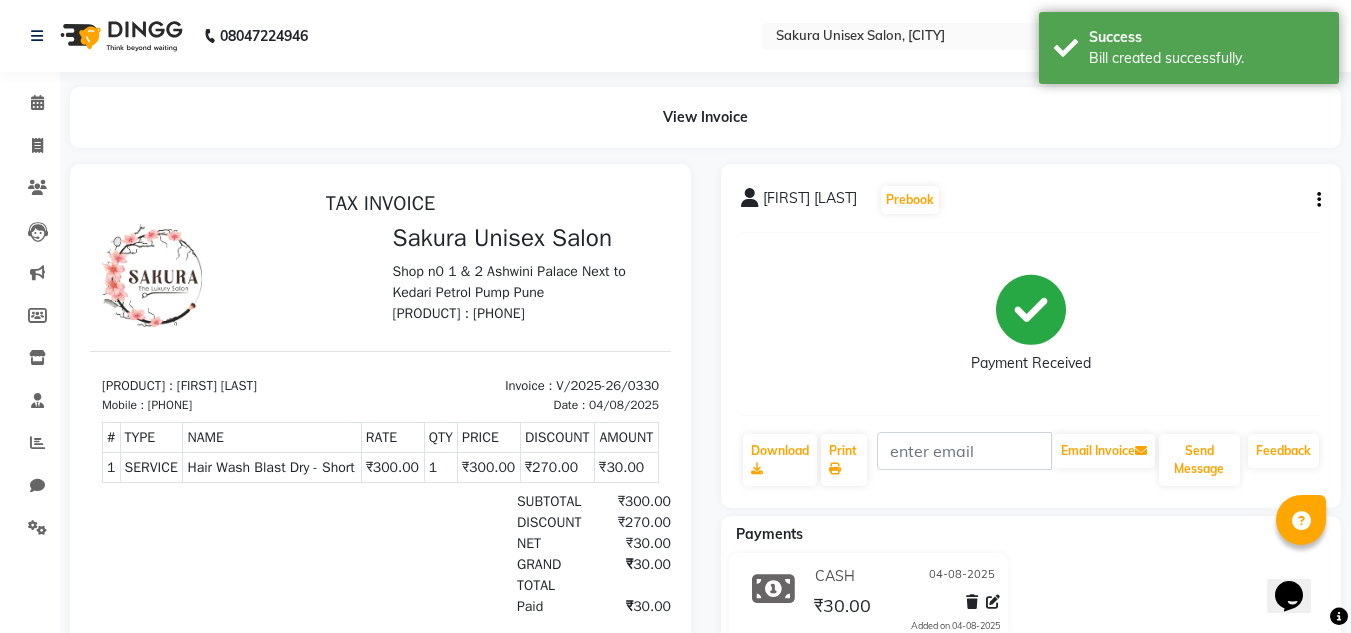 scroll, scrollTop: 0, scrollLeft: 0, axis: both 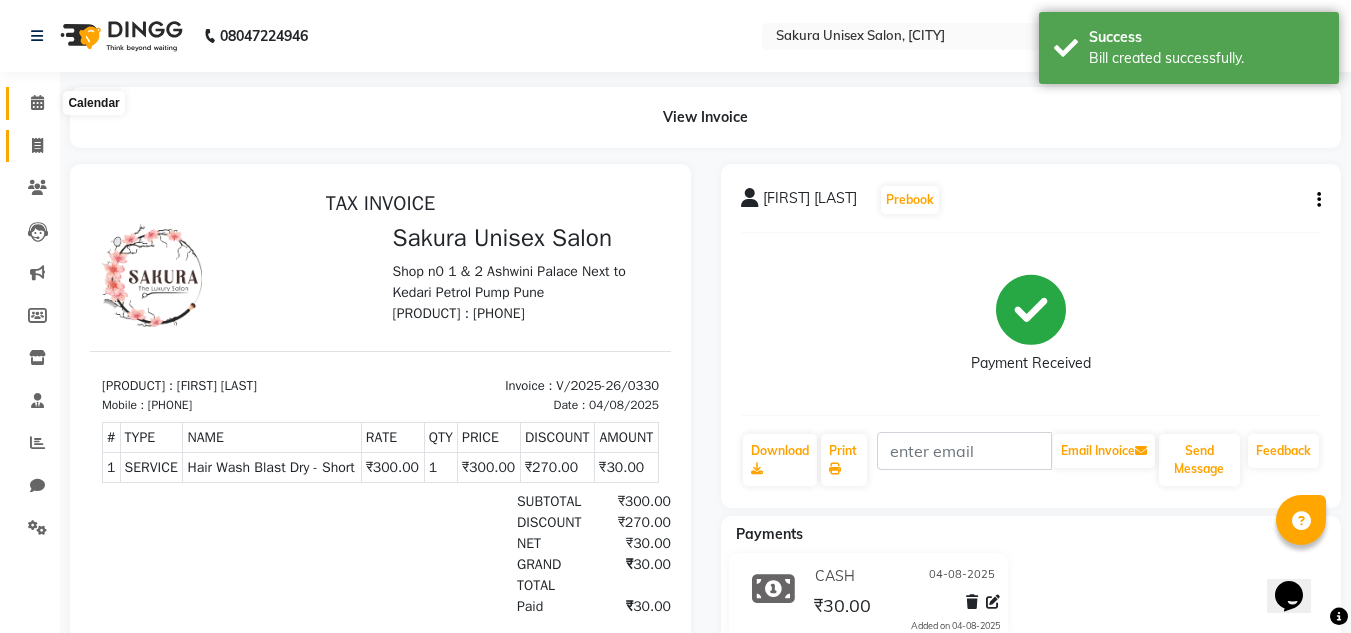 drag, startPoint x: 29, startPoint y: 108, endPoint x: 30, endPoint y: 131, distance: 23.021729 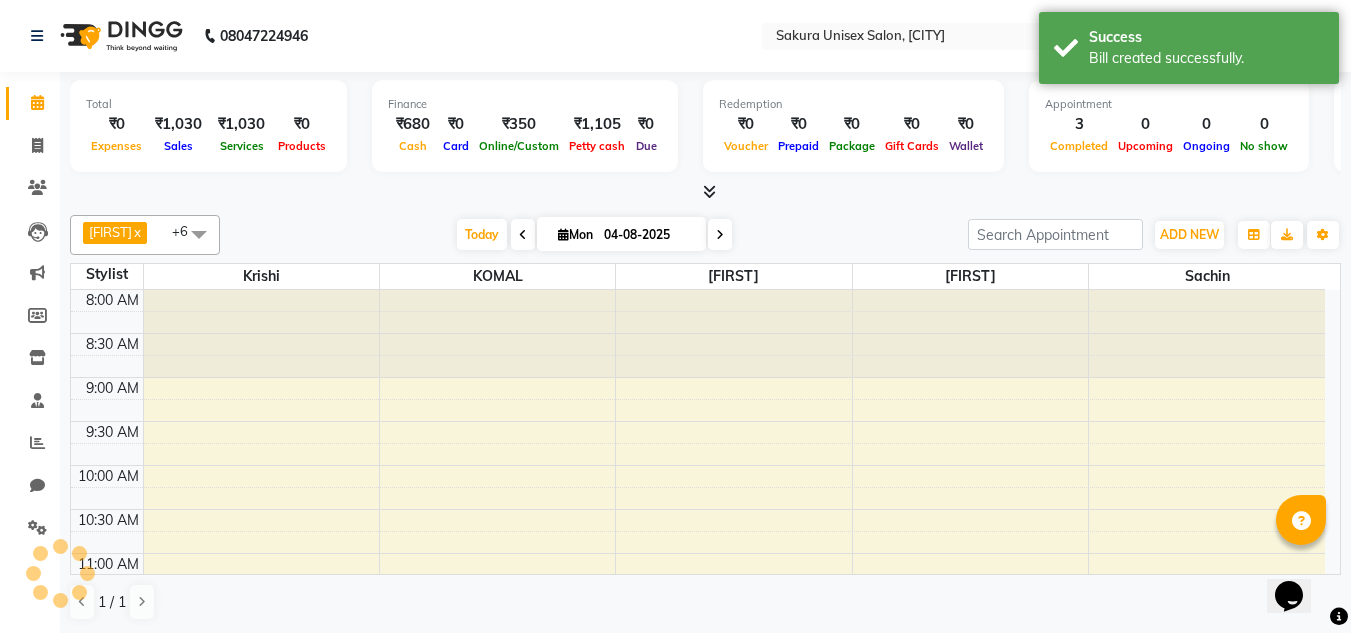 scroll, scrollTop: 0, scrollLeft: 0, axis: both 